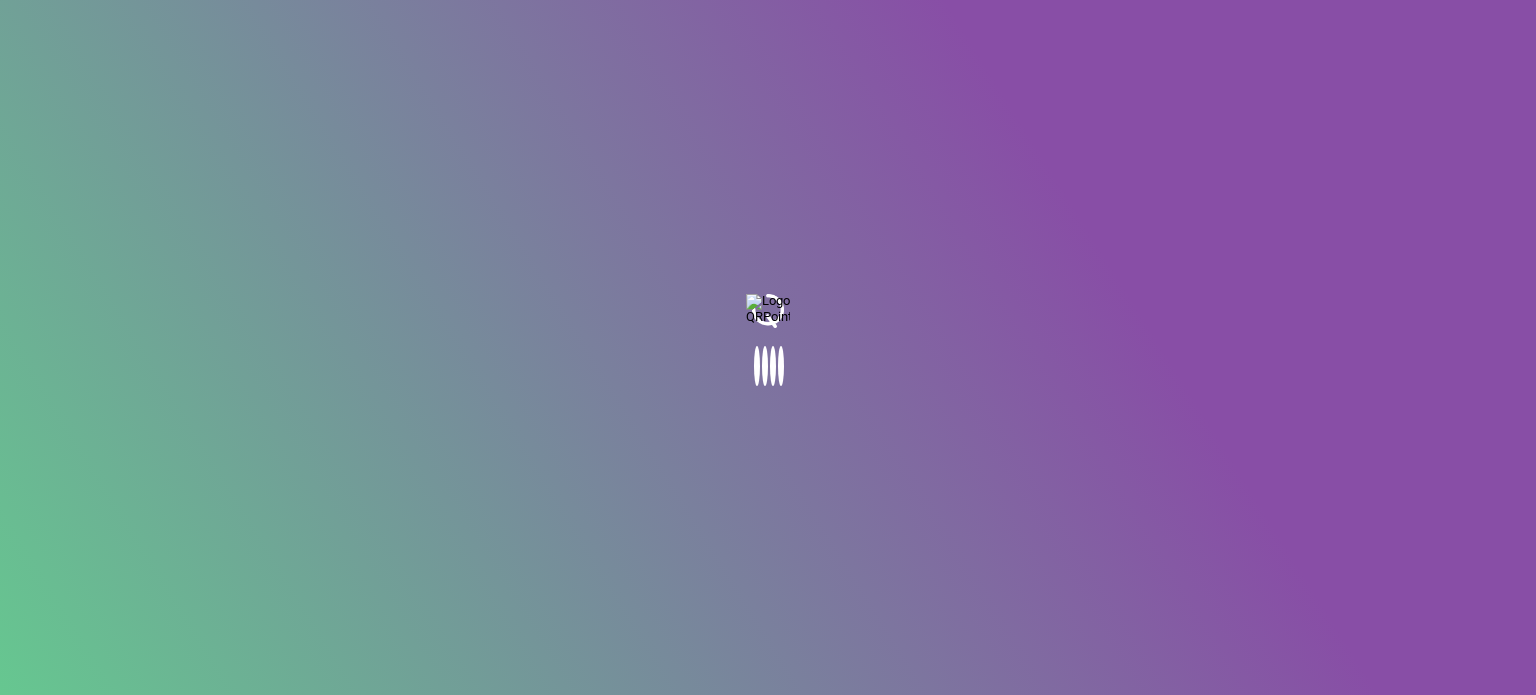 scroll, scrollTop: 0, scrollLeft: 0, axis: both 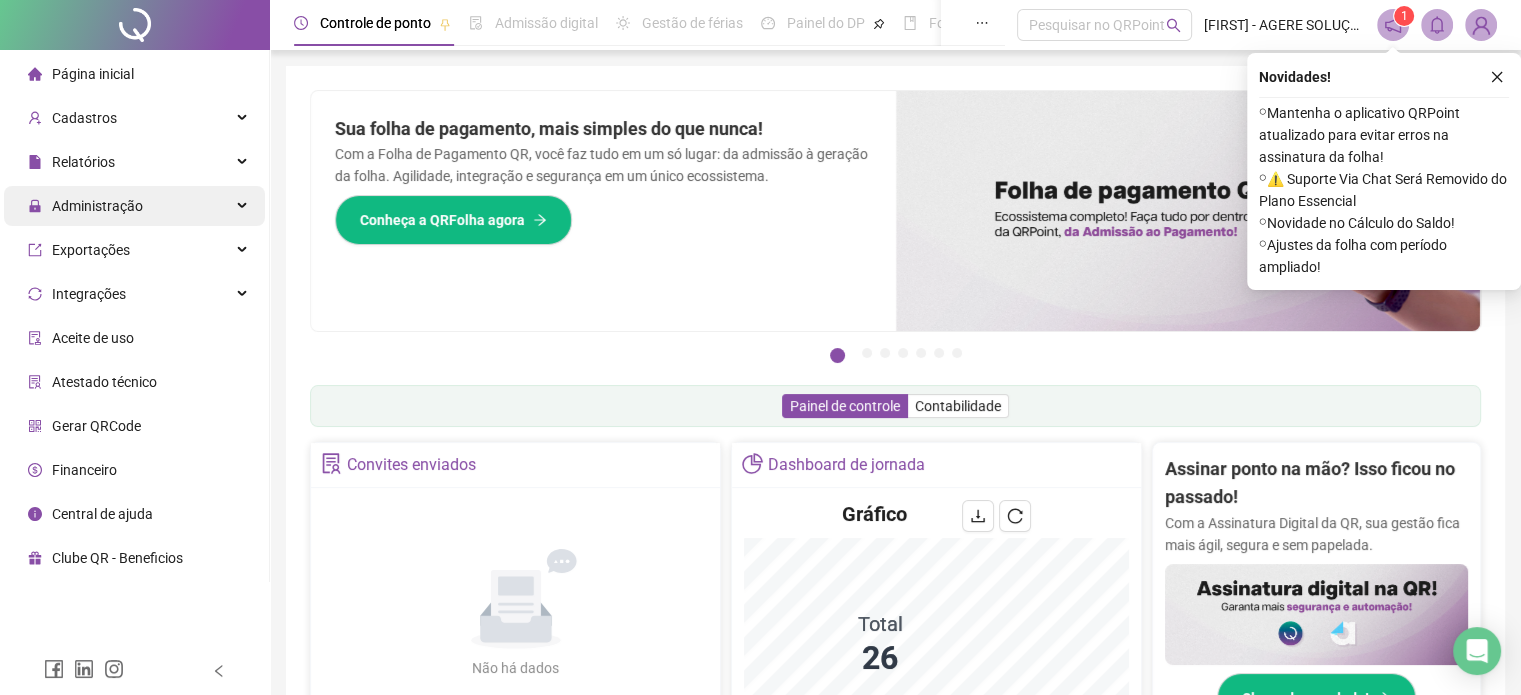 click on "Administração" at bounding box center (134, 206) 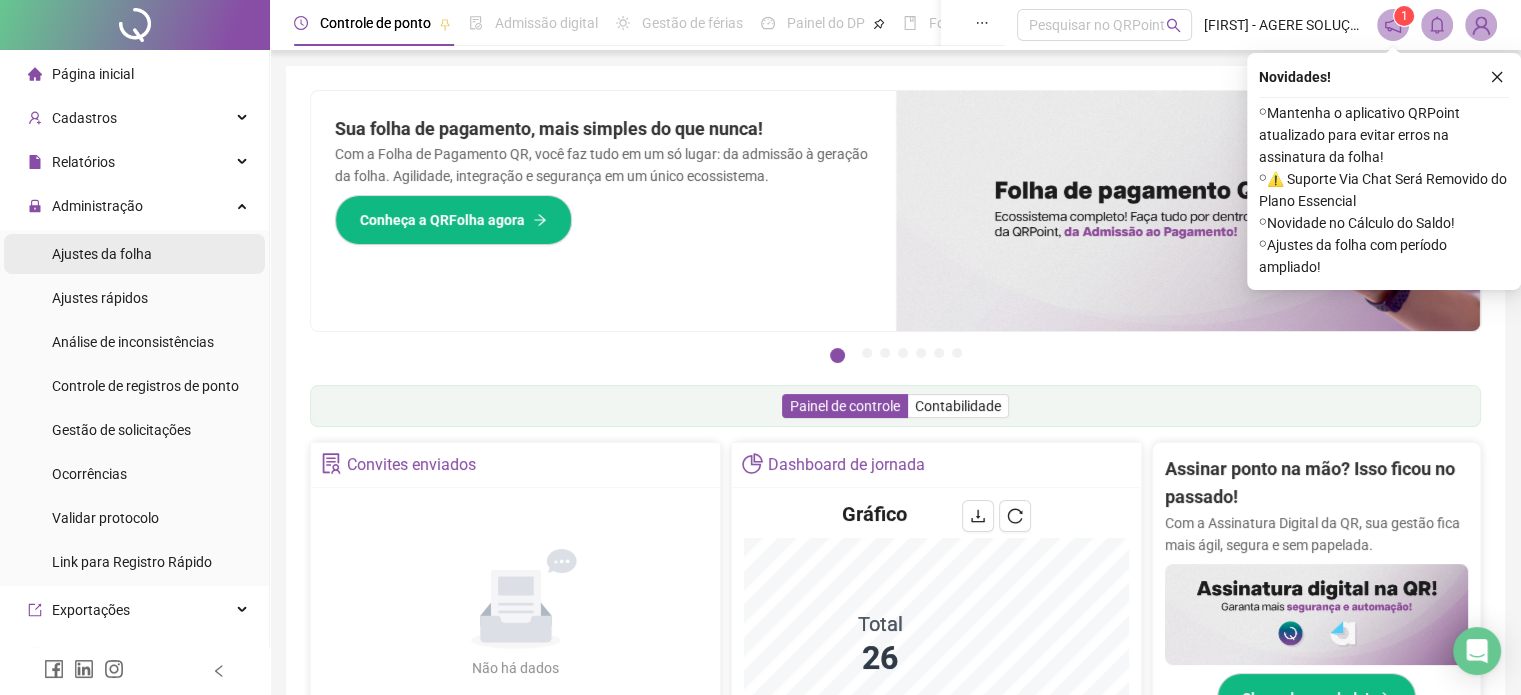 click on "Ajustes da folha" at bounding box center [102, 254] 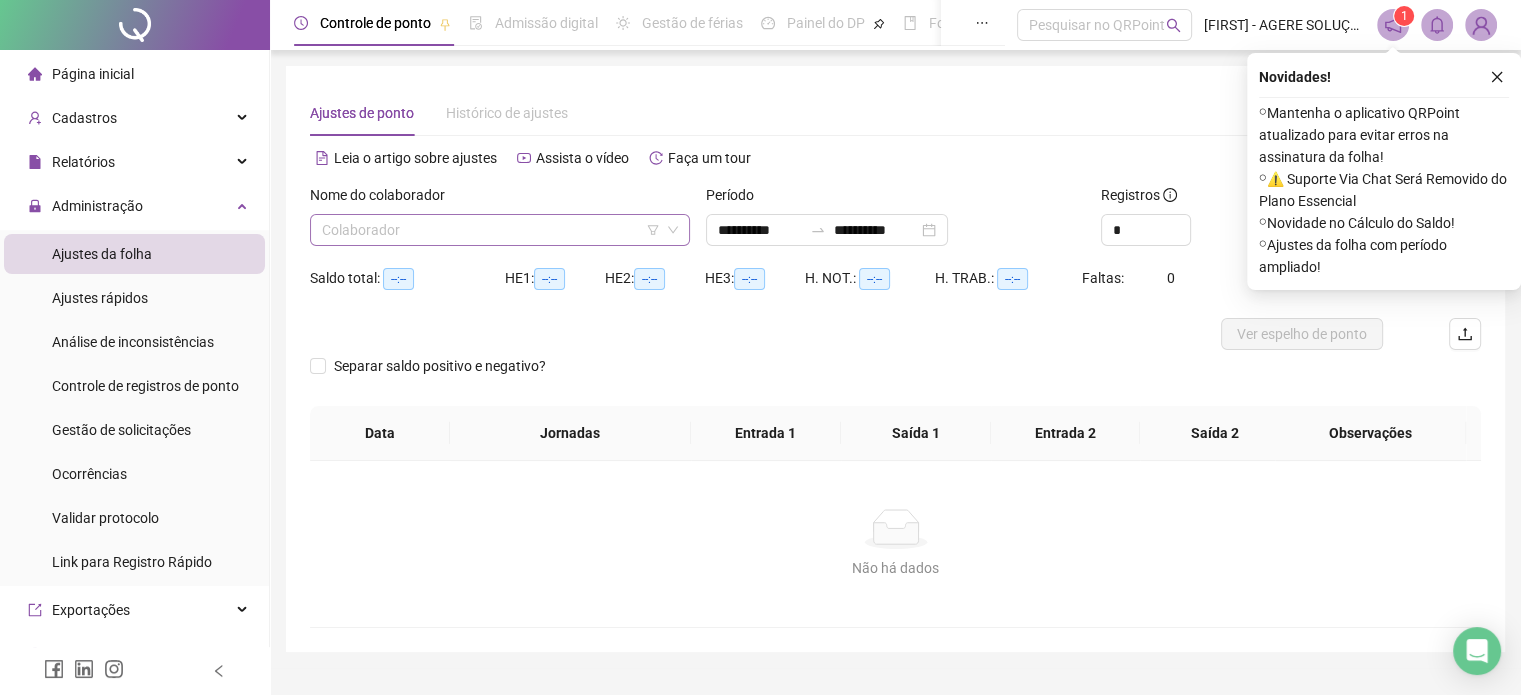 click at bounding box center [491, 230] 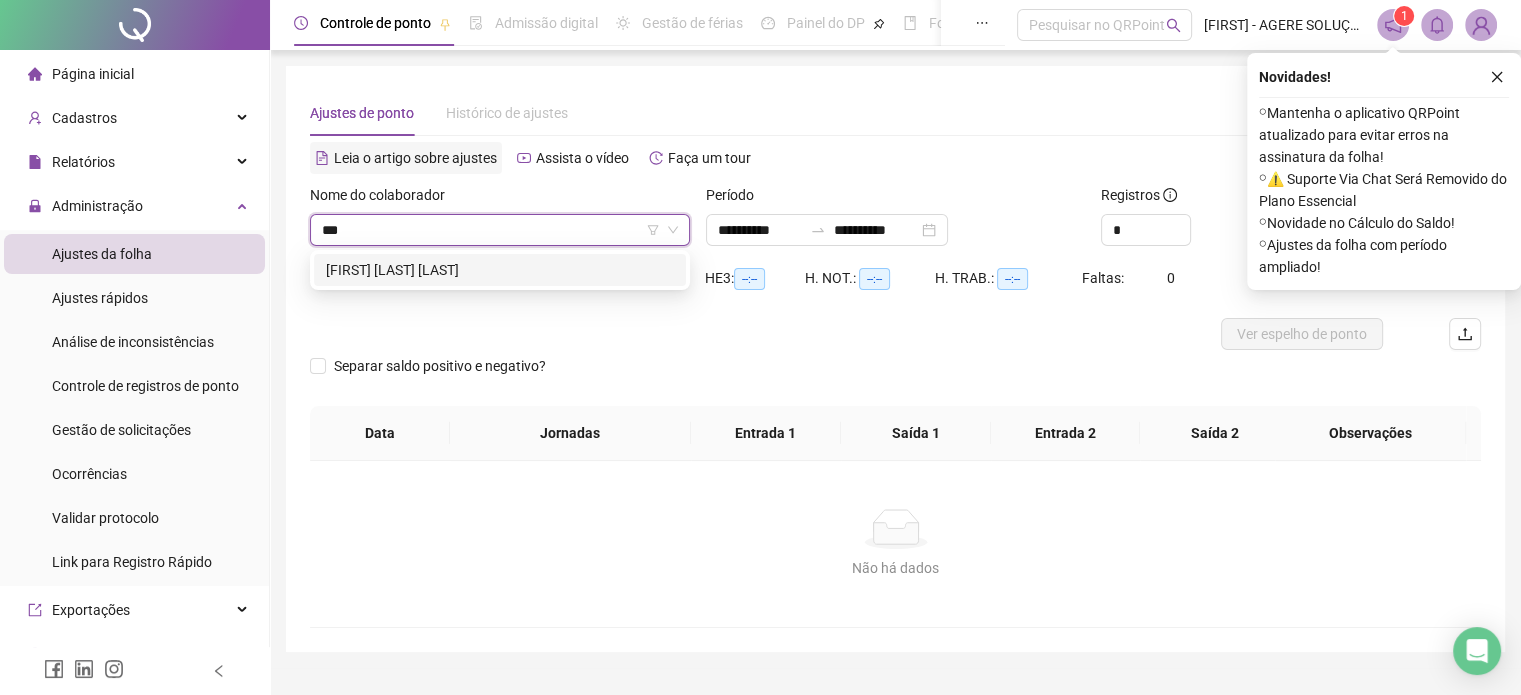 type on "****" 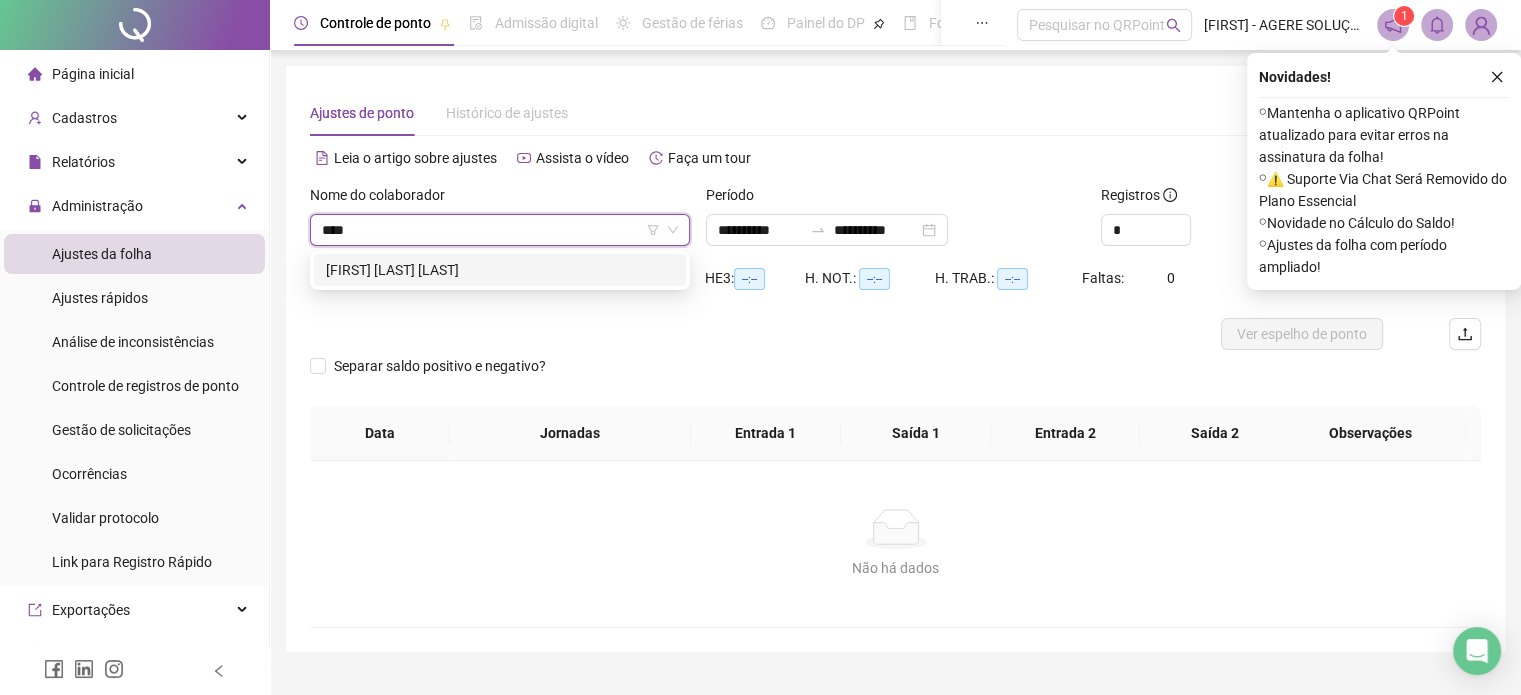 click on "[FIRST] [LAST] [LAST]" at bounding box center (500, 270) 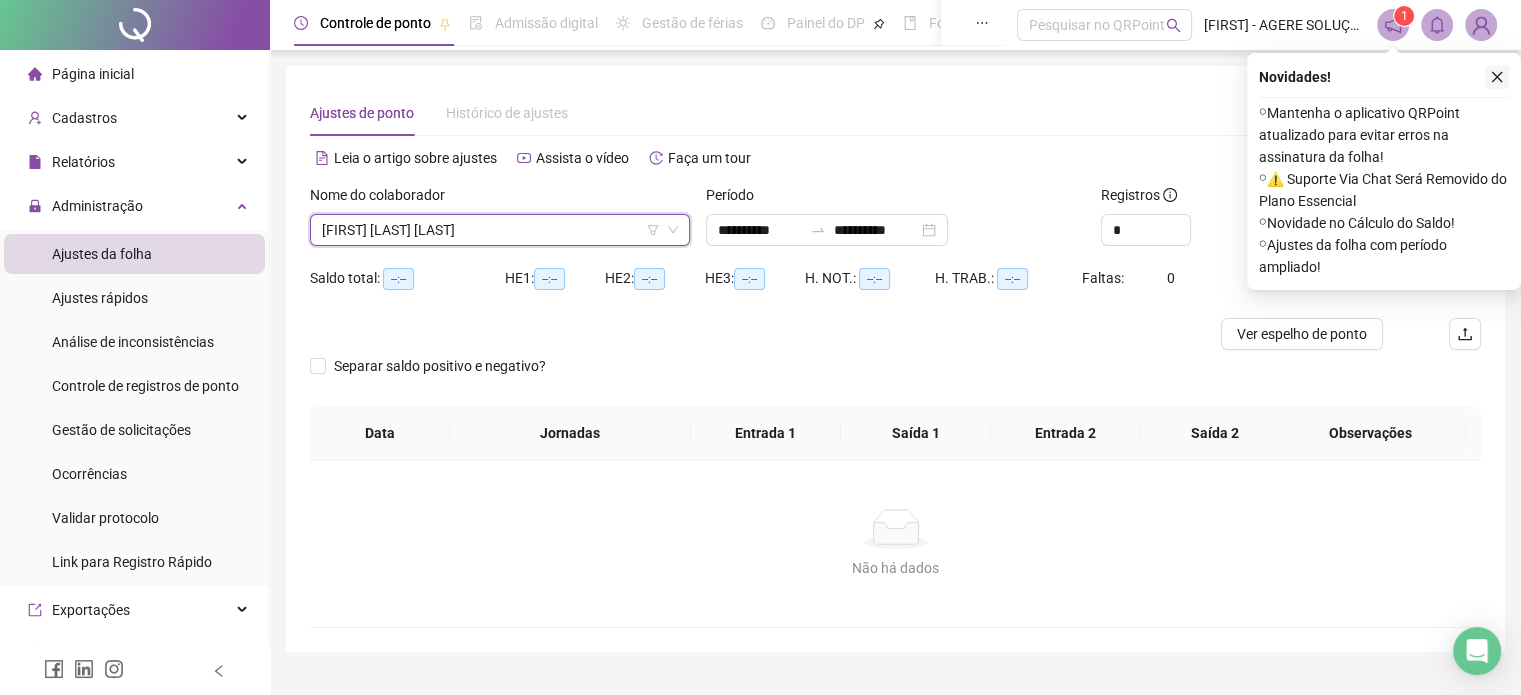 click 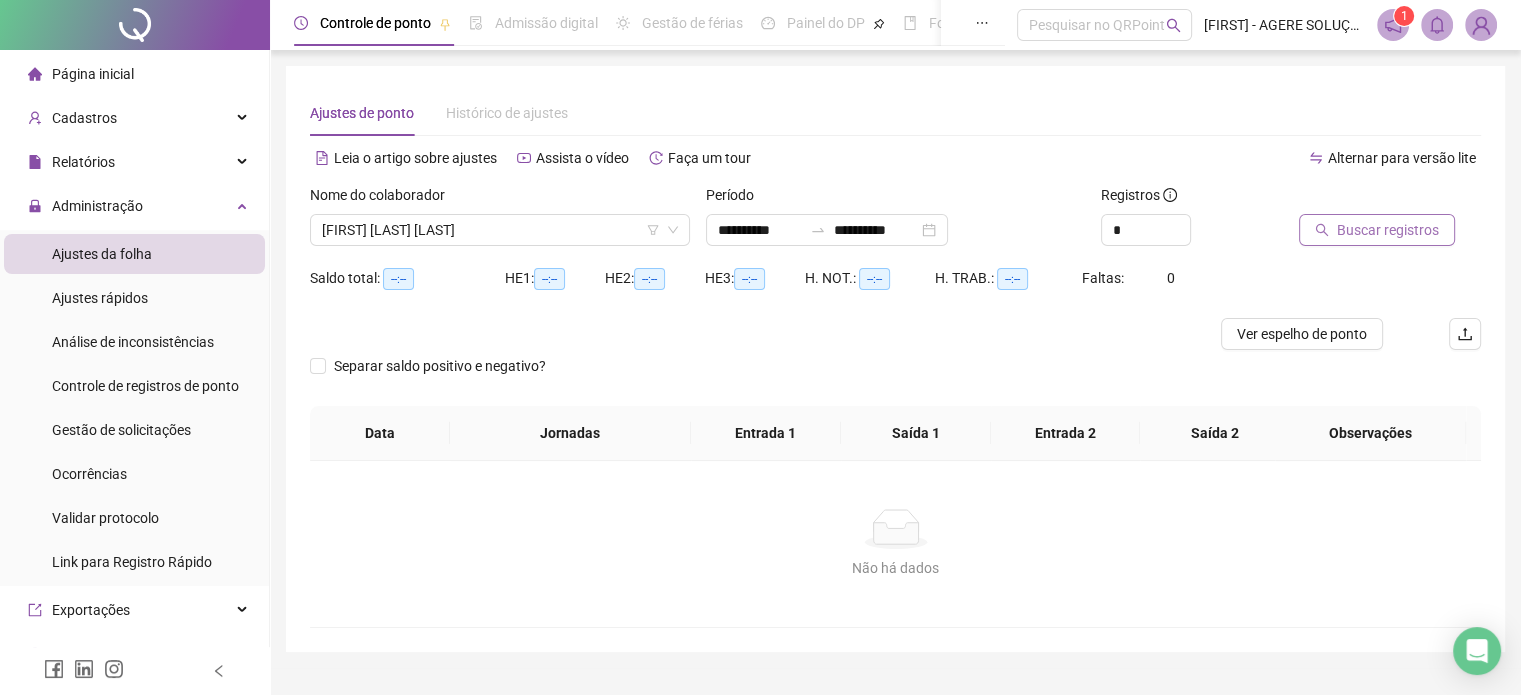 click on "Buscar registros" at bounding box center [1388, 230] 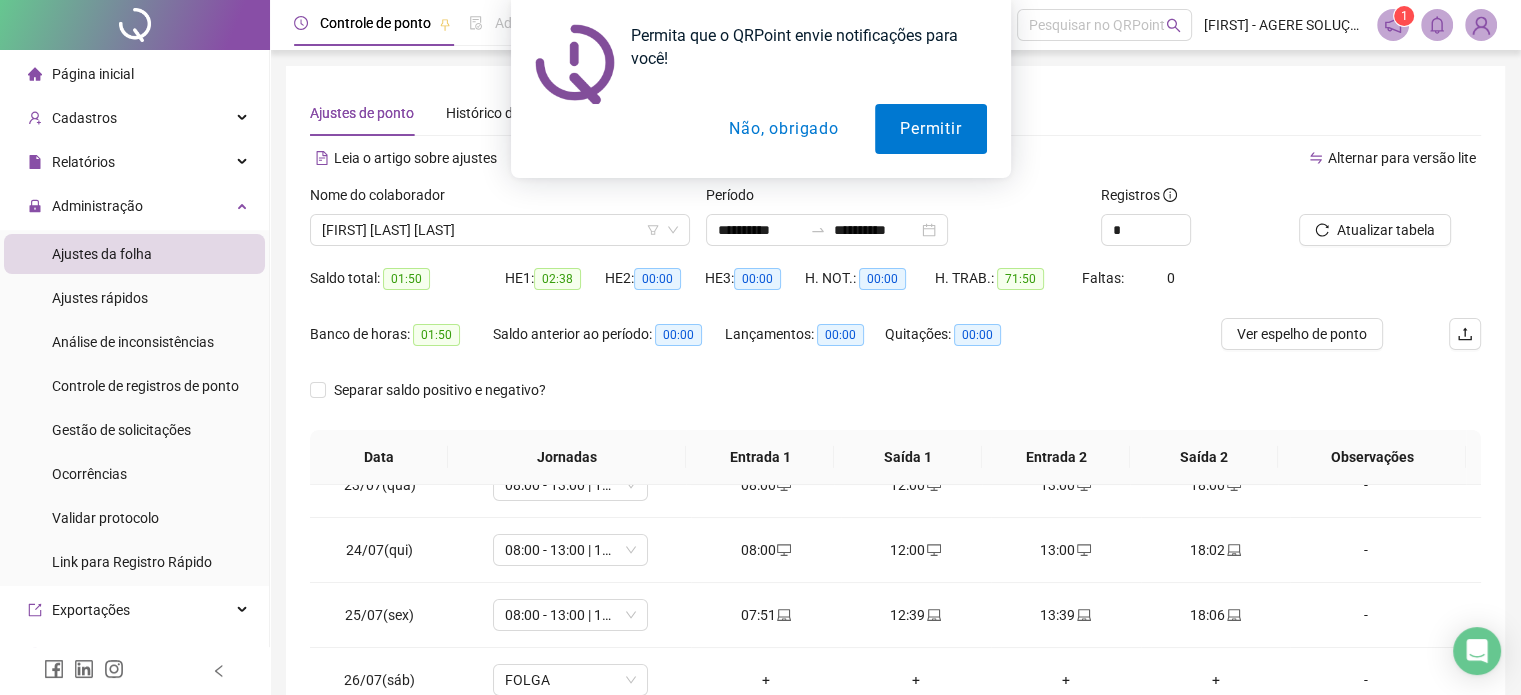 scroll, scrollTop: 100, scrollLeft: 0, axis: vertical 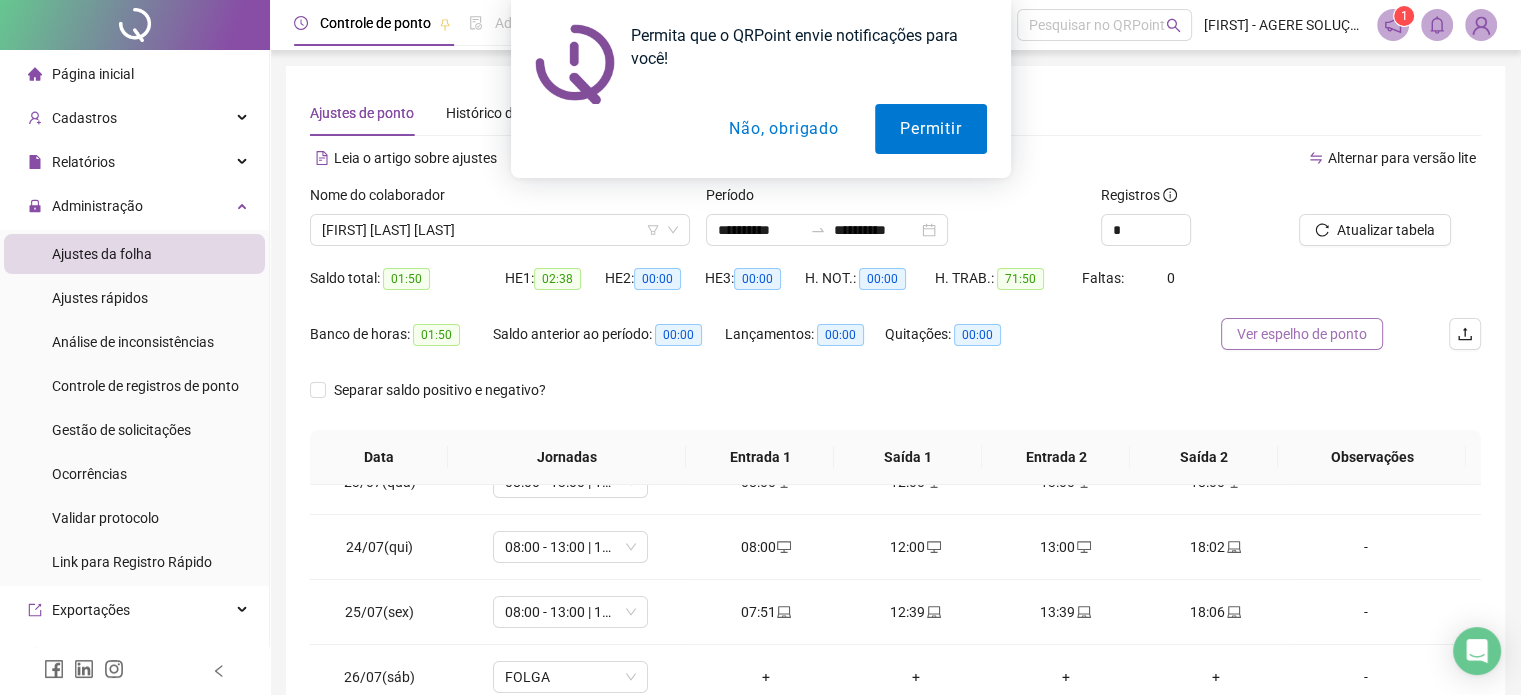 click on "Ver espelho de ponto" at bounding box center [1302, 334] 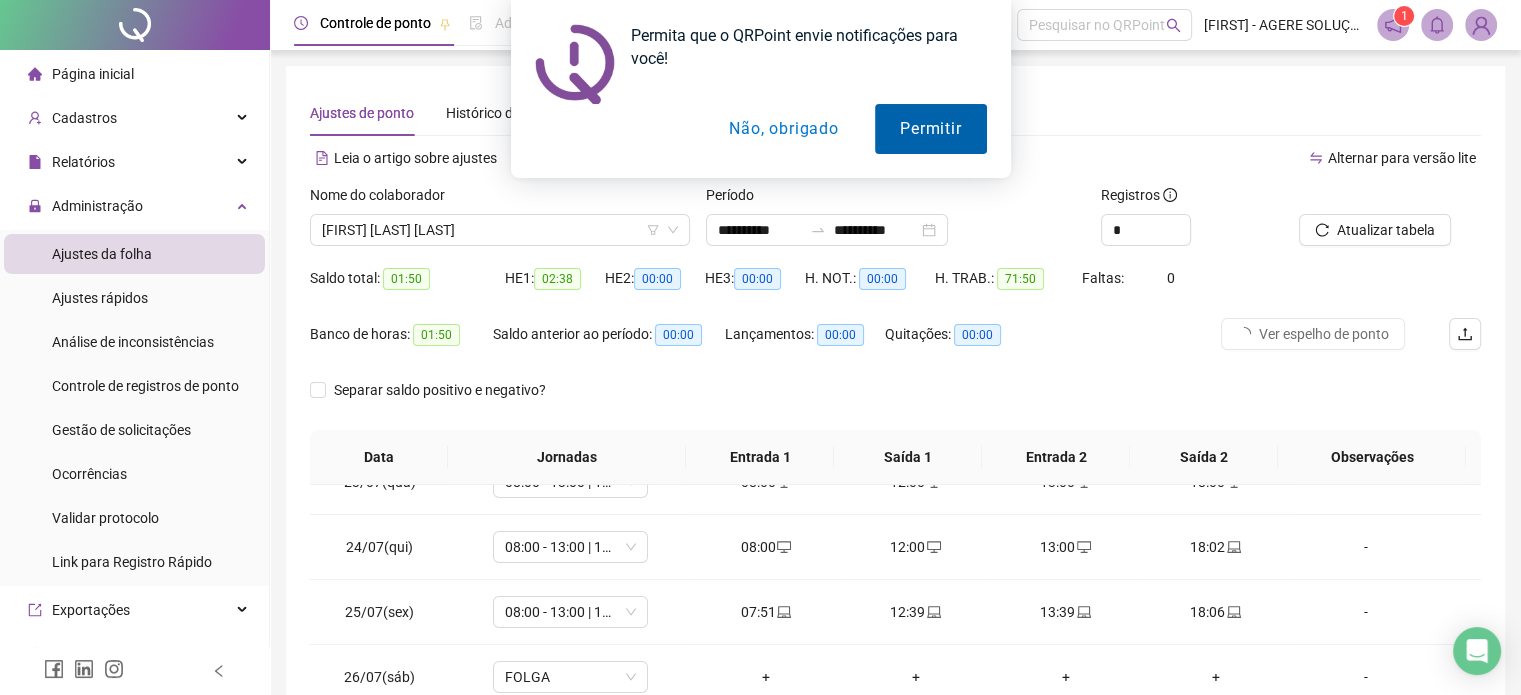 click on "Permitir" at bounding box center (930, 129) 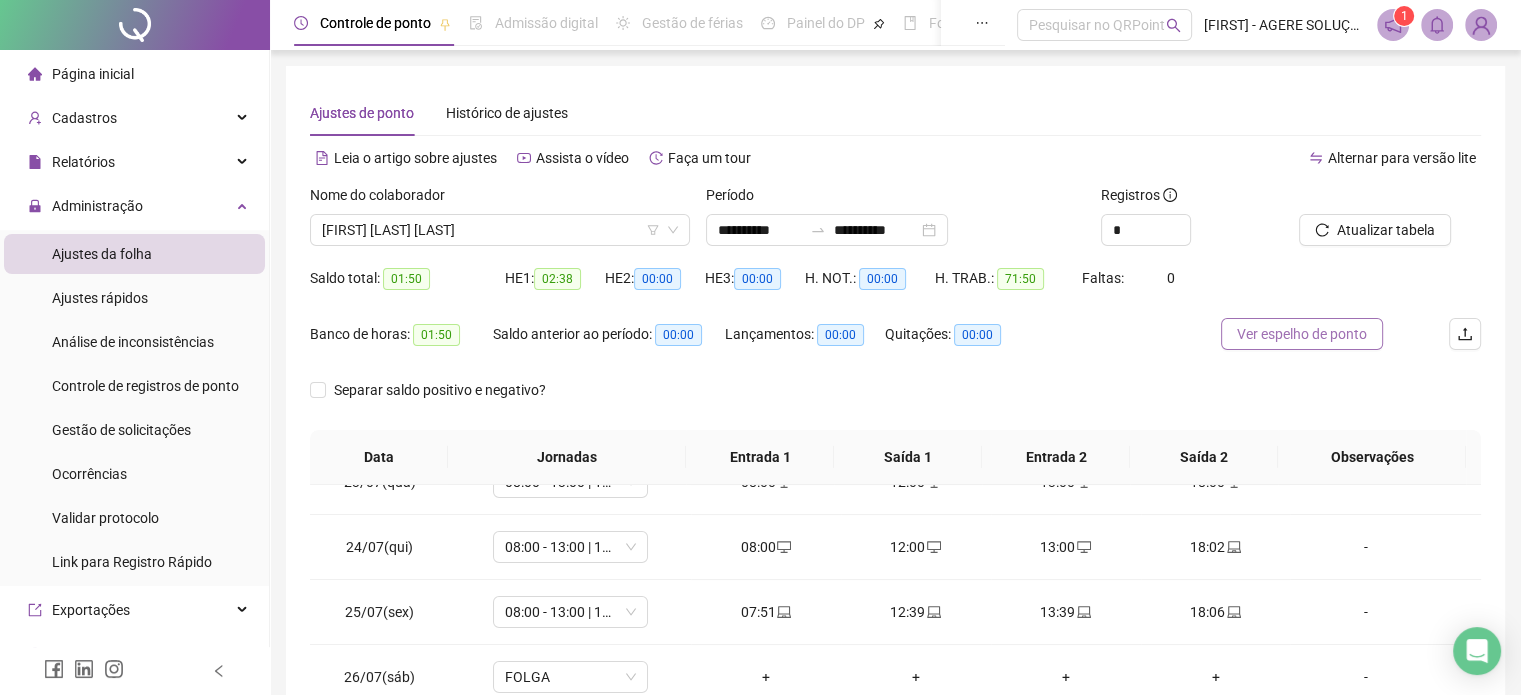 click on "Ver espelho de ponto" at bounding box center [1302, 334] 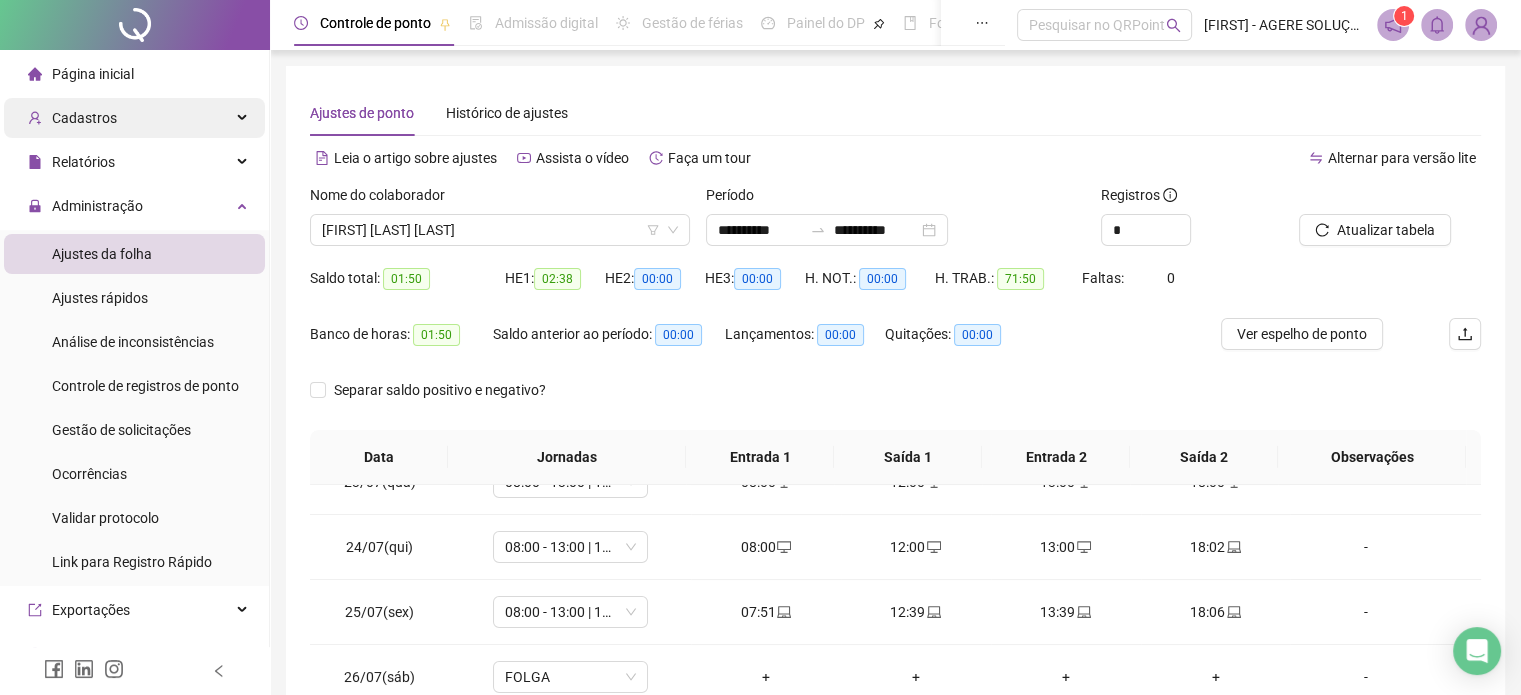 click on "Cadastros" at bounding box center (134, 118) 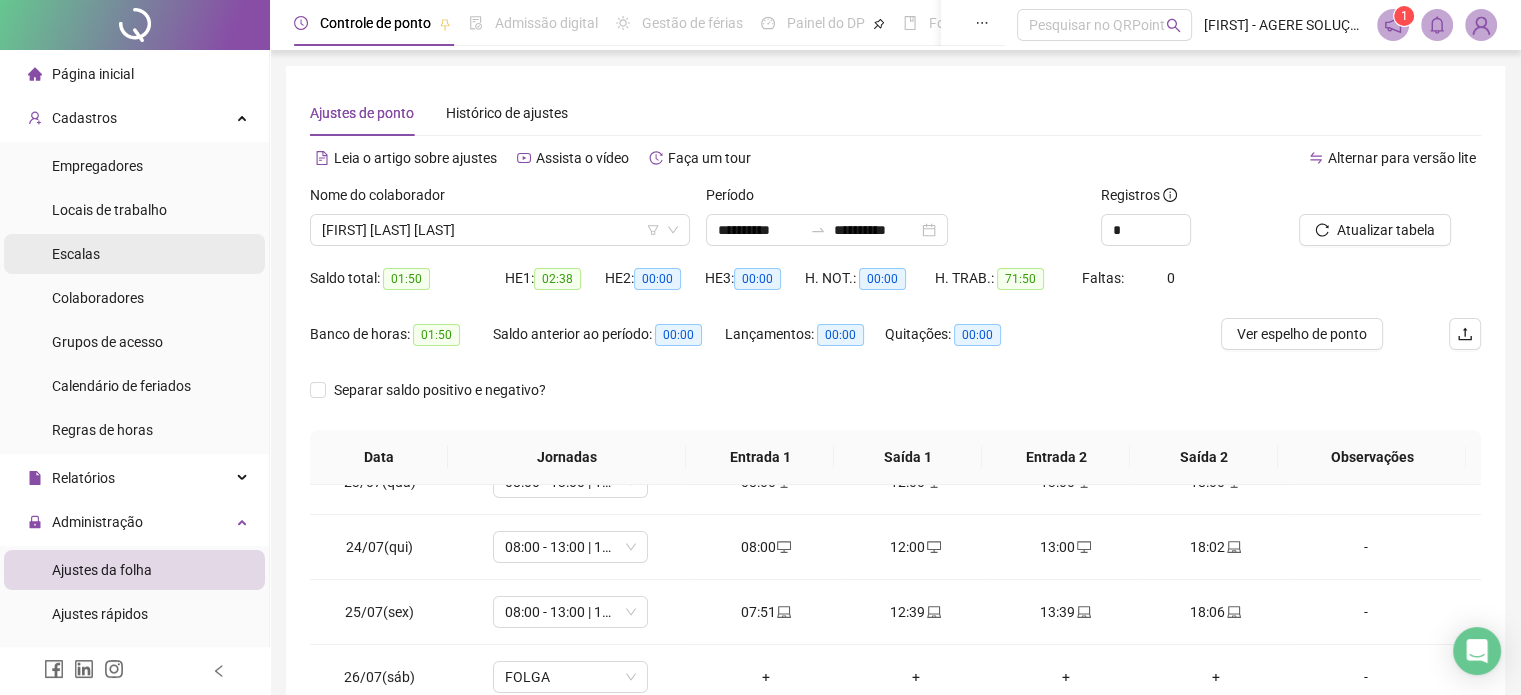 click on "Escalas" at bounding box center [134, 254] 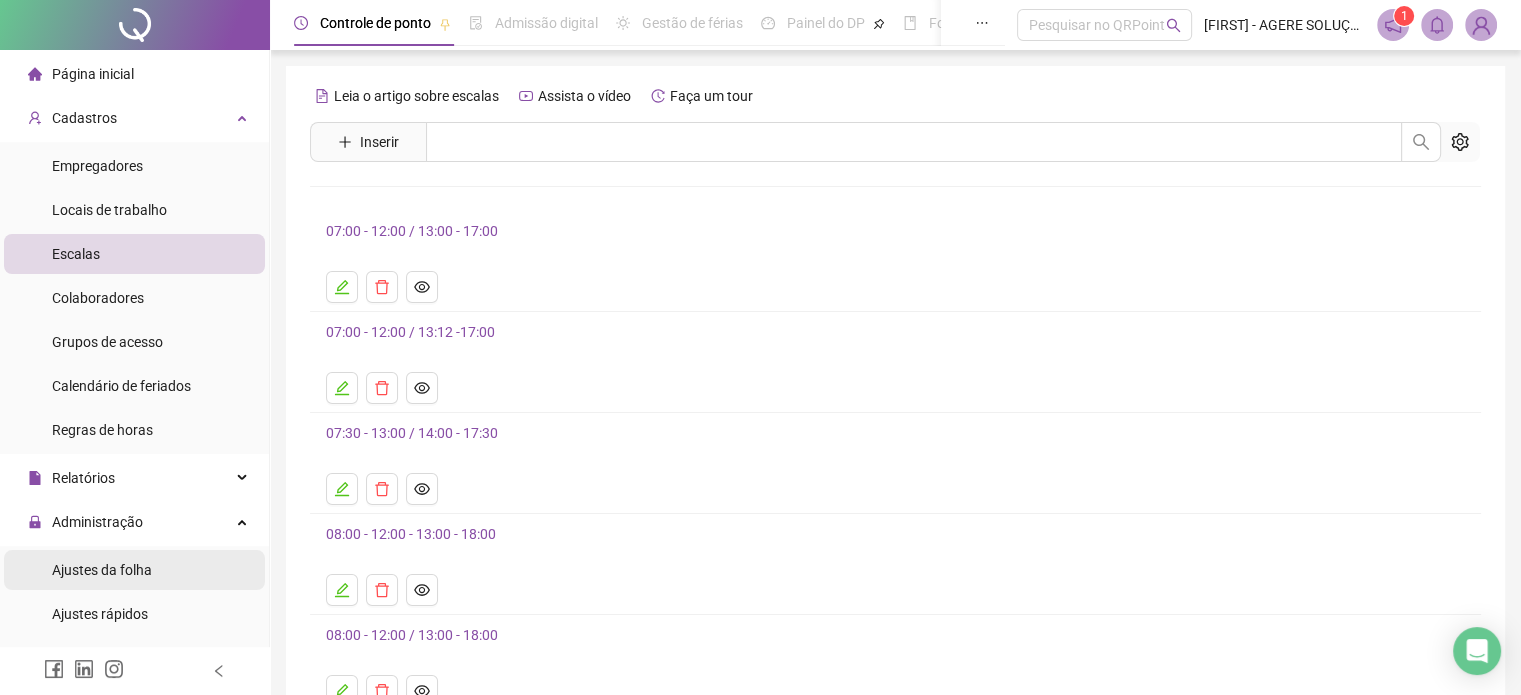 drag, startPoint x: 1418, startPoint y: 0, endPoint x: 96, endPoint y: 567, distance: 1438.462 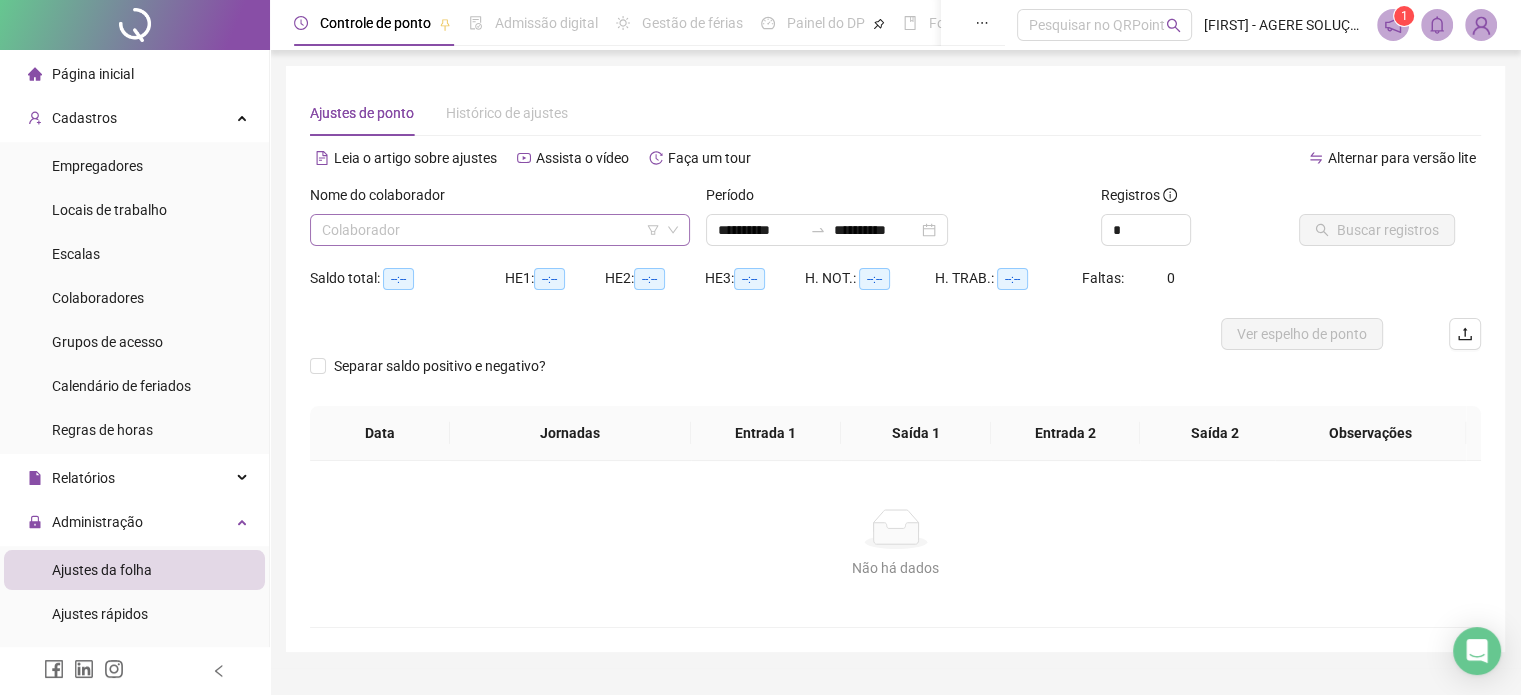 click at bounding box center (491, 230) 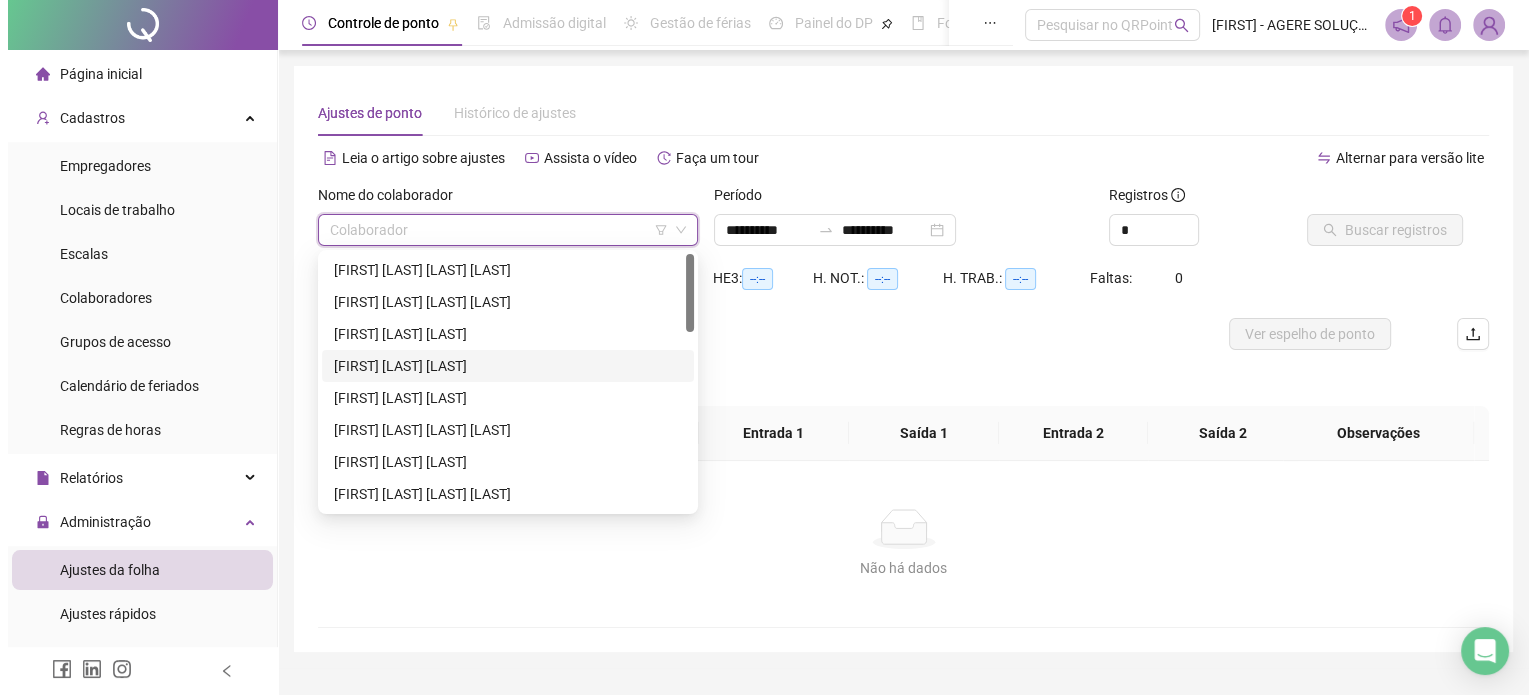 scroll, scrollTop: 200, scrollLeft: 0, axis: vertical 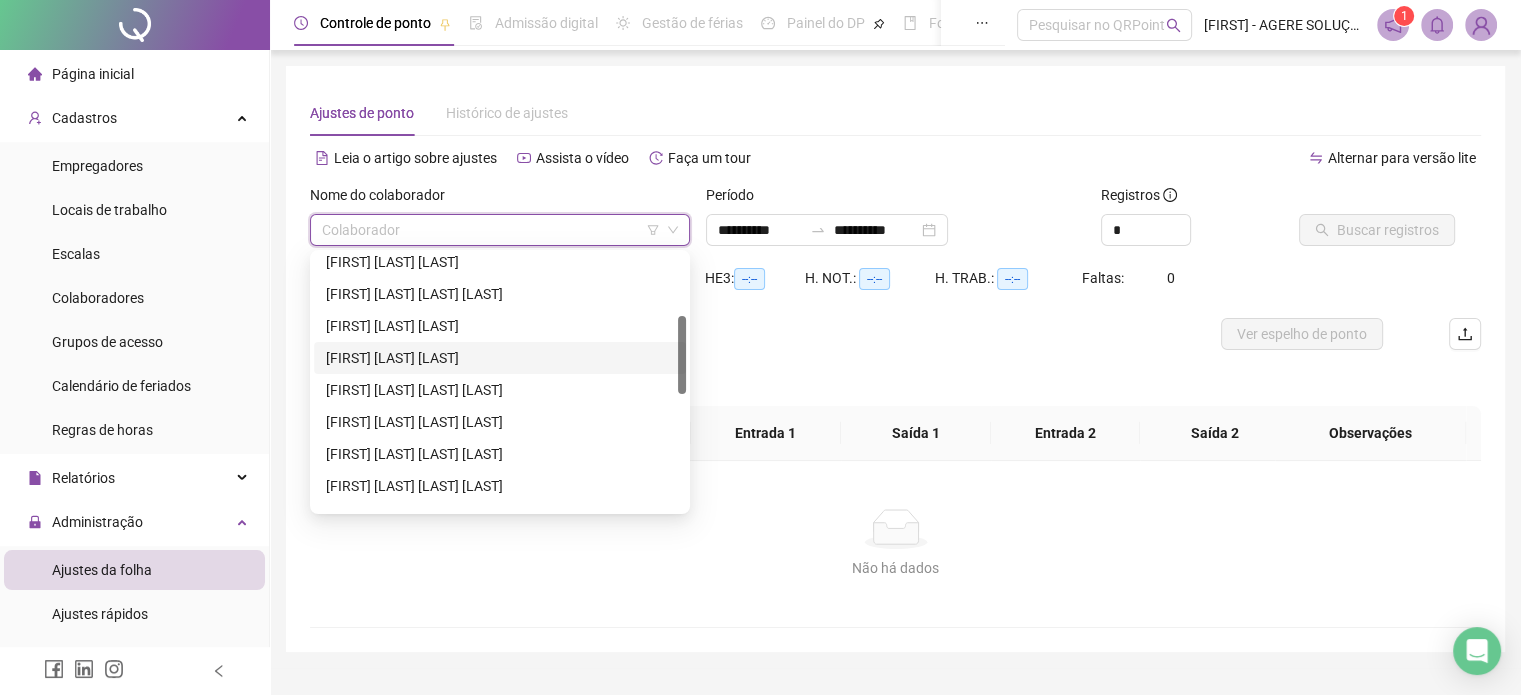 click on "[FIRST] [LAST] [LAST]" at bounding box center [500, 358] 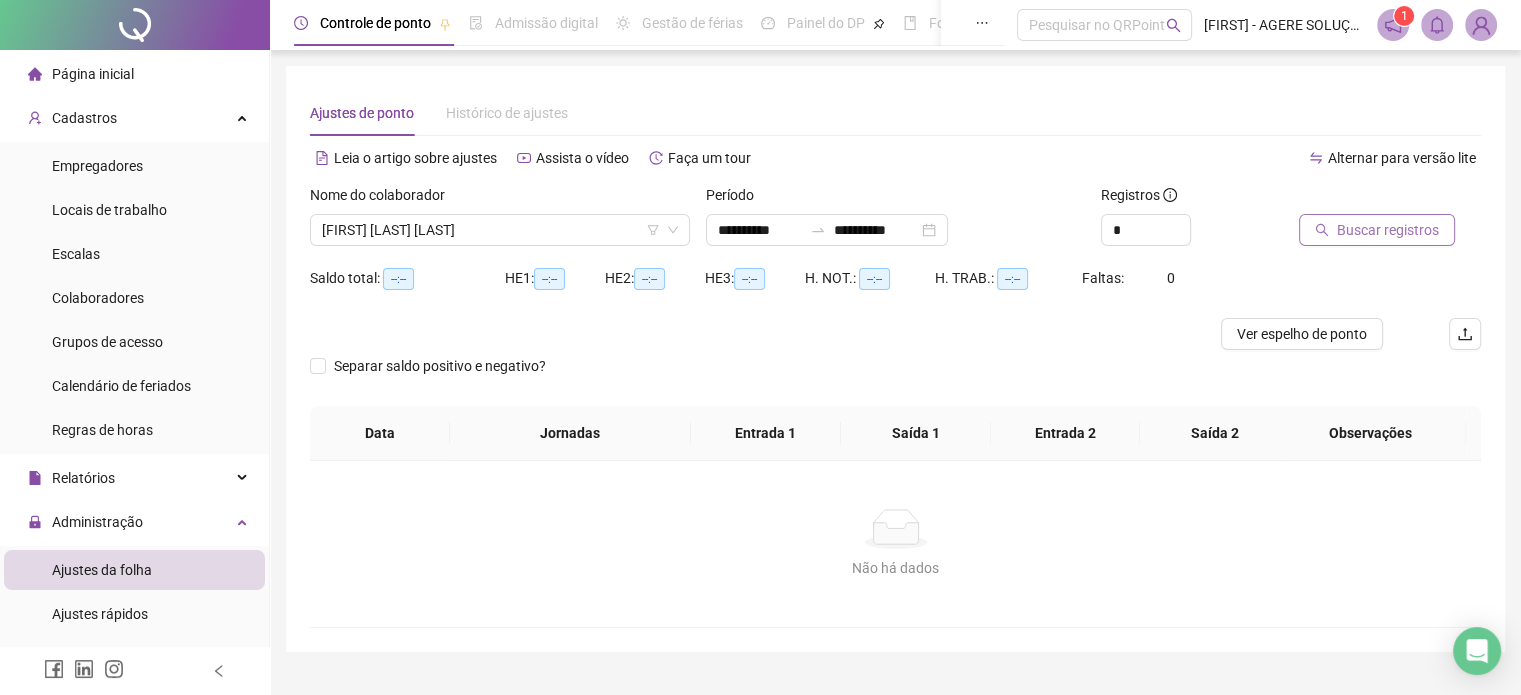click on "Buscar registros" at bounding box center [1388, 230] 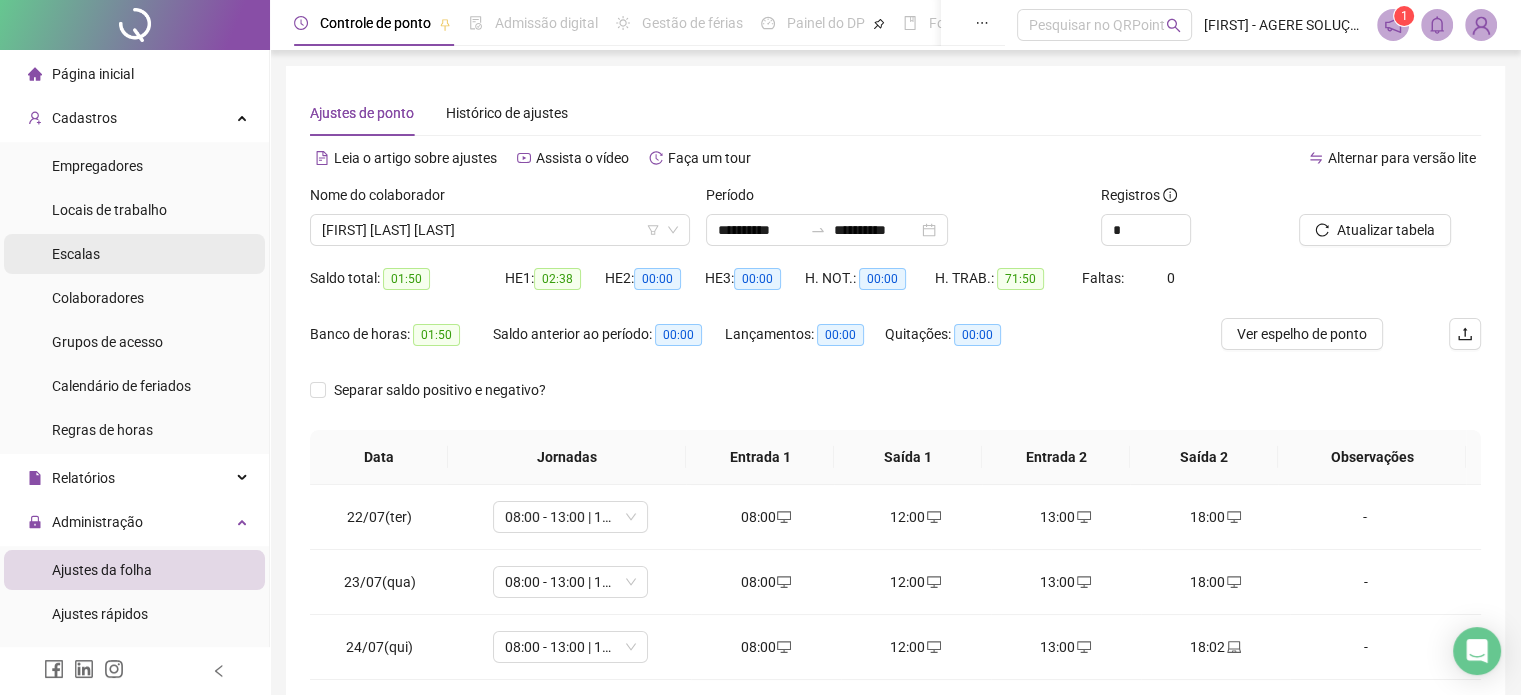 click on "Escalas" at bounding box center [134, 254] 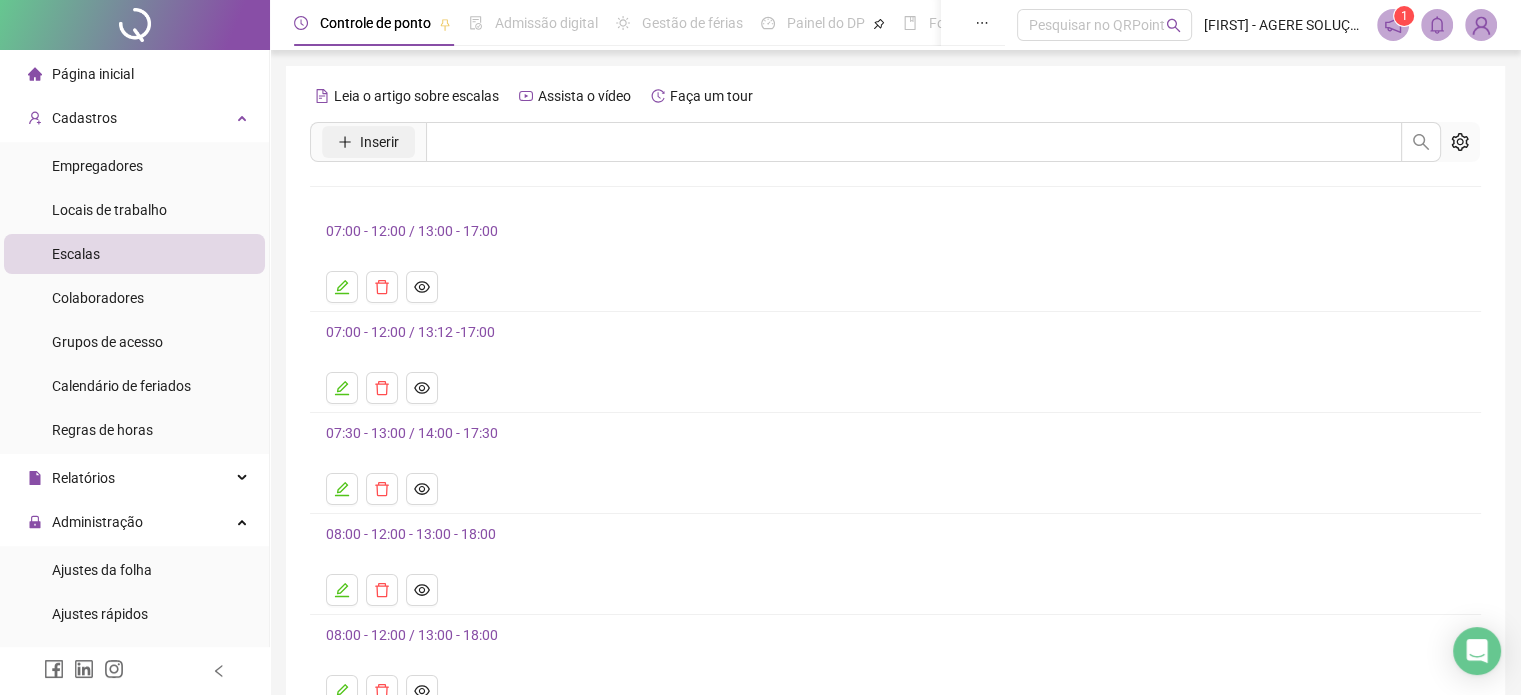 click on "Inserir" at bounding box center (379, 142) 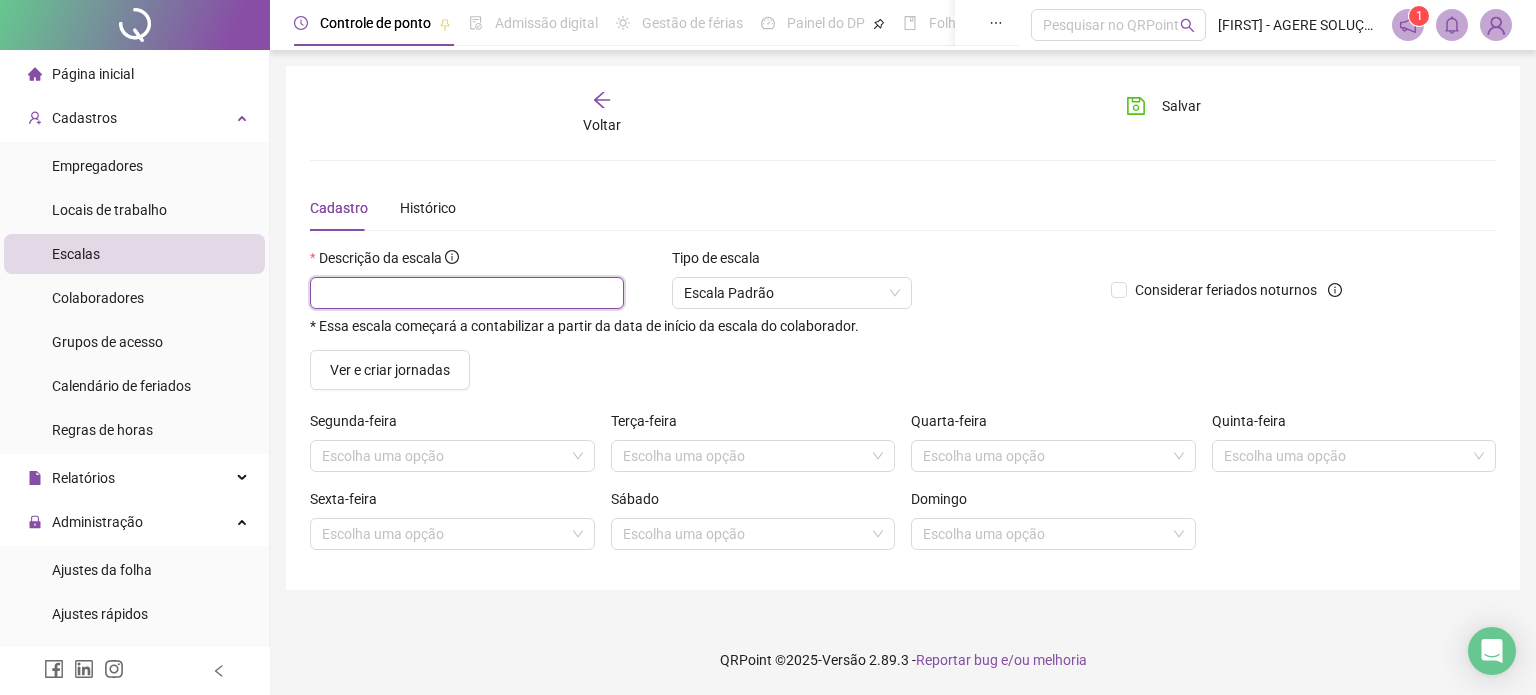 click at bounding box center [467, 293] 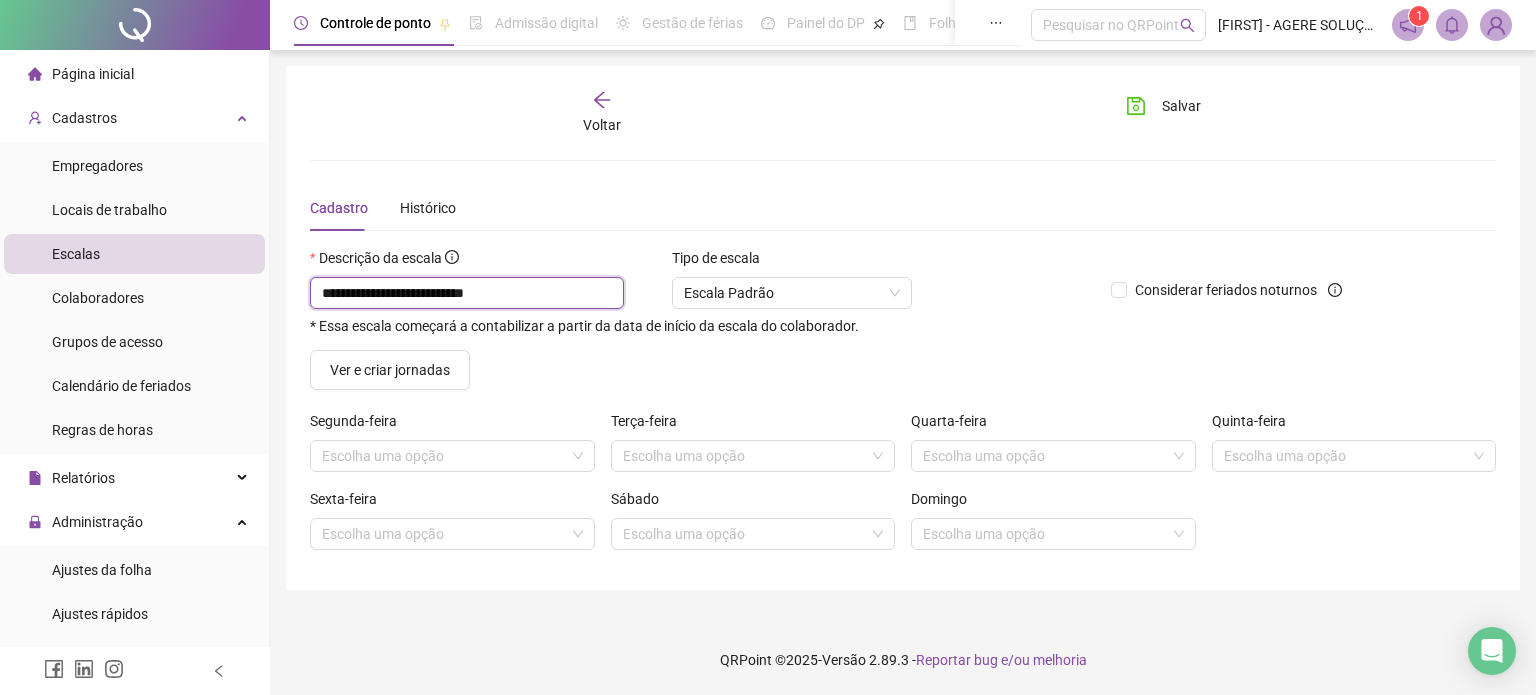 click on "**********" at bounding box center (467, 293) 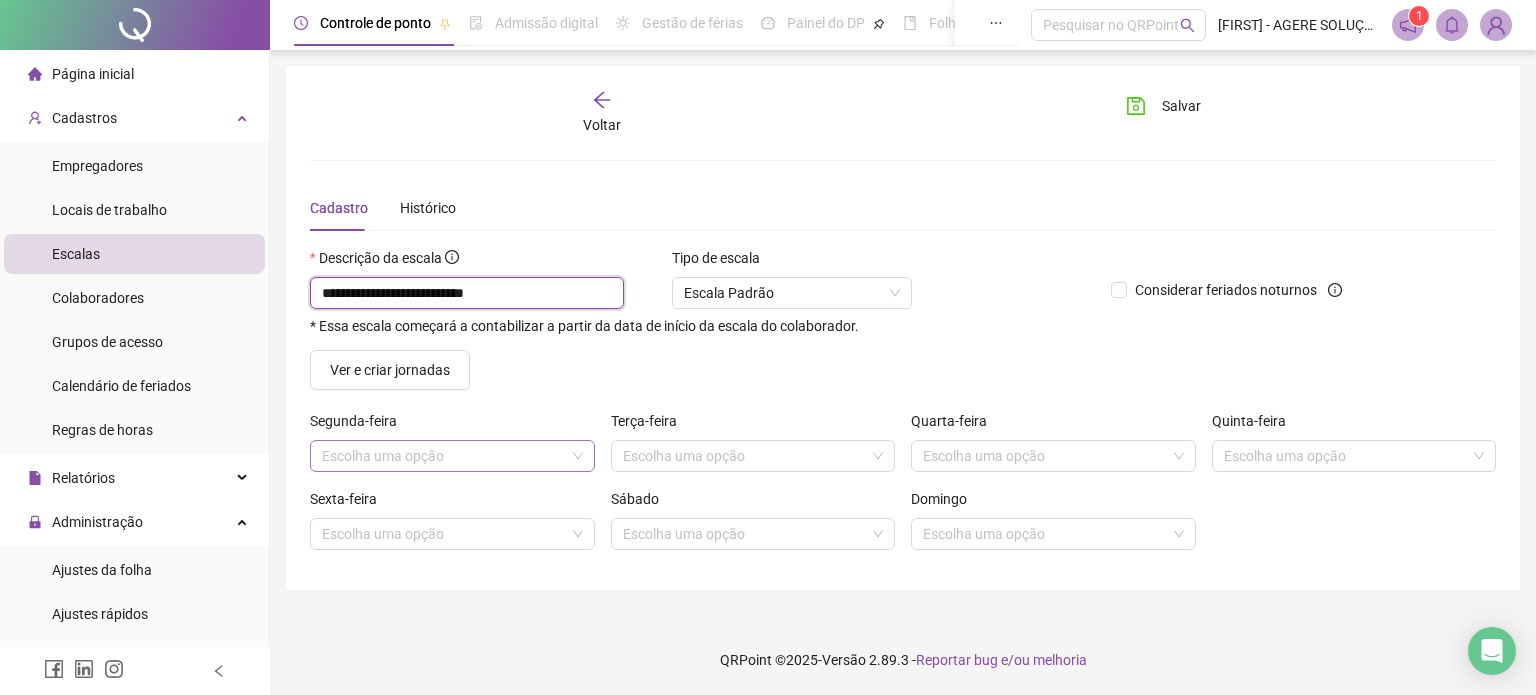 type on "**********" 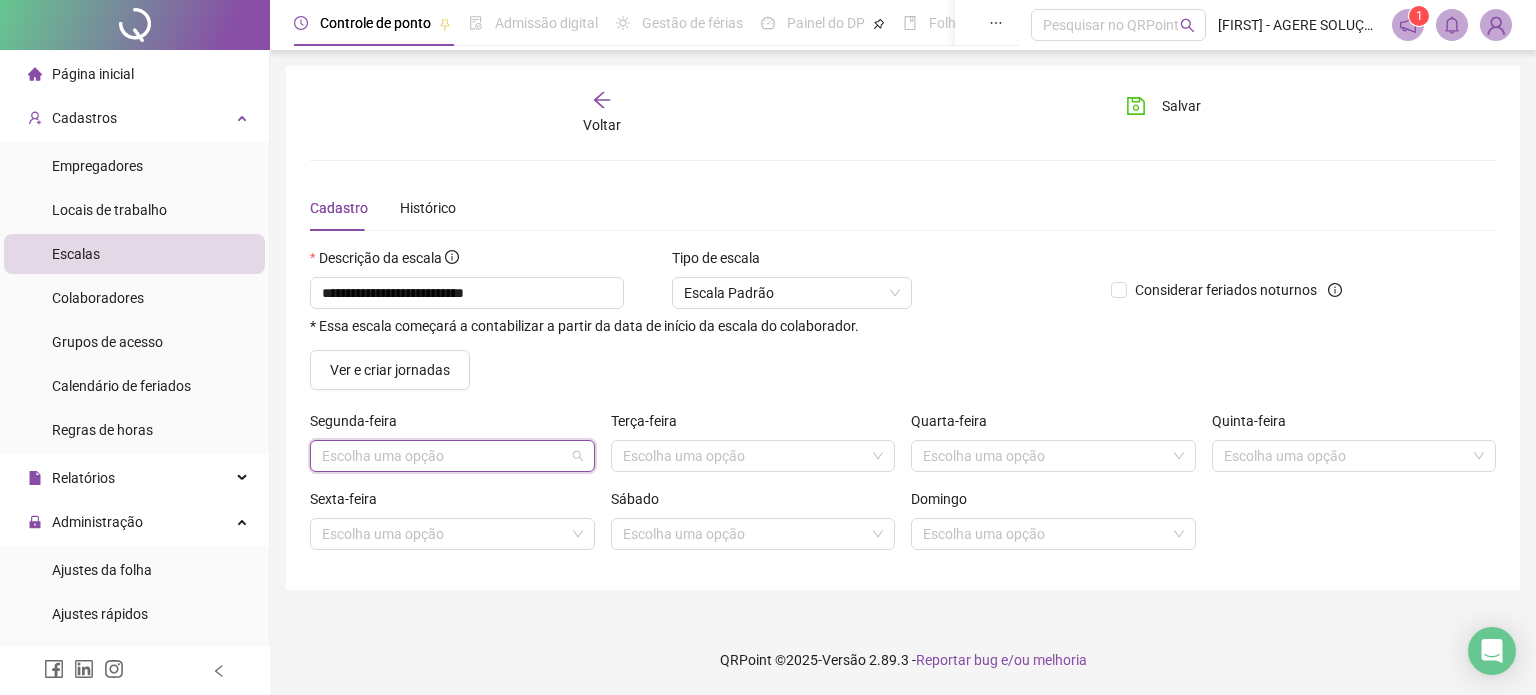 click at bounding box center [443, 456] 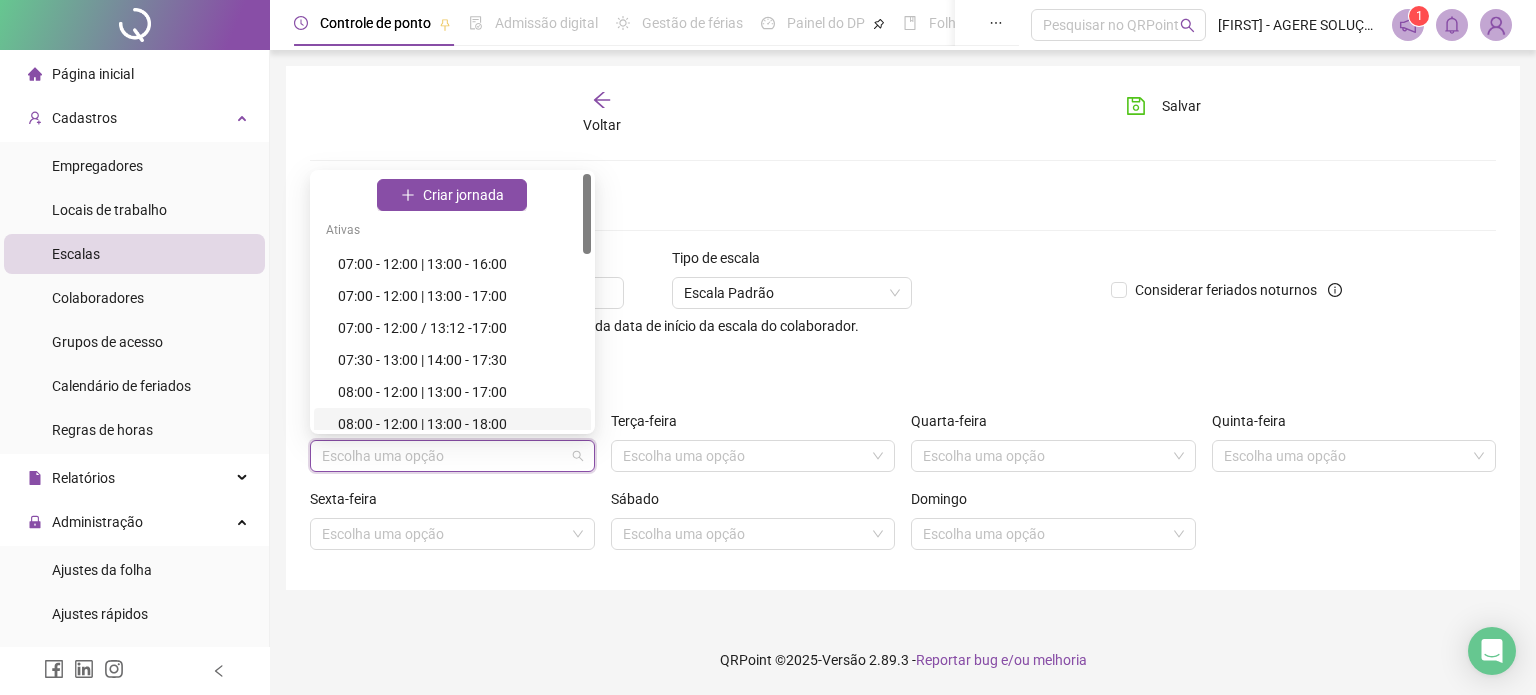 click on "08:00 - 12:00 | 13:00 - 18:00" at bounding box center (458, 424) 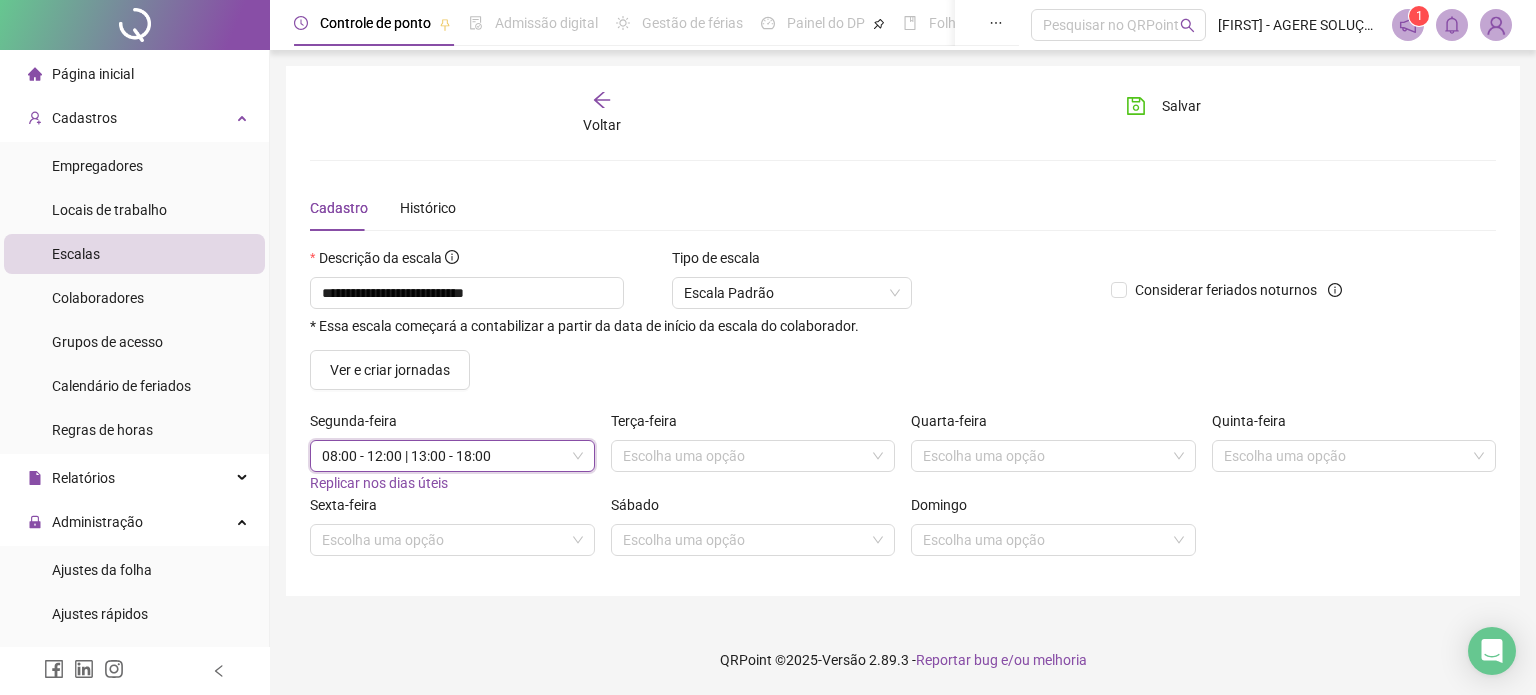 click on "08:00 - 12:00 | 13:00 - 18:00" at bounding box center [452, 456] 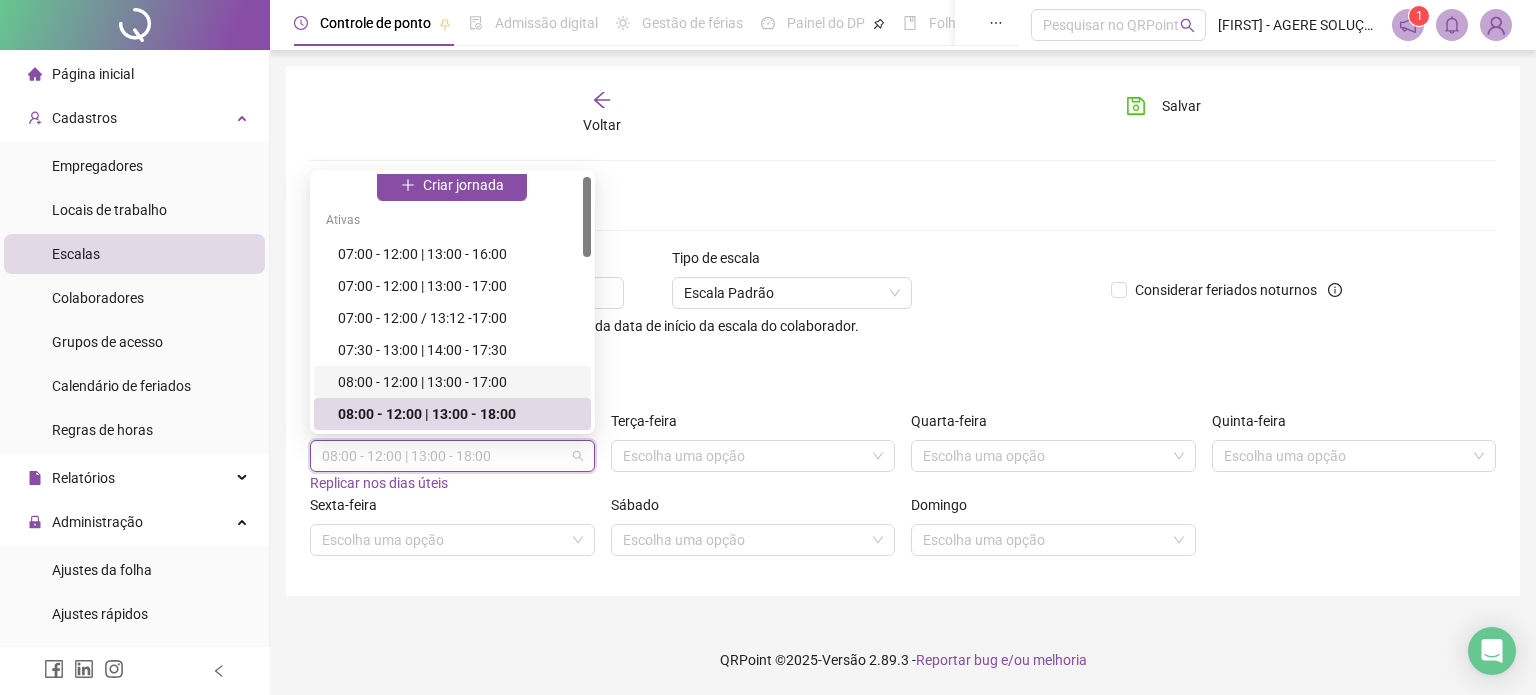 click on "08:00 - 12:00 | 13:00 - 17:00" at bounding box center (458, 382) 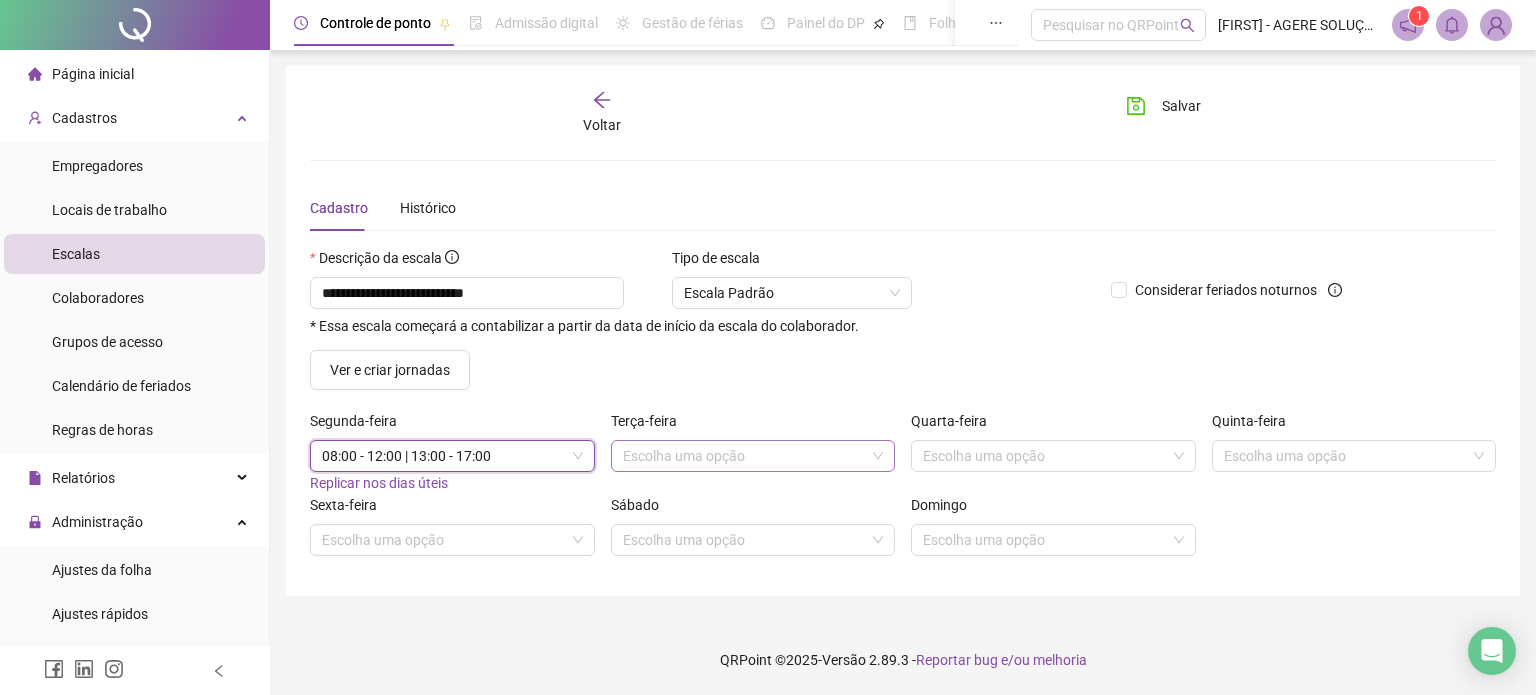 click at bounding box center (744, 456) 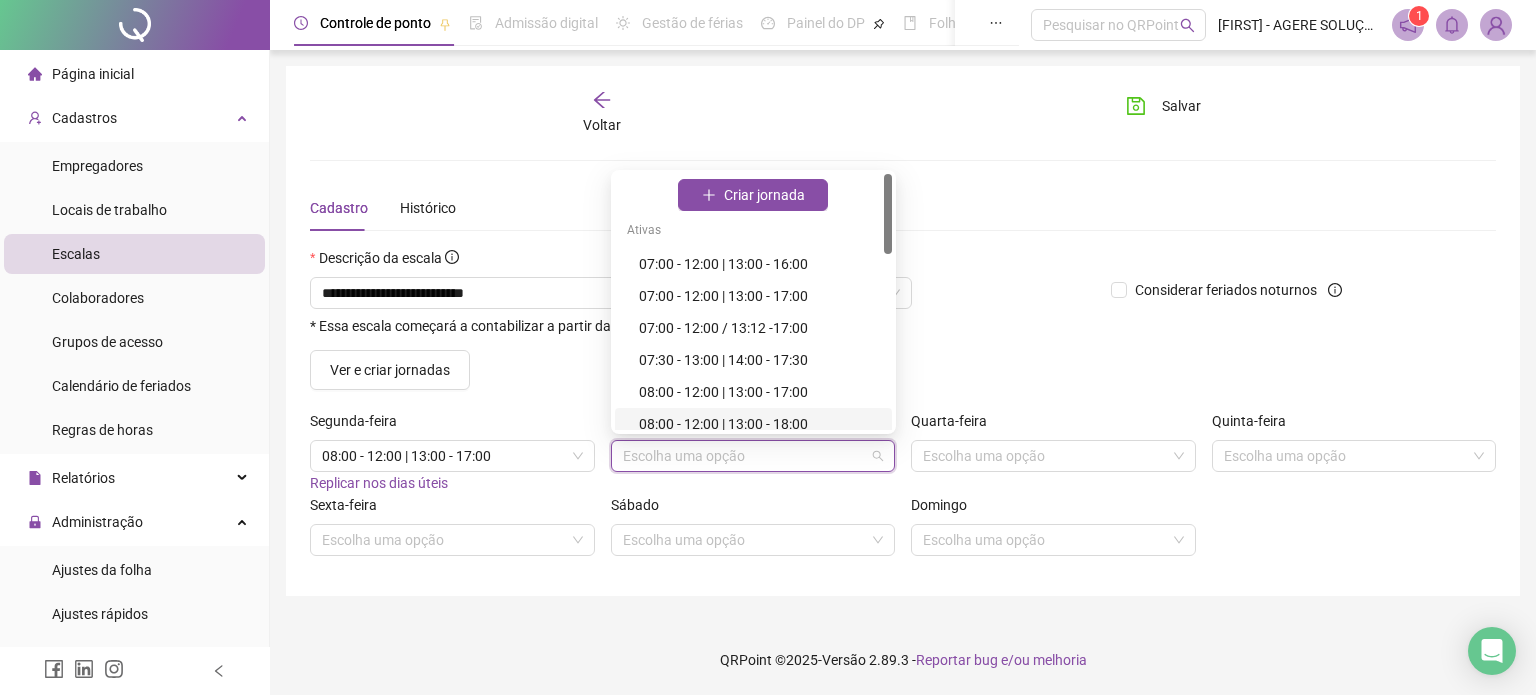 click on "08:00 - 12:00 | 13:00 - 18:00" at bounding box center [759, 424] 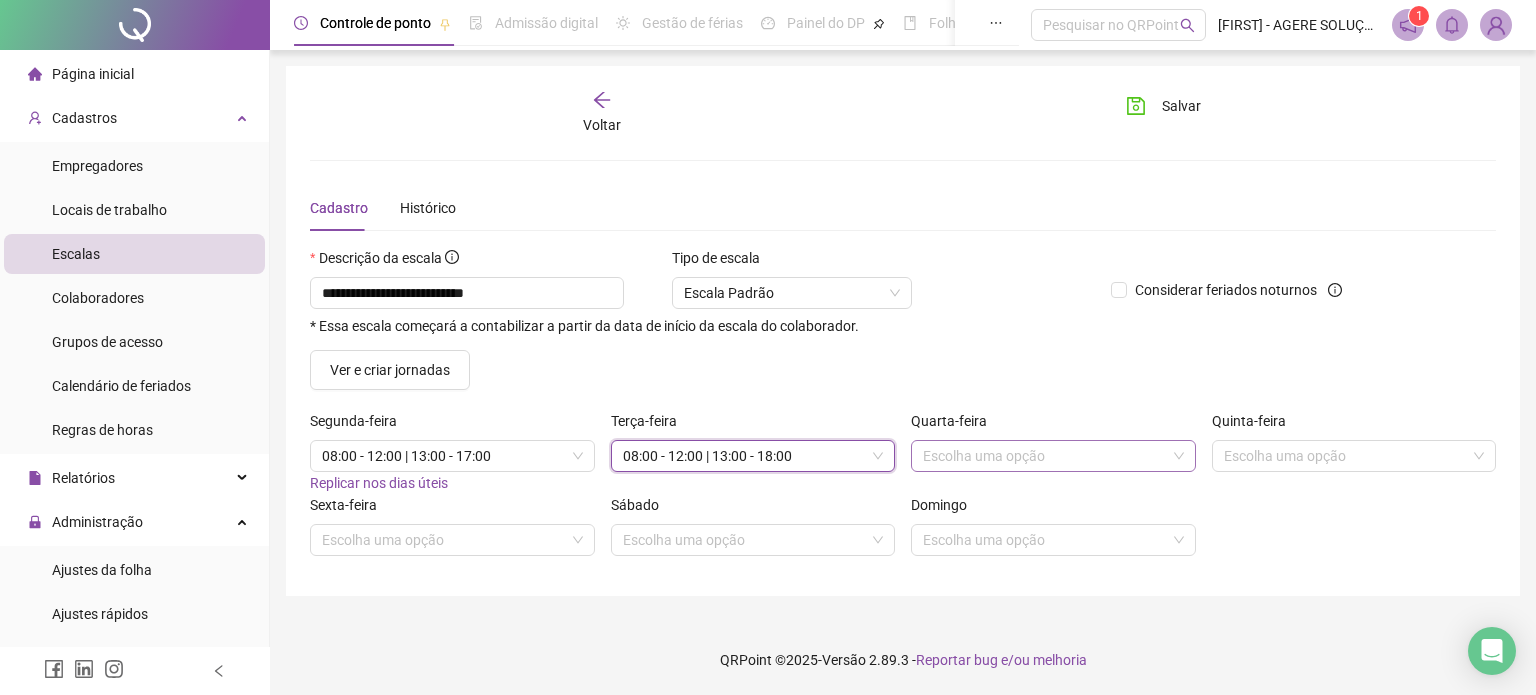 click at bounding box center [1044, 456] 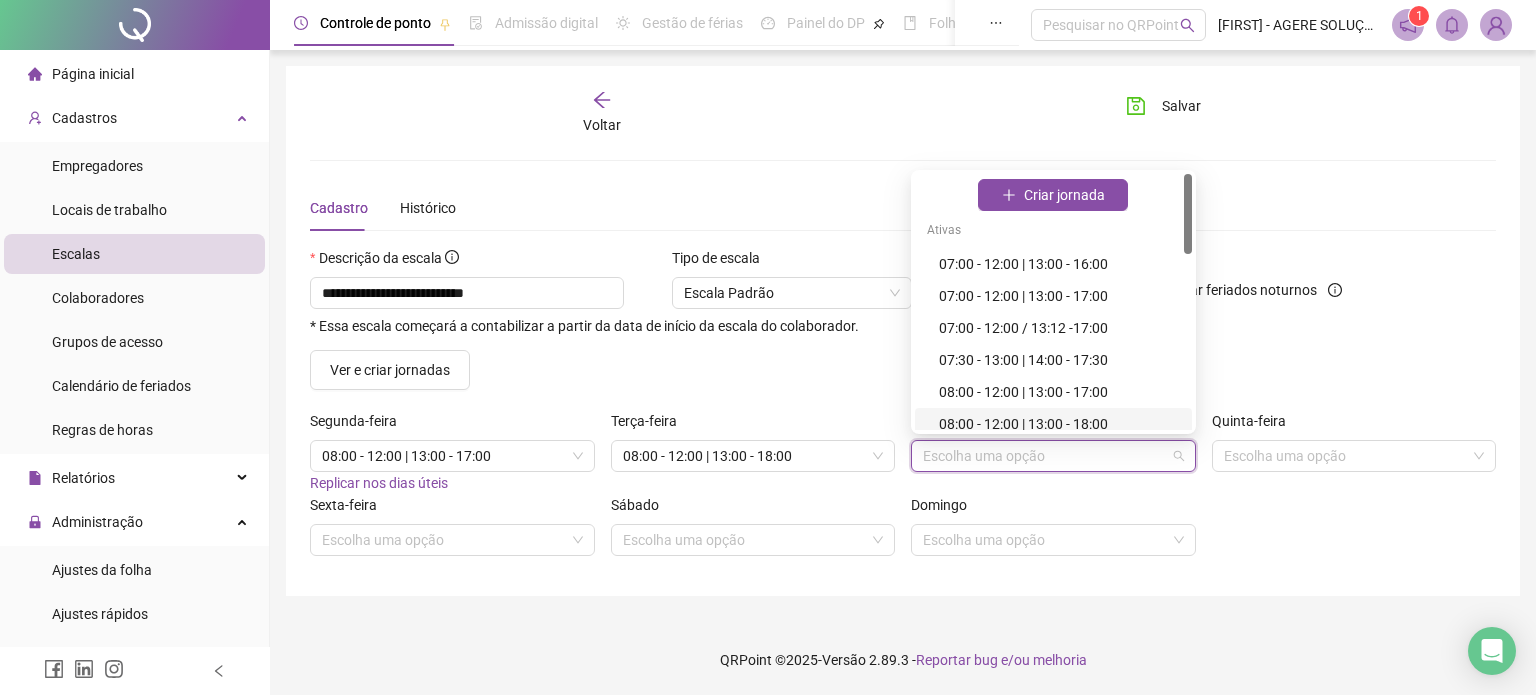 click on "08:00 - 12:00 | 13:00 - 18:00" at bounding box center (1059, 424) 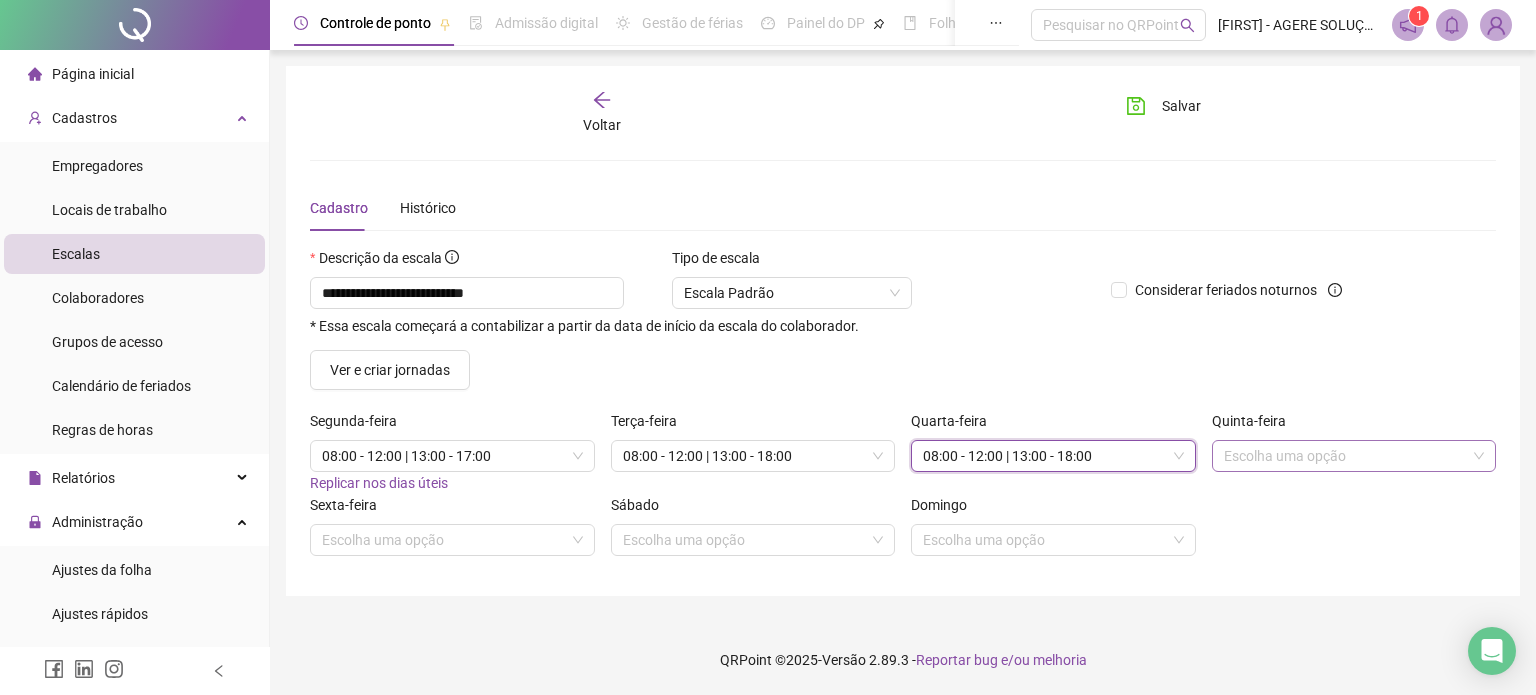 click at bounding box center [1345, 456] 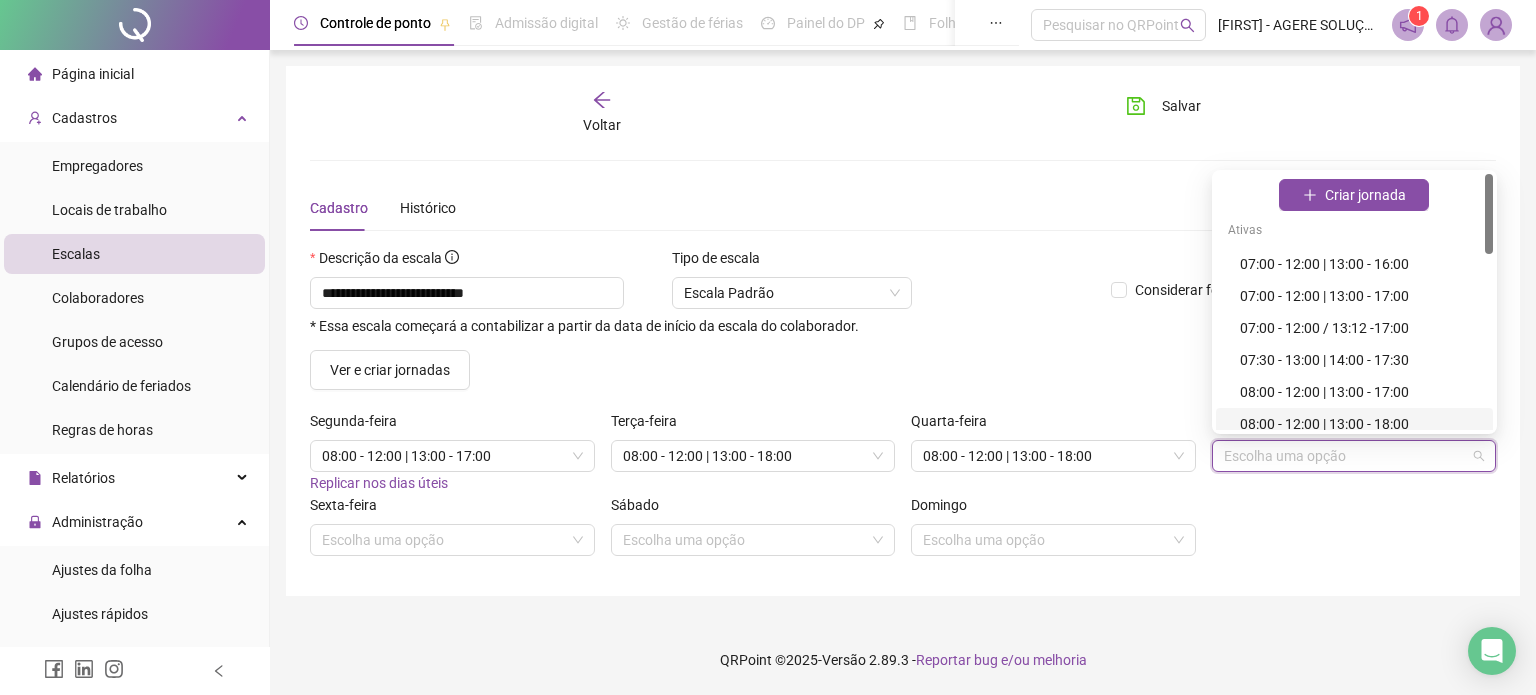 click on "08:00 - 12:00 | 13:00 - 18:00" at bounding box center (1360, 424) 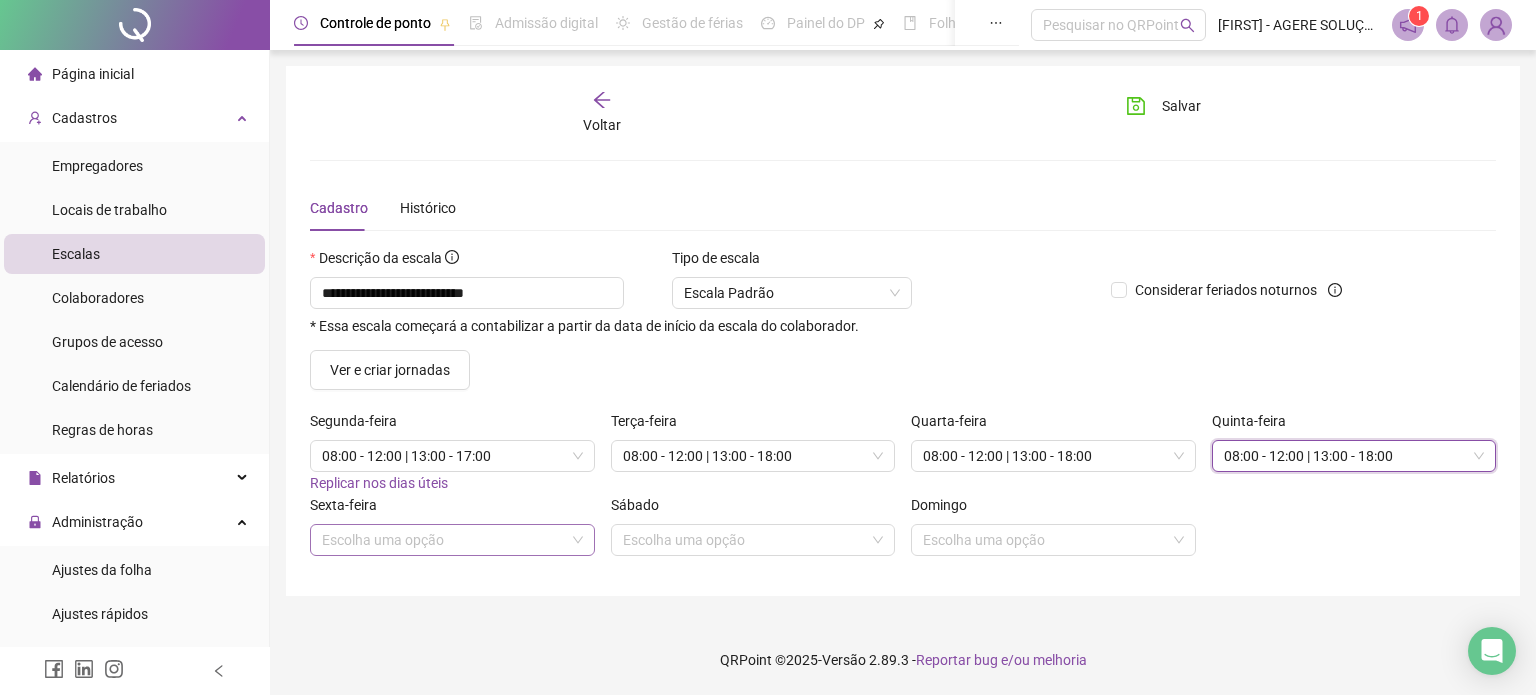 click at bounding box center (443, 540) 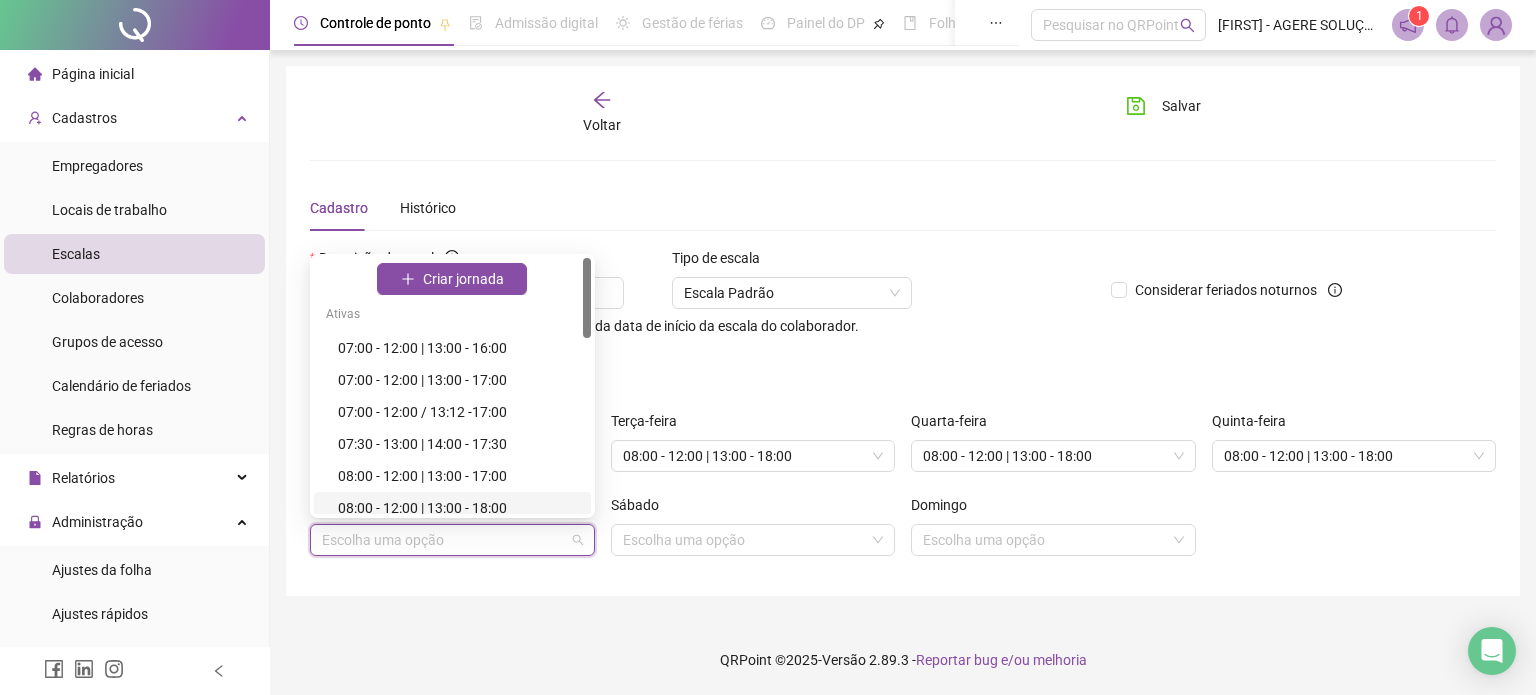click on "08:00 - 12:00 | 13:00 - 18:00" at bounding box center [458, 508] 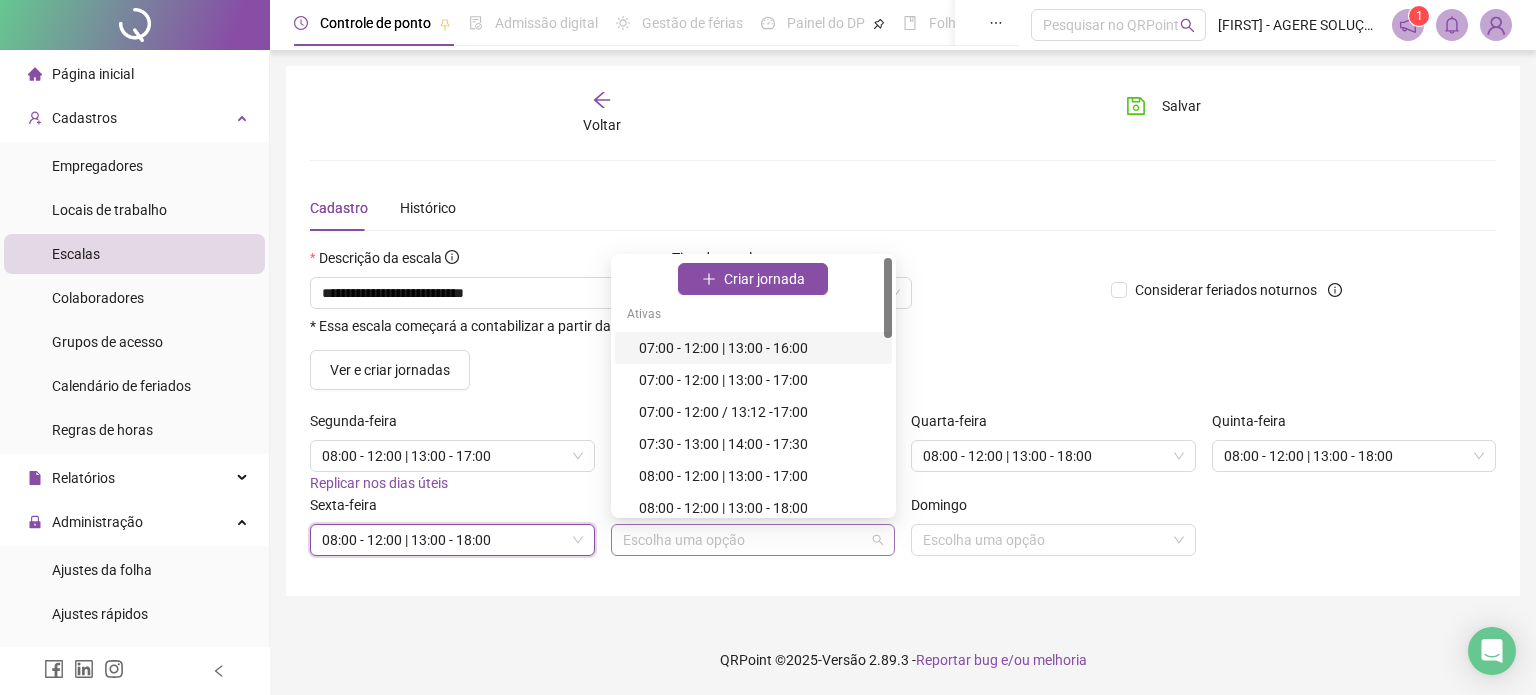 click on "Escolha uma opção" at bounding box center [753, 540] 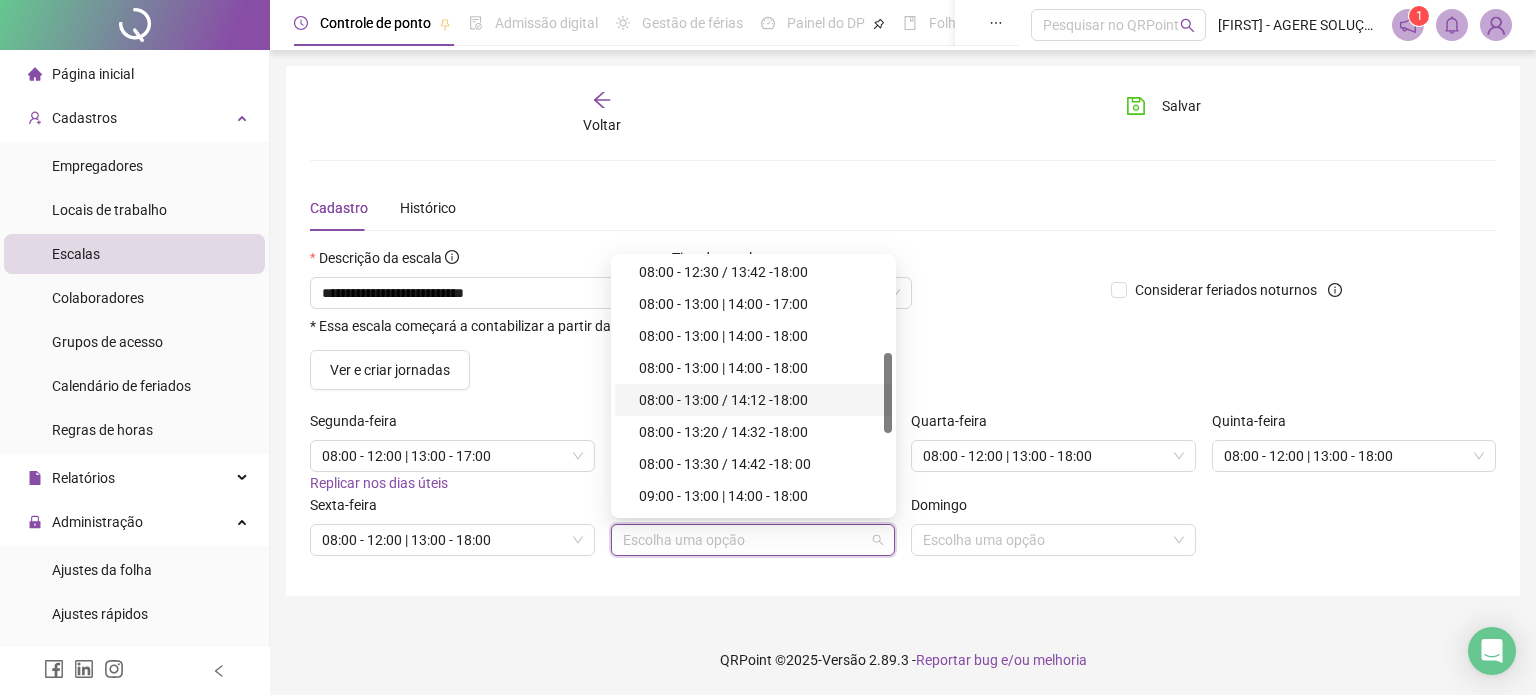 scroll, scrollTop: 554, scrollLeft: 0, axis: vertical 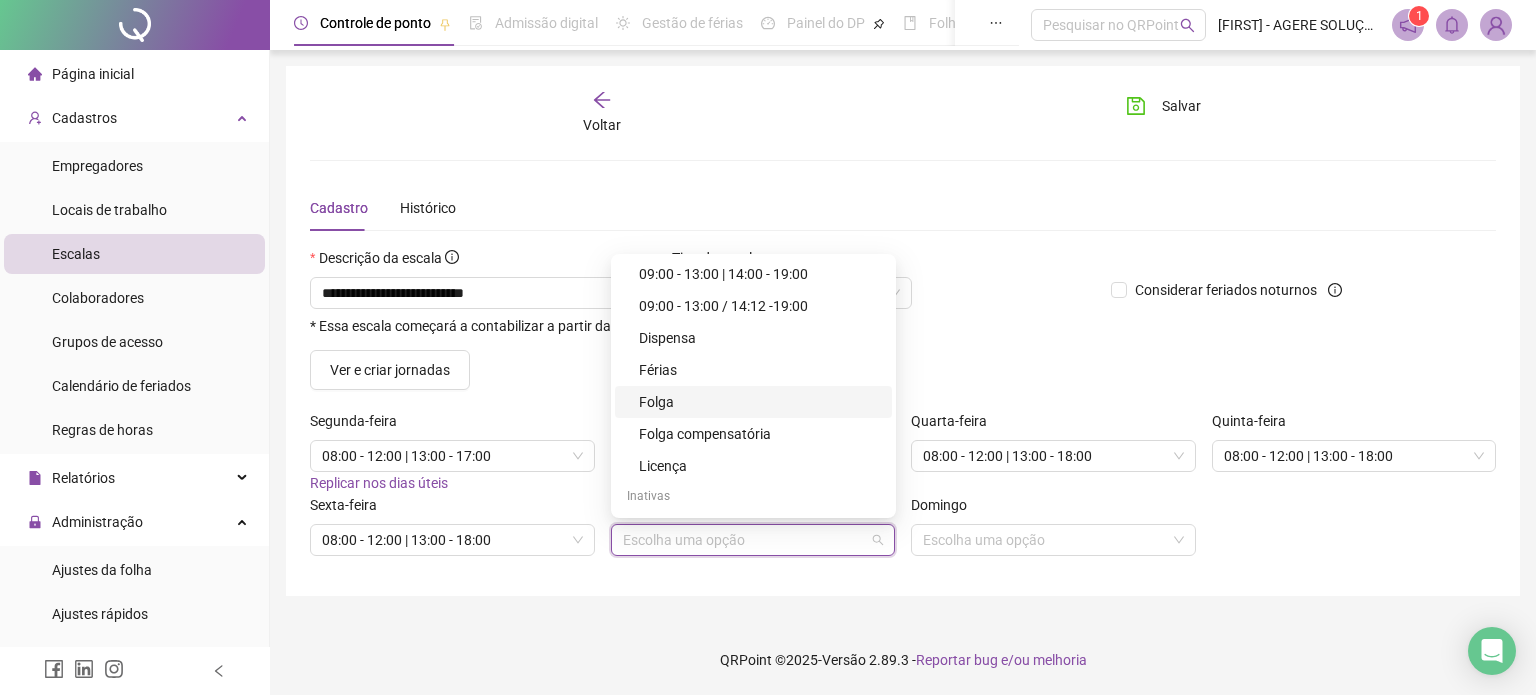 click on "Folga" at bounding box center (759, 402) 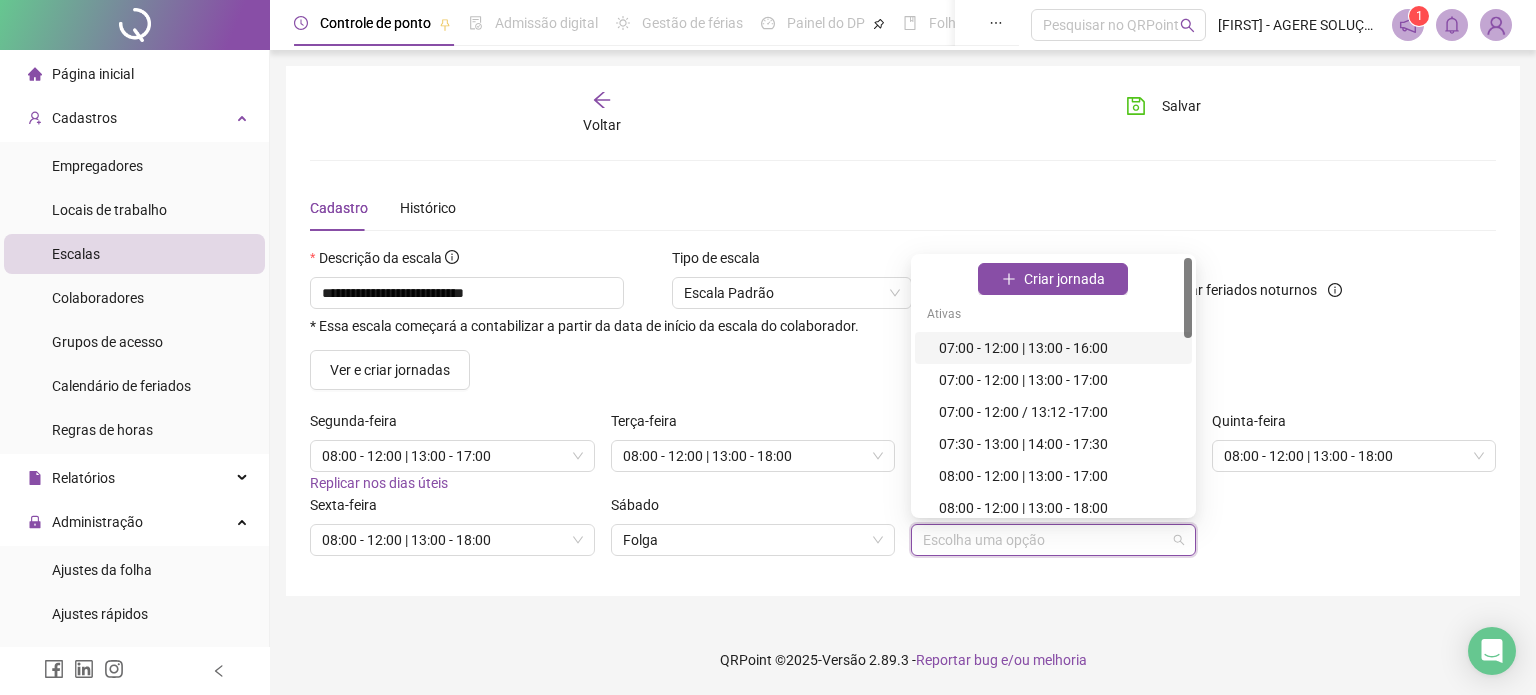 click at bounding box center [1044, 540] 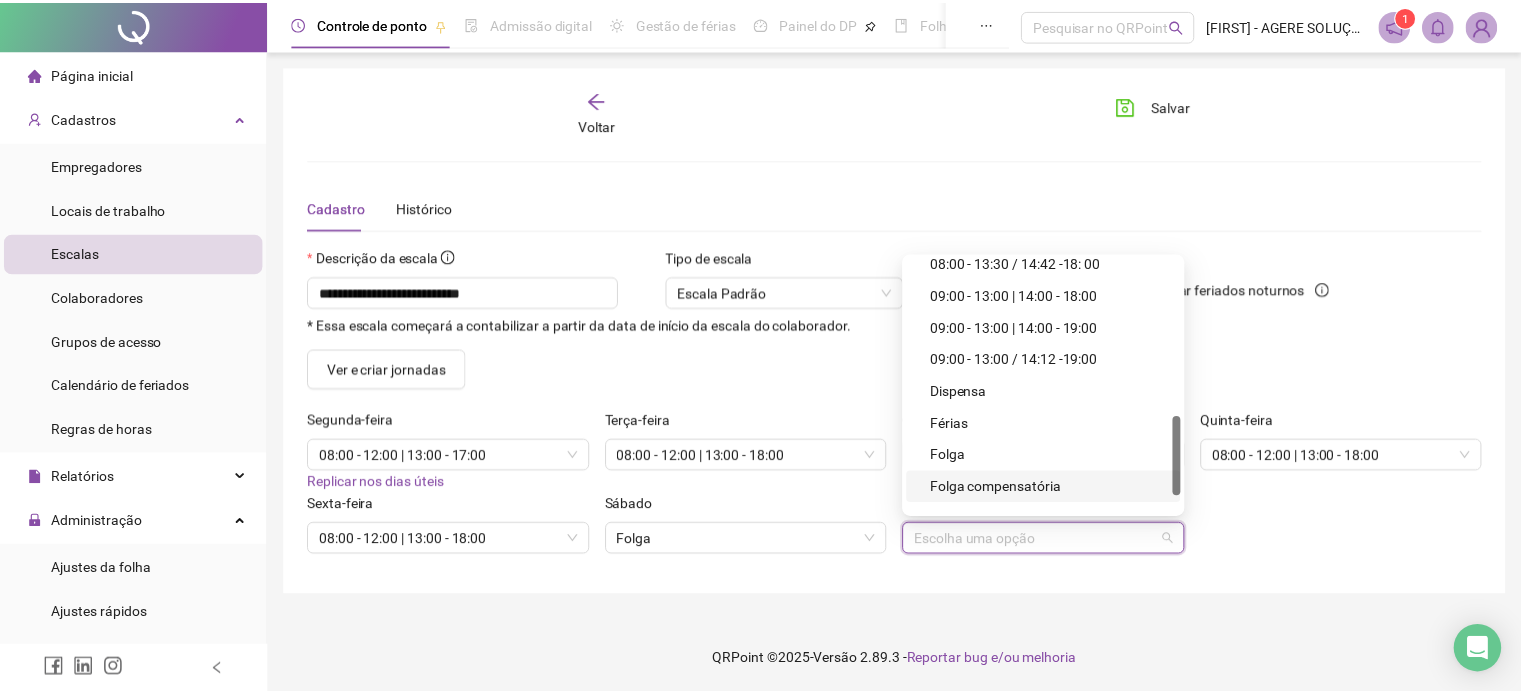 scroll, scrollTop: 554, scrollLeft: 0, axis: vertical 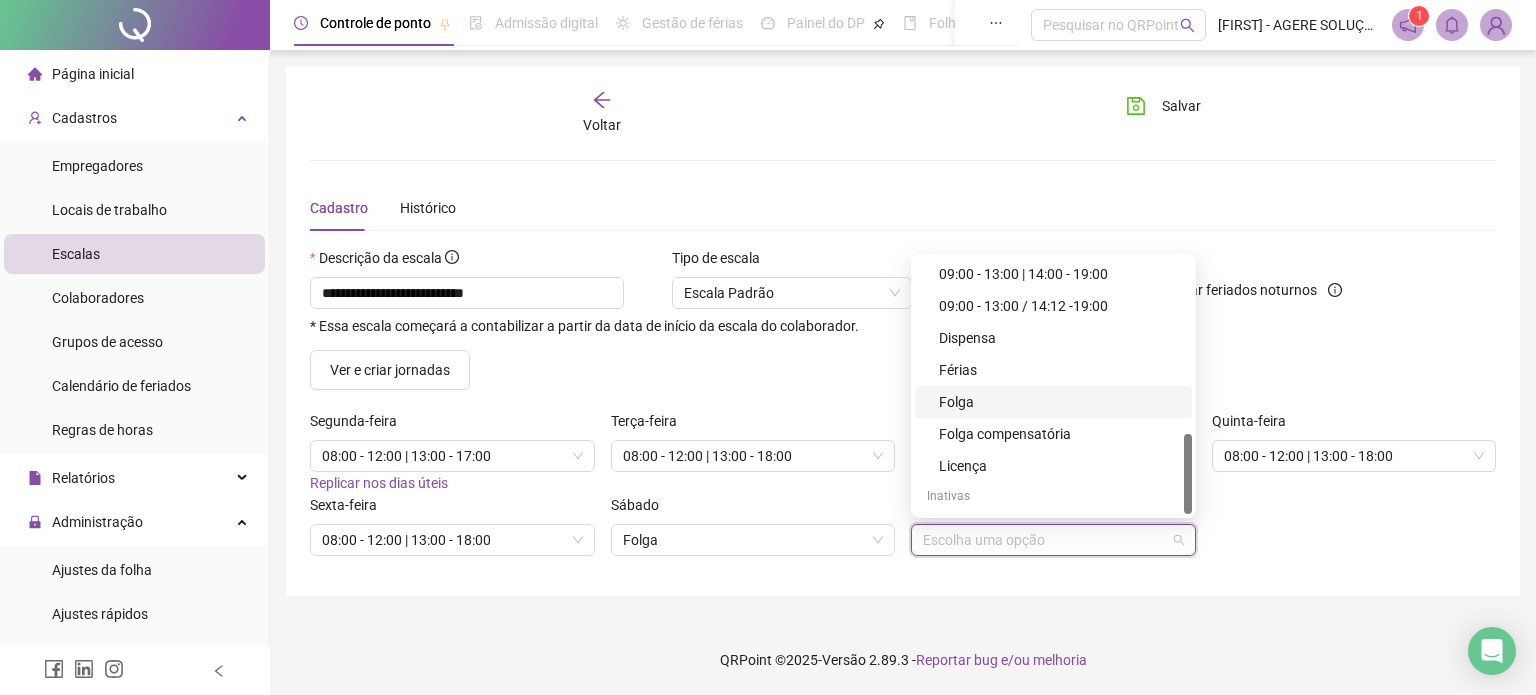 click on "Folga" at bounding box center (1059, 402) 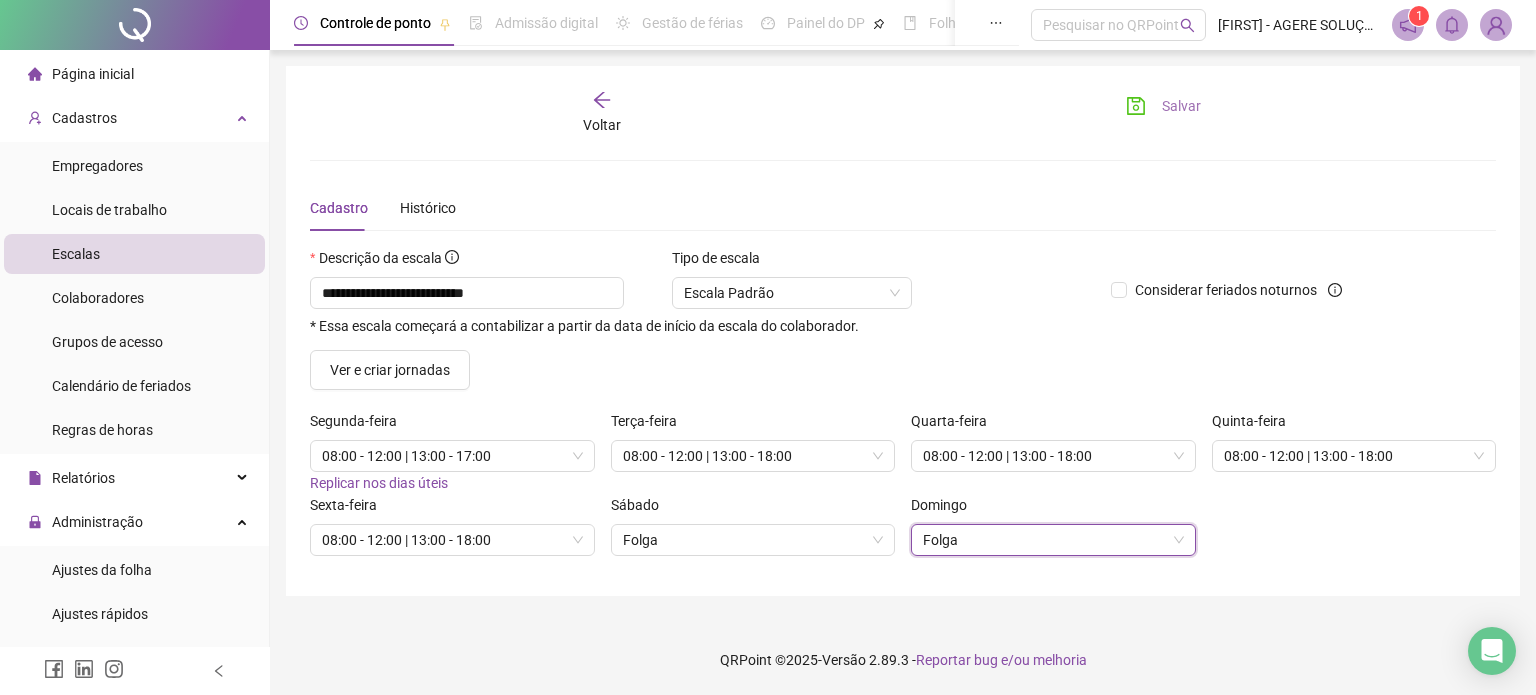 click on "Salvar" at bounding box center [1163, 106] 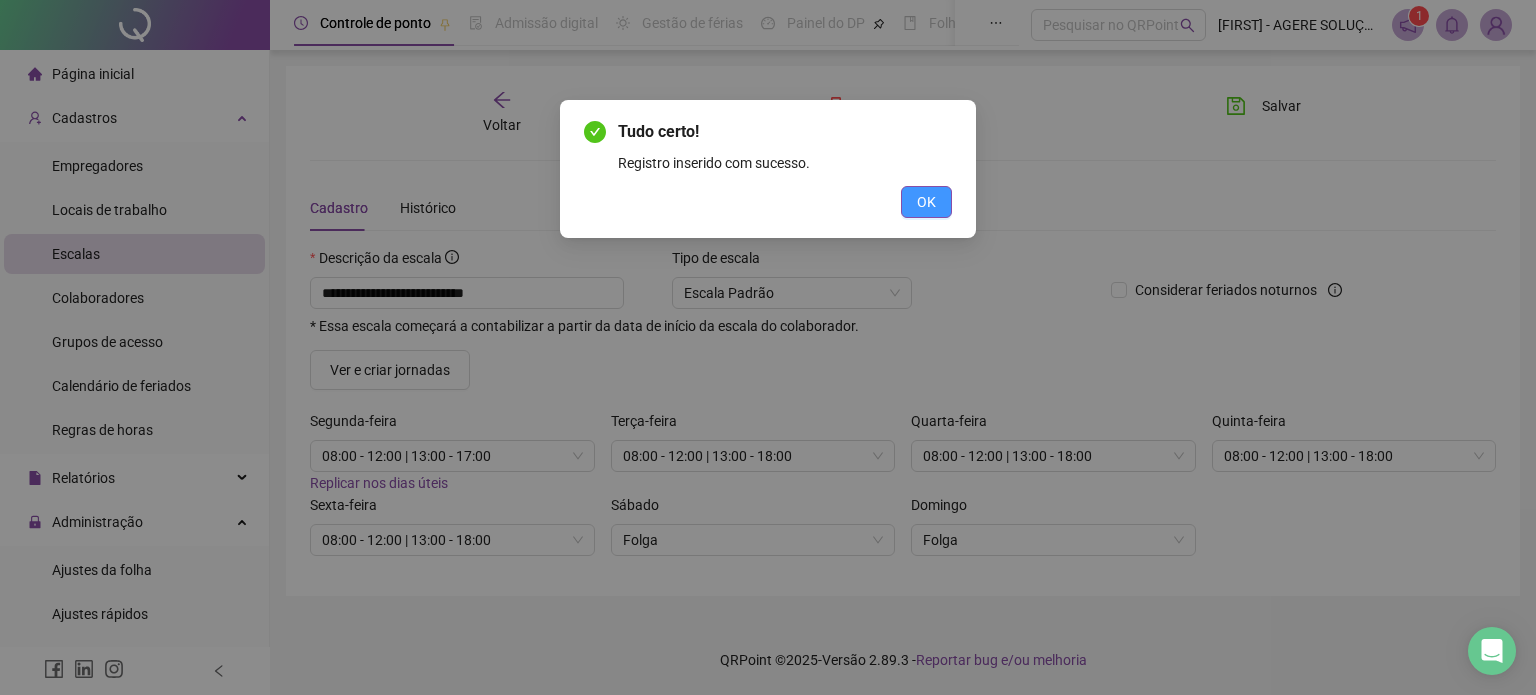 click on "OK" at bounding box center (926, 202) 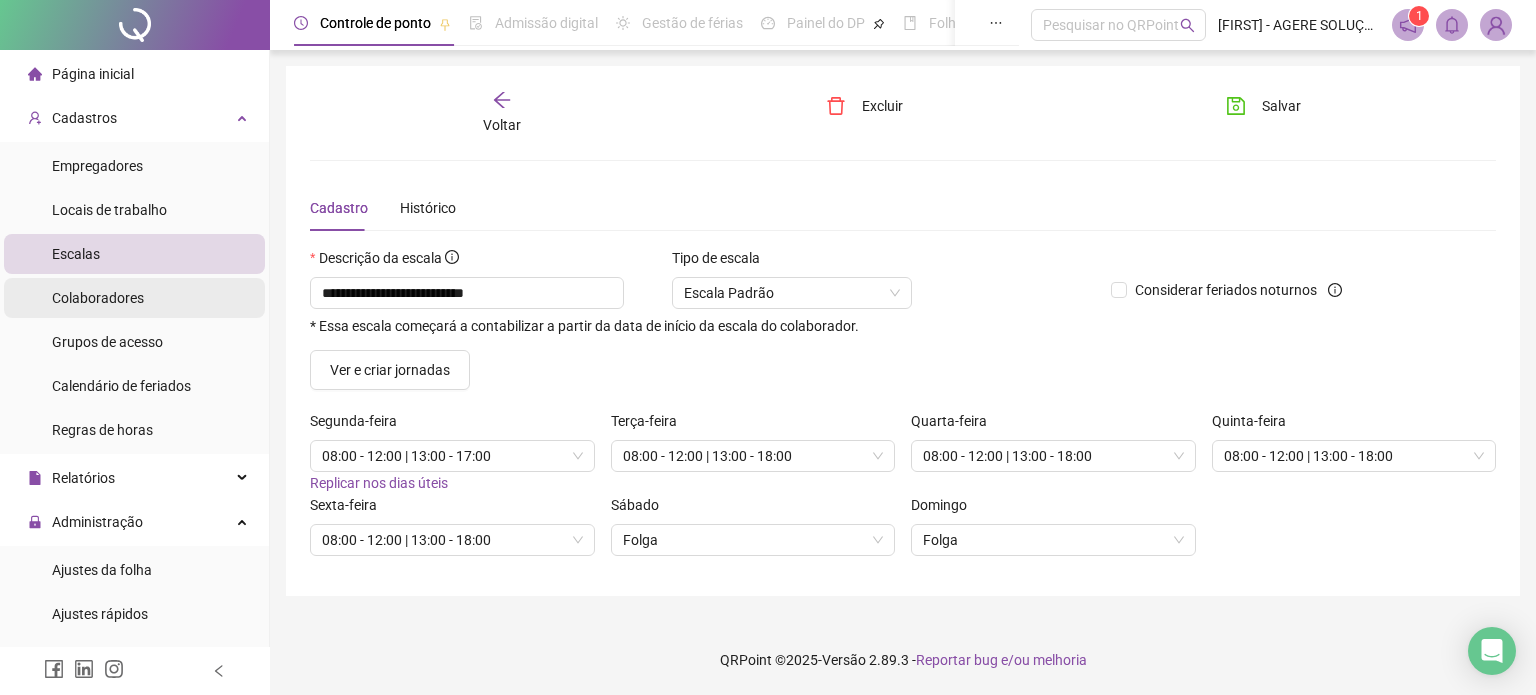 click on "Colaboradores" at bounding box center [98, 298] 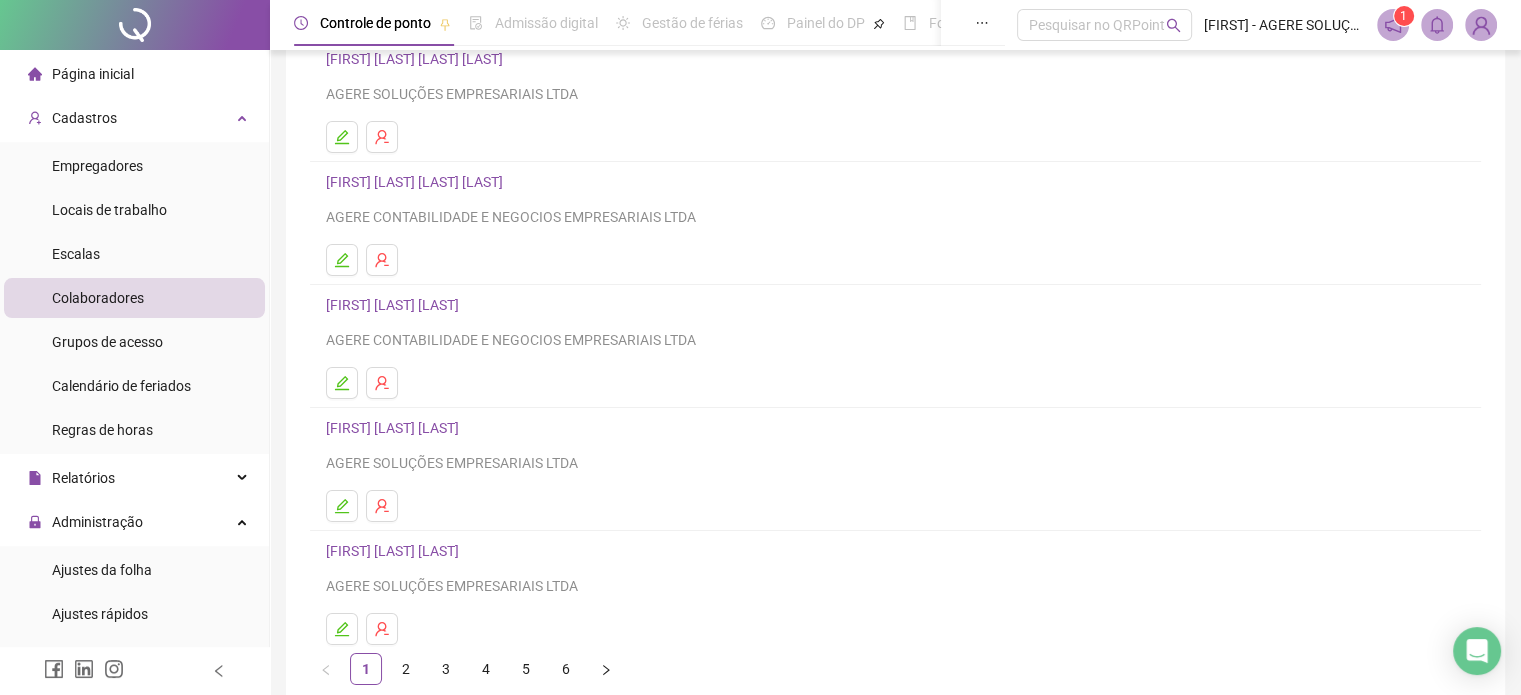 scroll, scrollTop: 0, scrollLeft: 0, axis: both 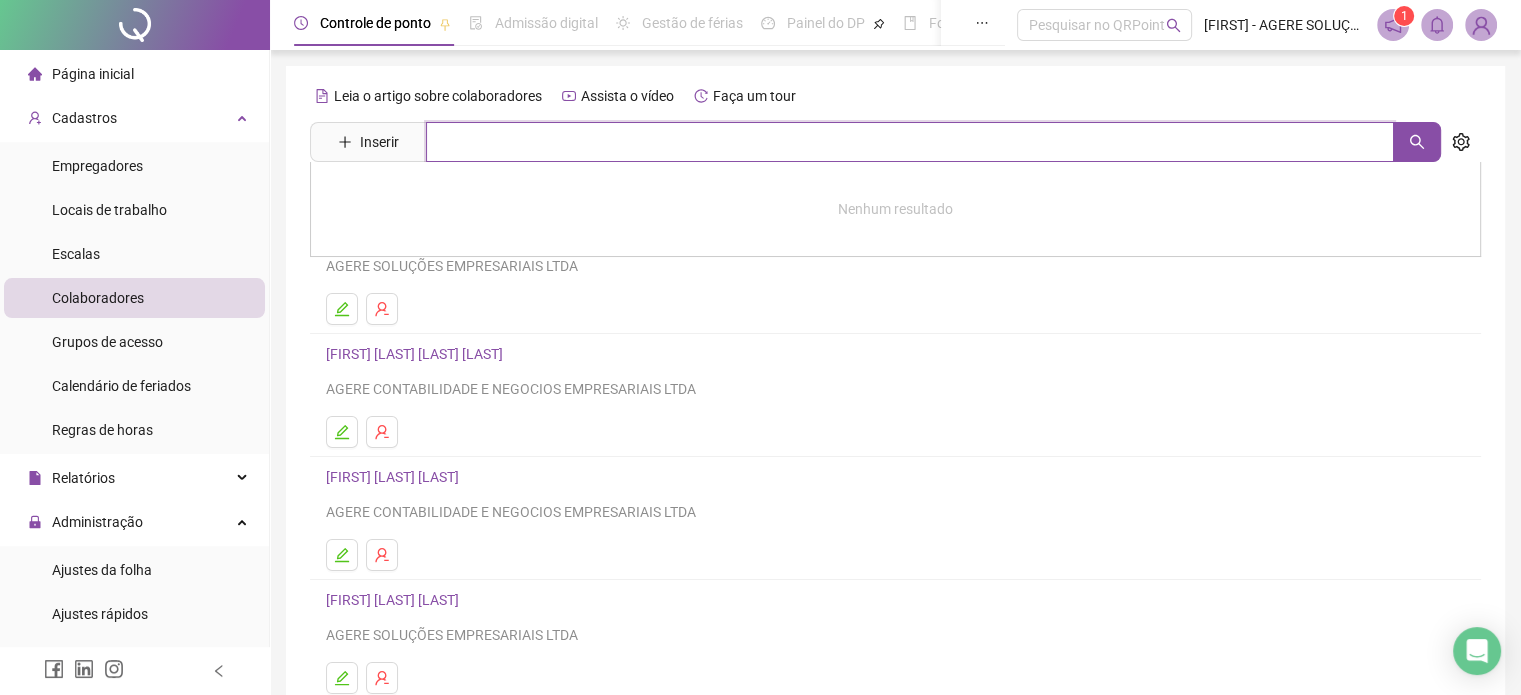 click at bounding box center (910, 142) 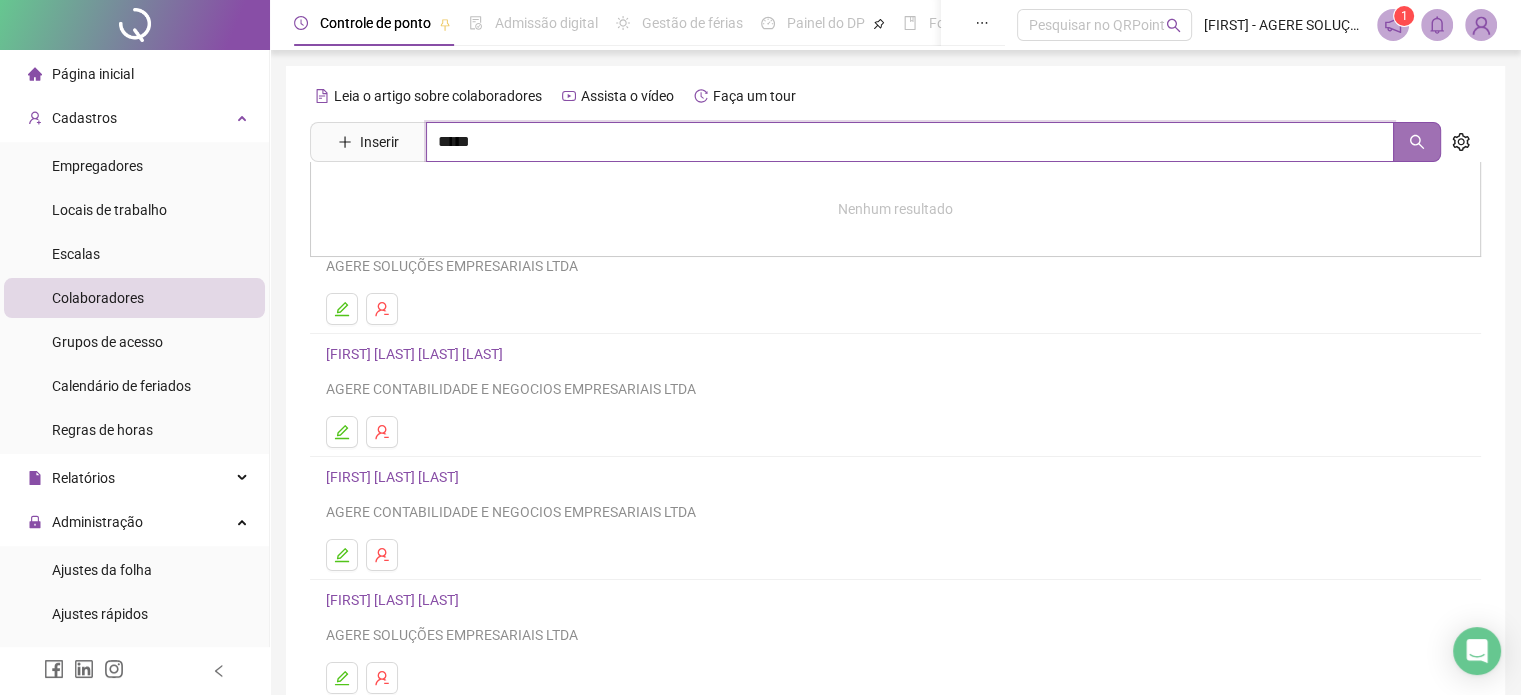 click on "Inserir *****" at bounding box center (875, 142) 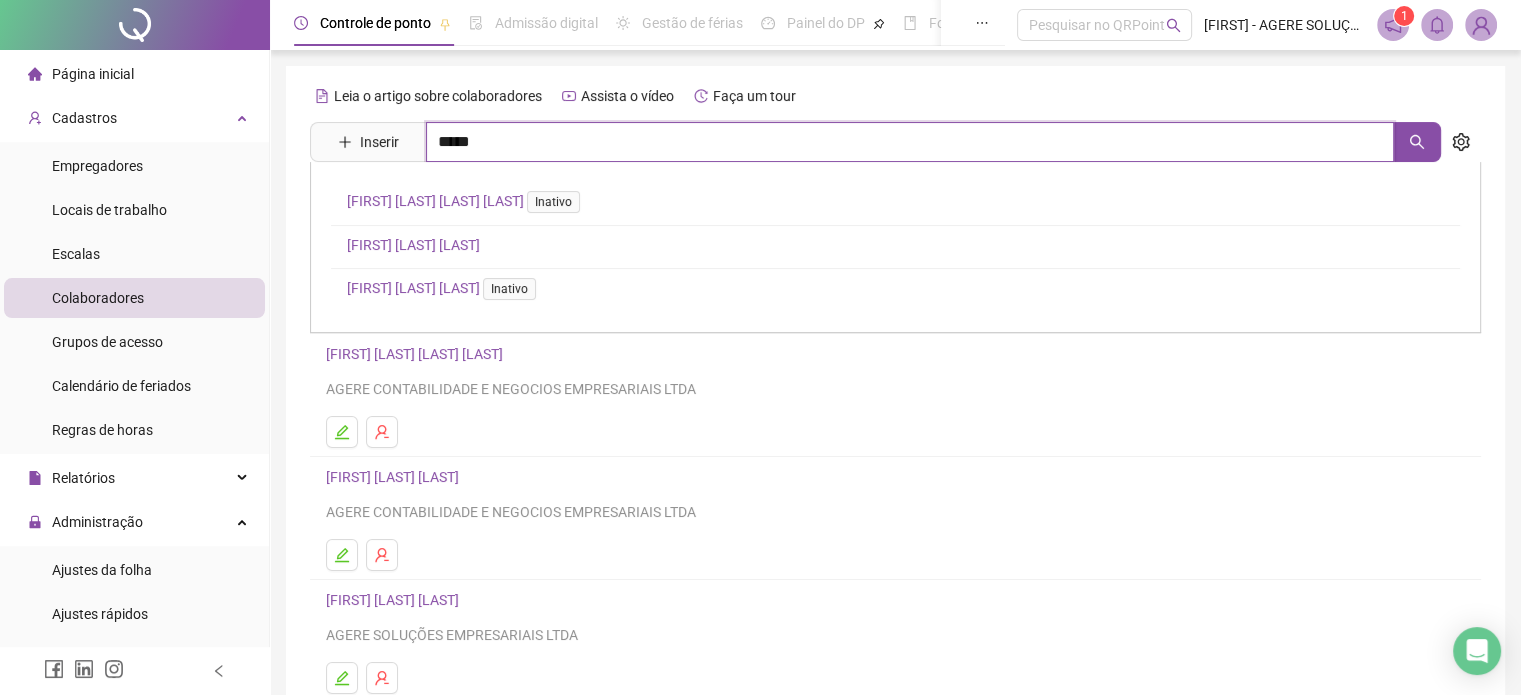 type on "*****" 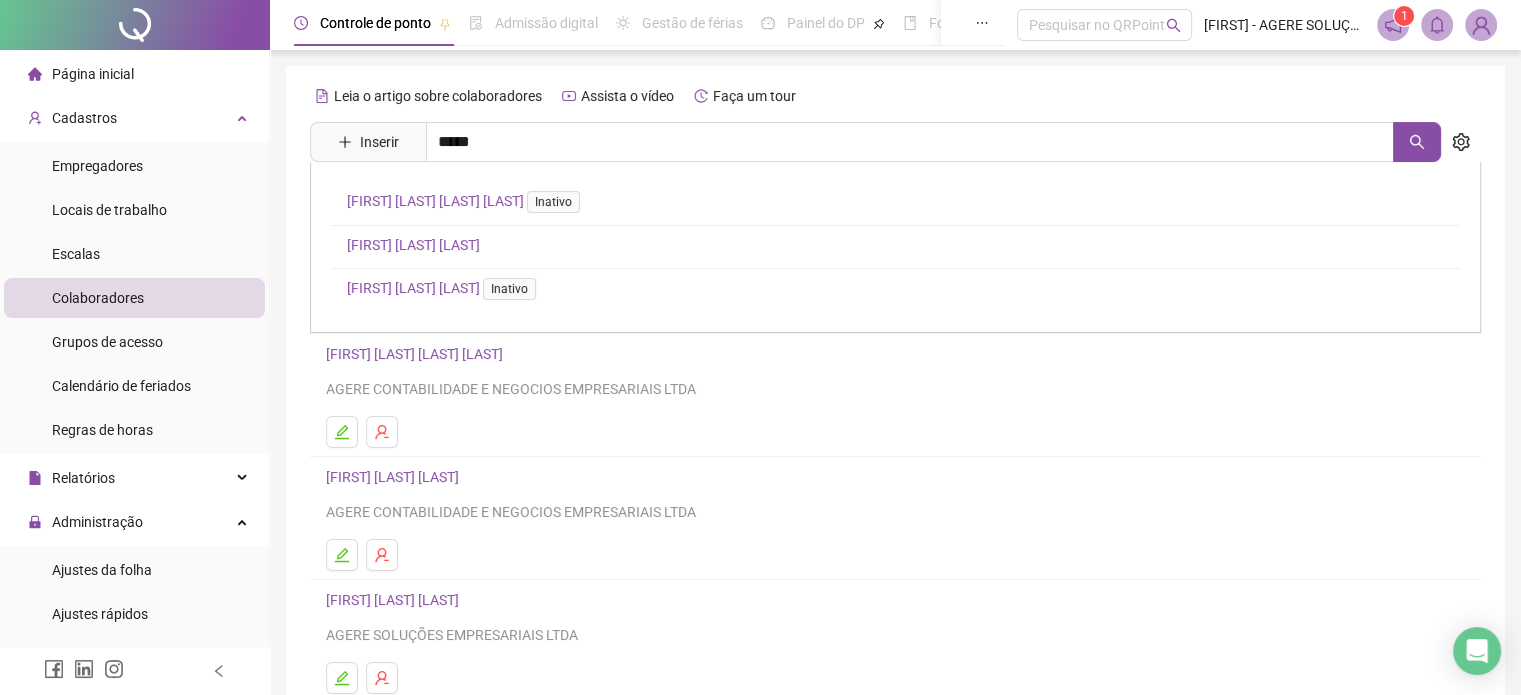click on "[FIRST] [LAST] [LAST]" at bounding box center [413, 245] 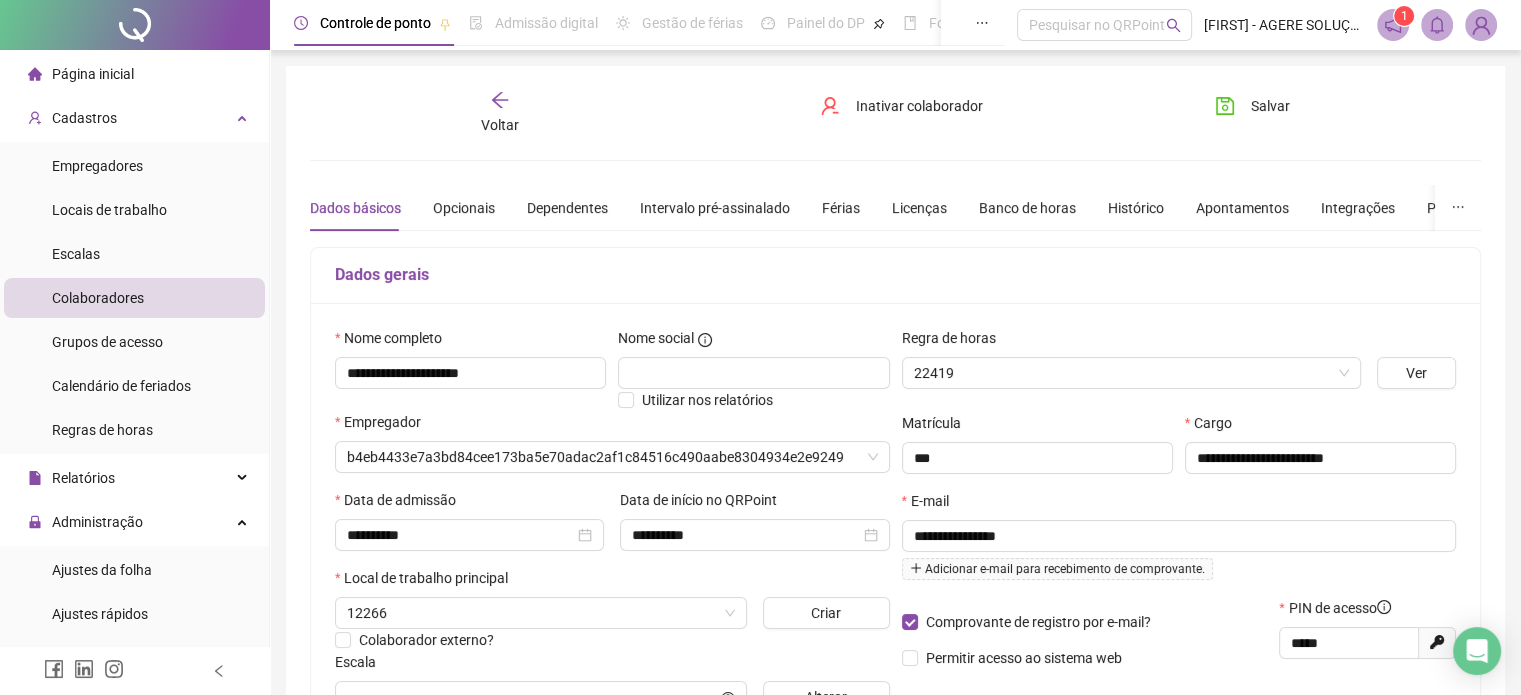 type on "**********" 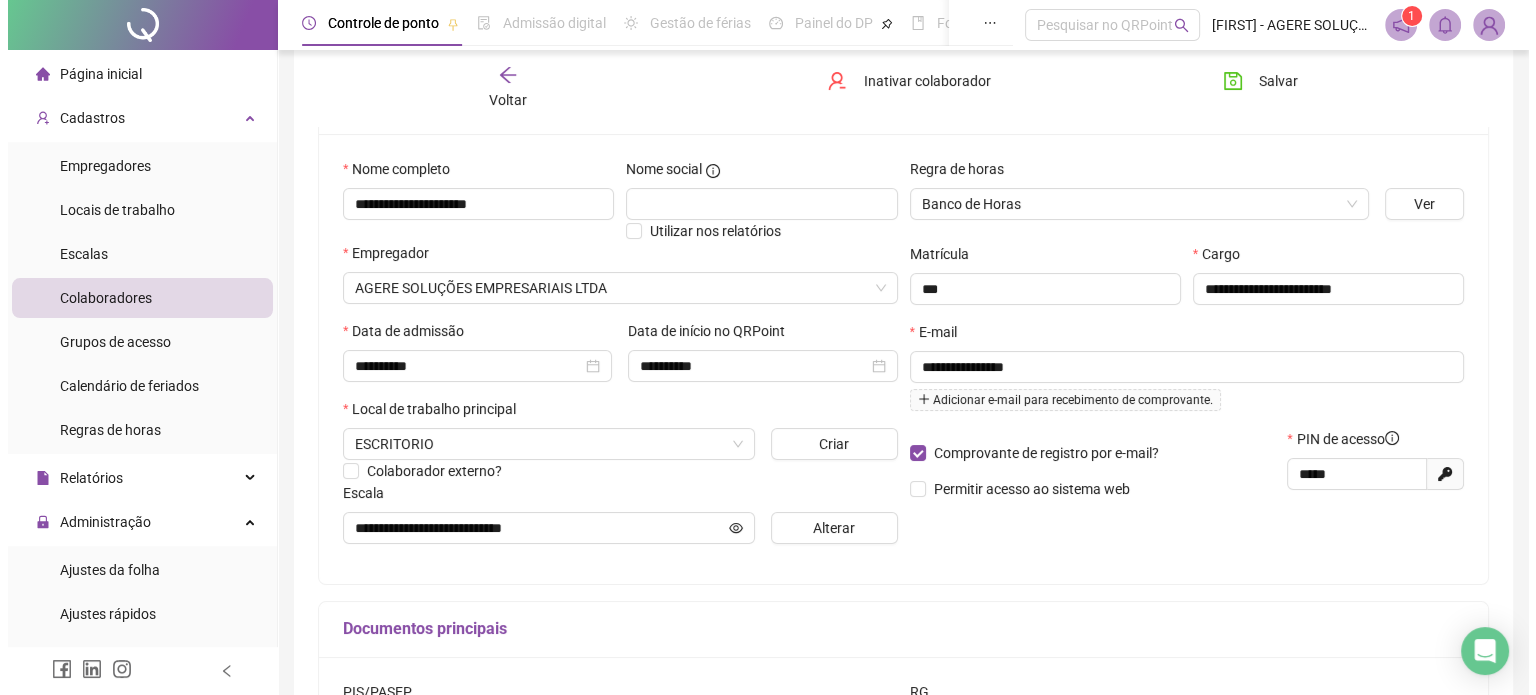 scroll, scrollTop: 200, scrollLeft: 0, axis: vertical 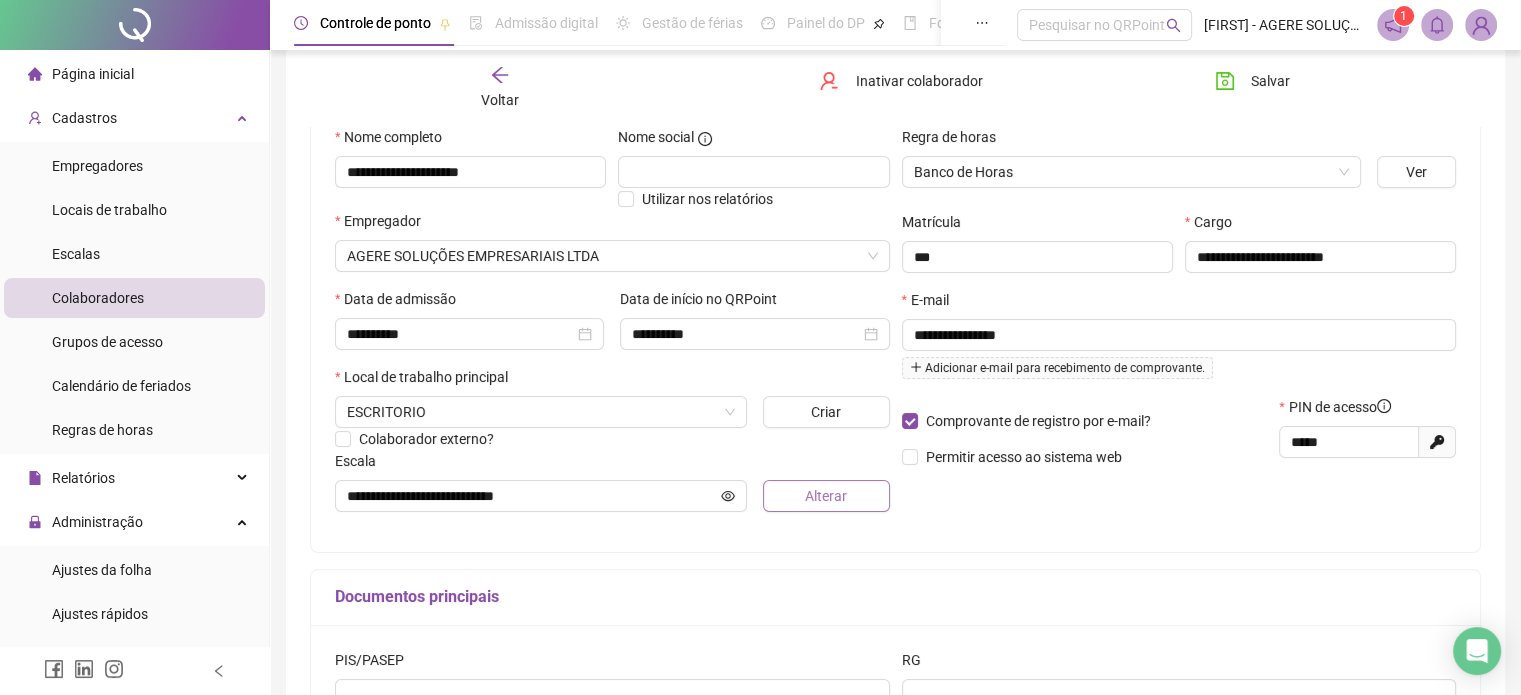 click on "Alterar" at bounding box center [826, 496] 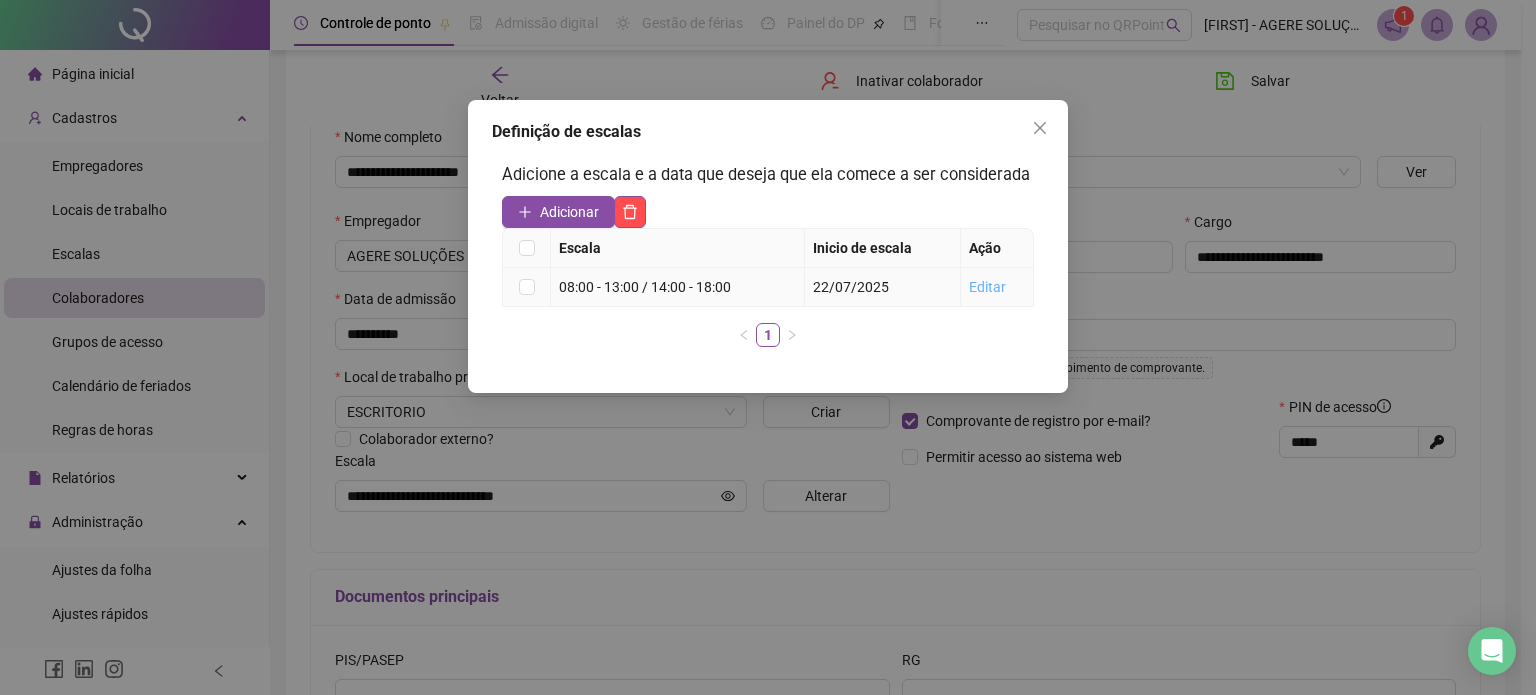 click on "Editar" at bounding box center [987, 287] 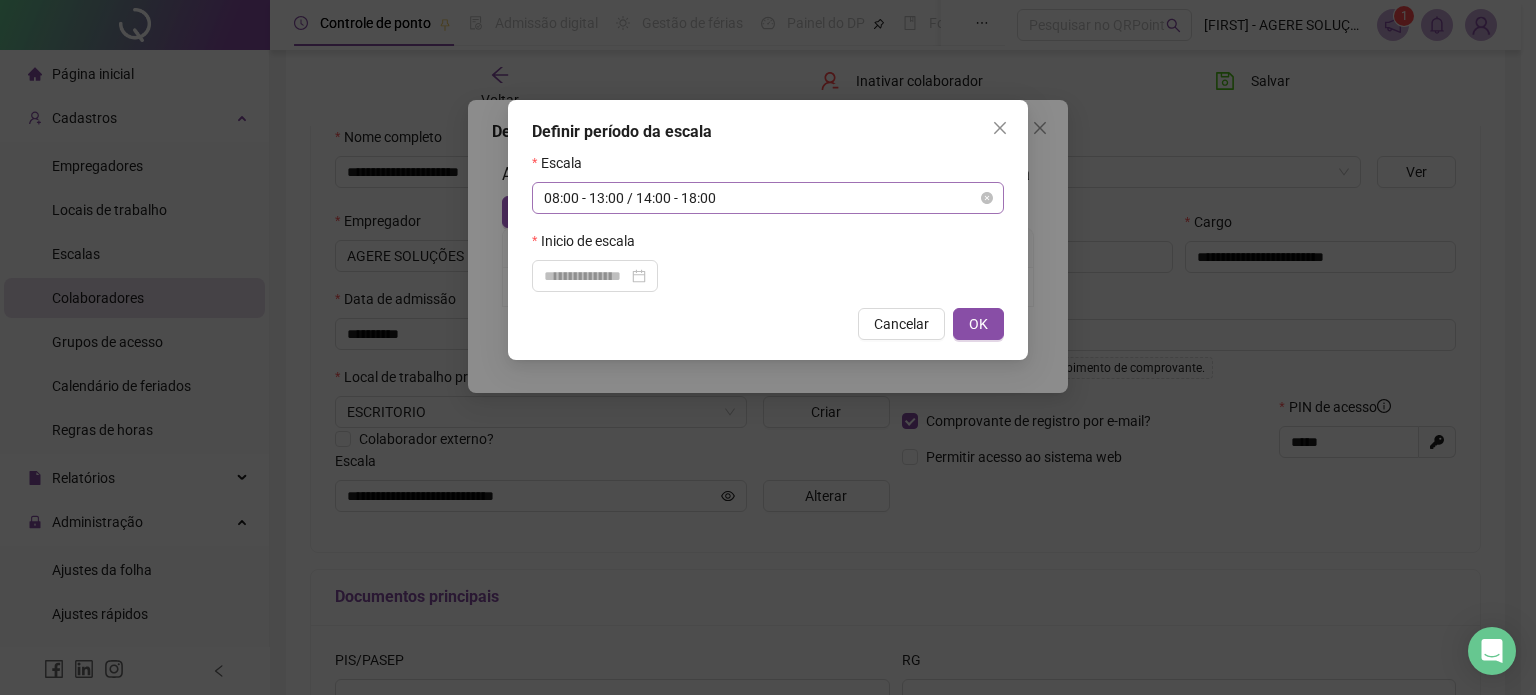 click on "08:00 - 13:00 / 14:00 - 18:00" at bounding box center [768, 198] 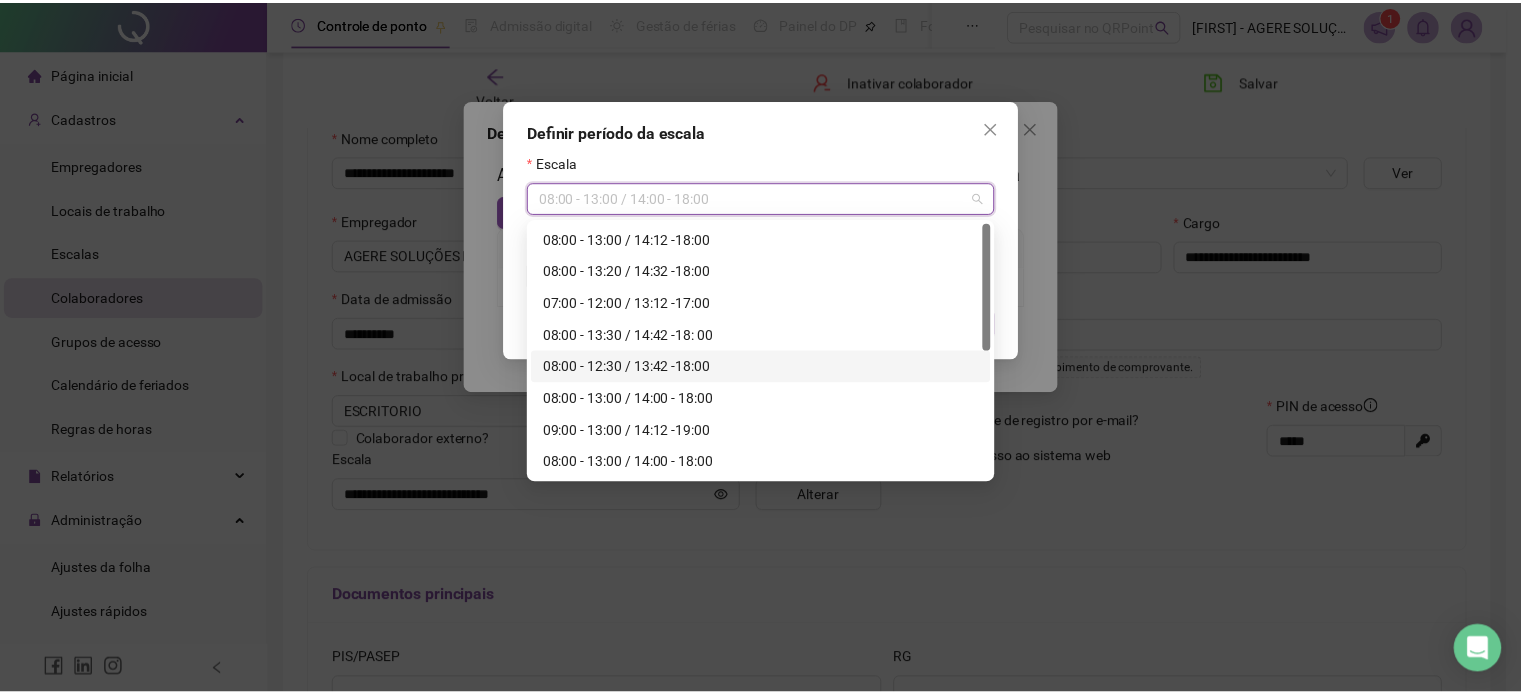 scroll, scrollTop: 256, scrollLeft: 0, axis: vertical 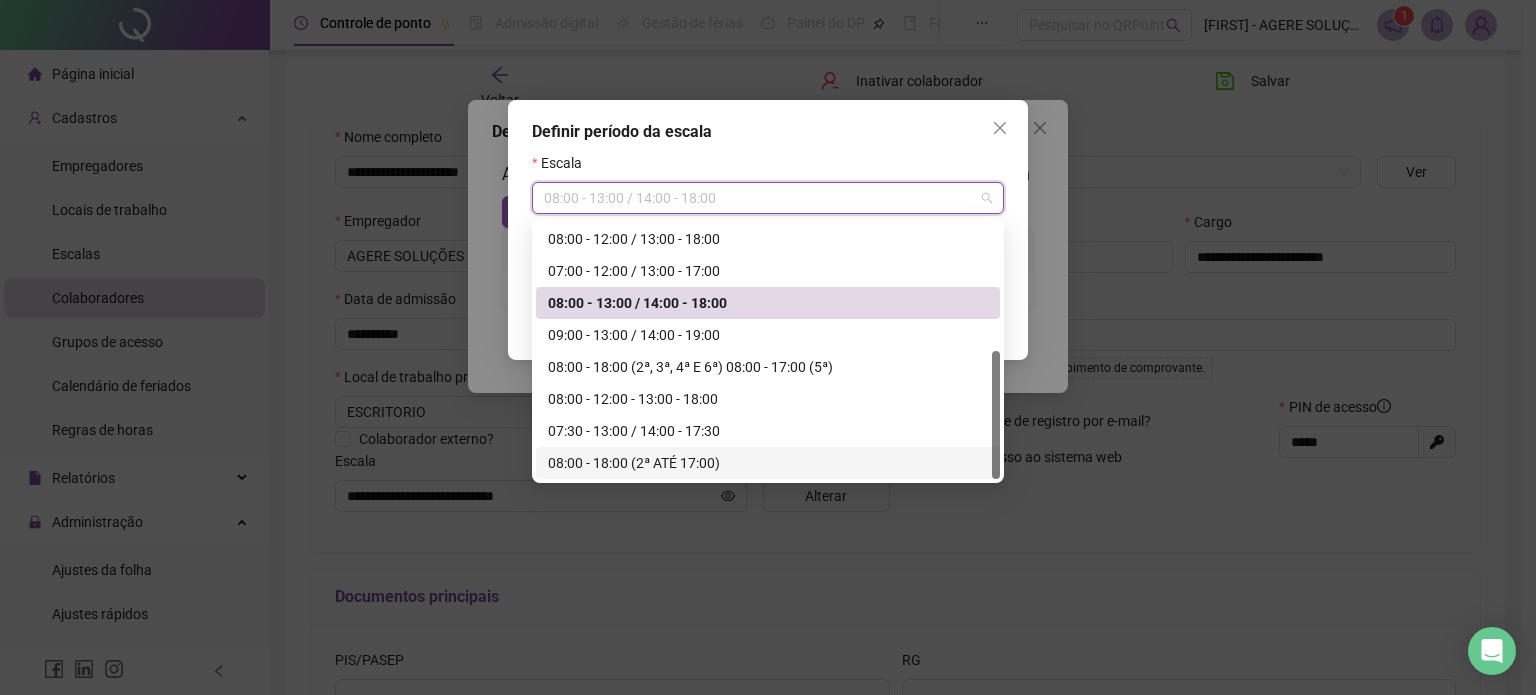 click on "08:00 - 18:00 (2ª ATÉ 17:00)" at bounding box center [768, 463] 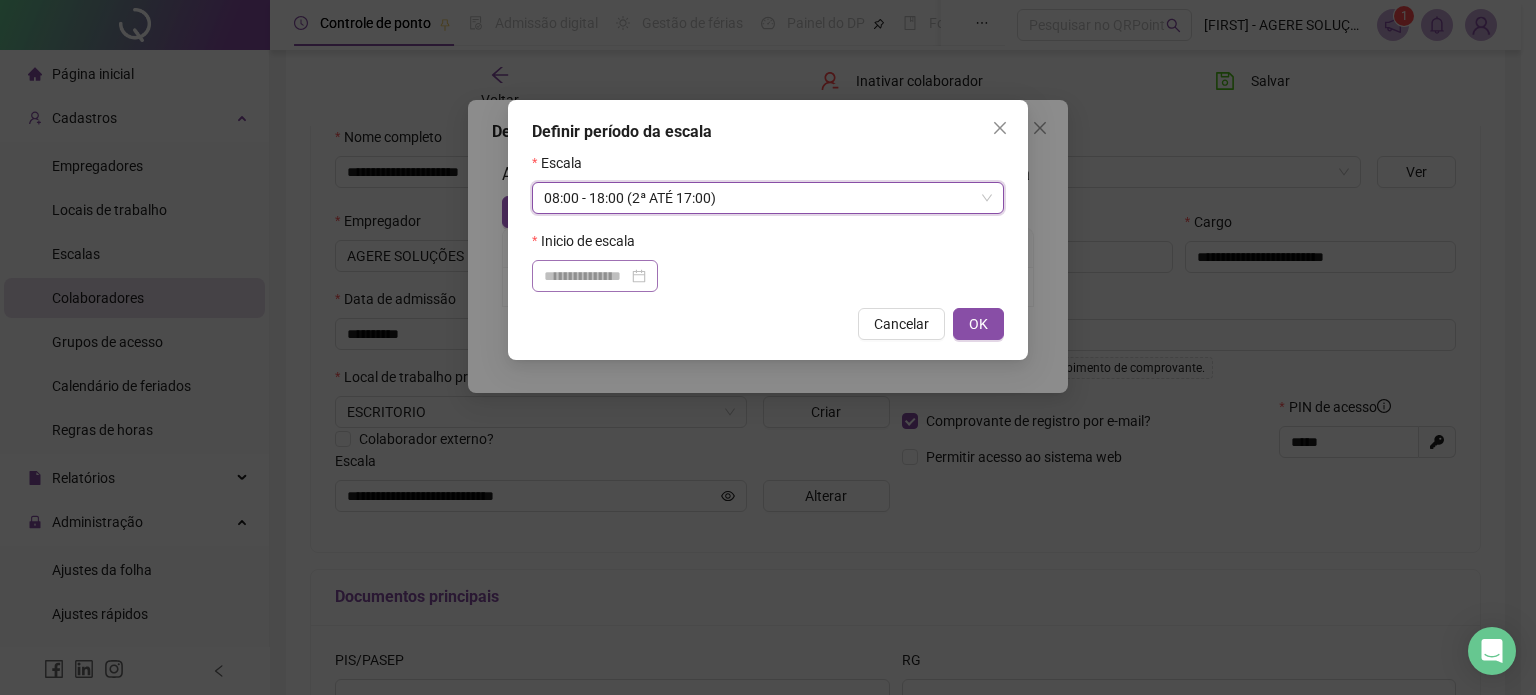 click at bounding box center [595, 276] 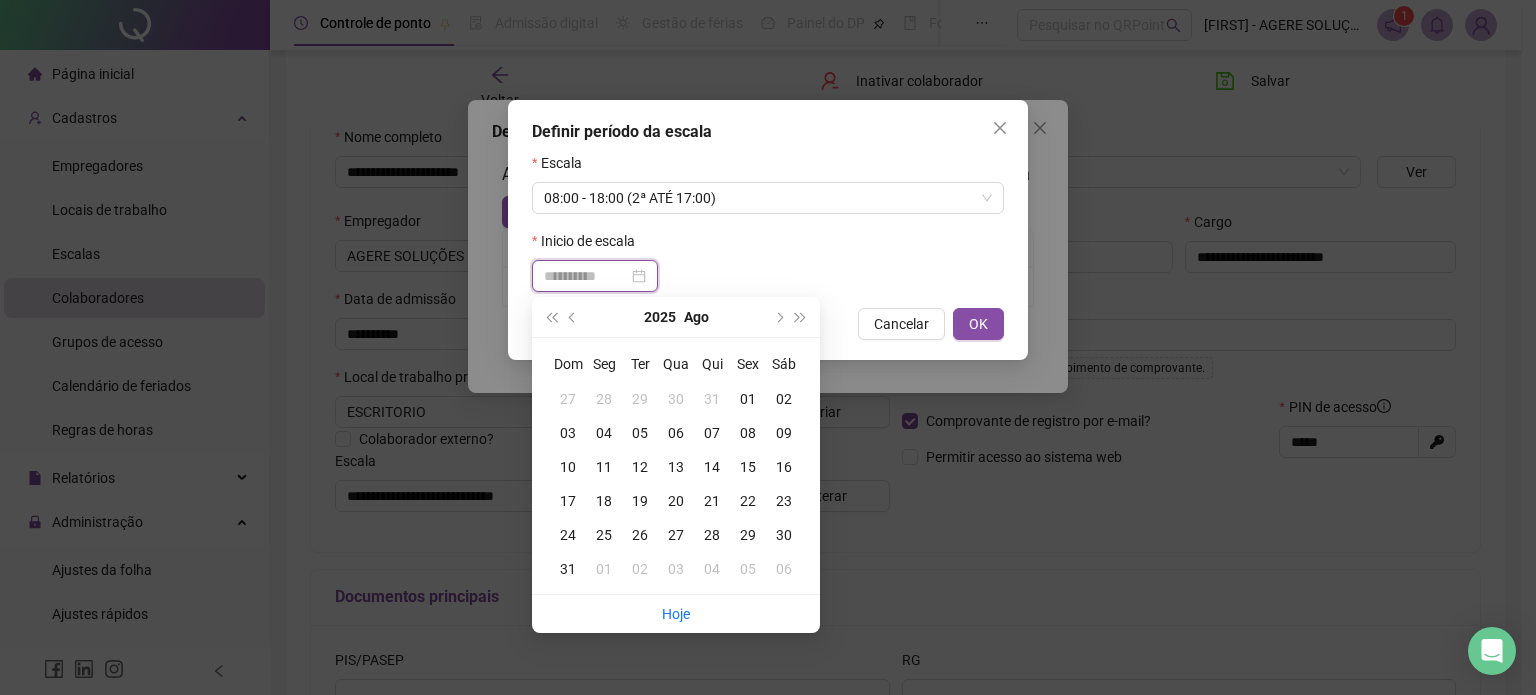 type on "**********" 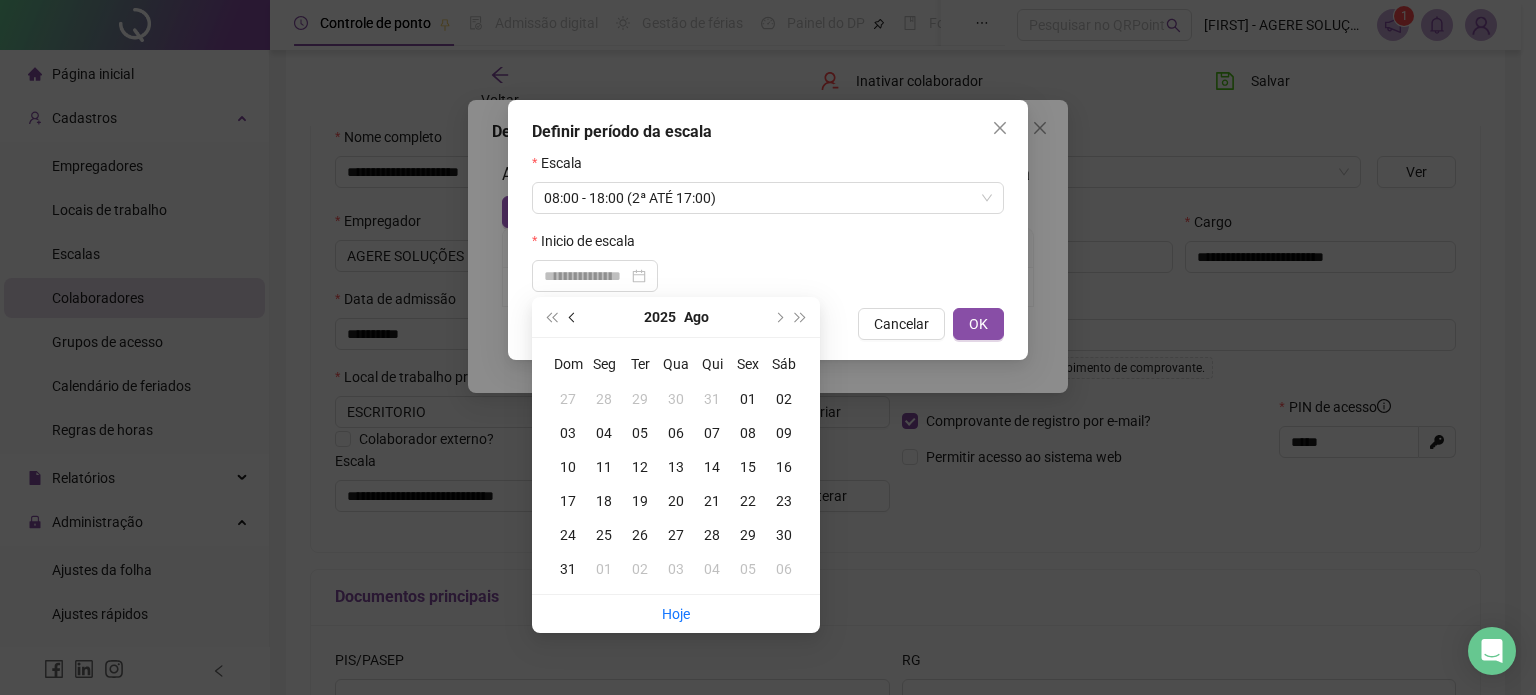 click at bounding box center [574, 317] 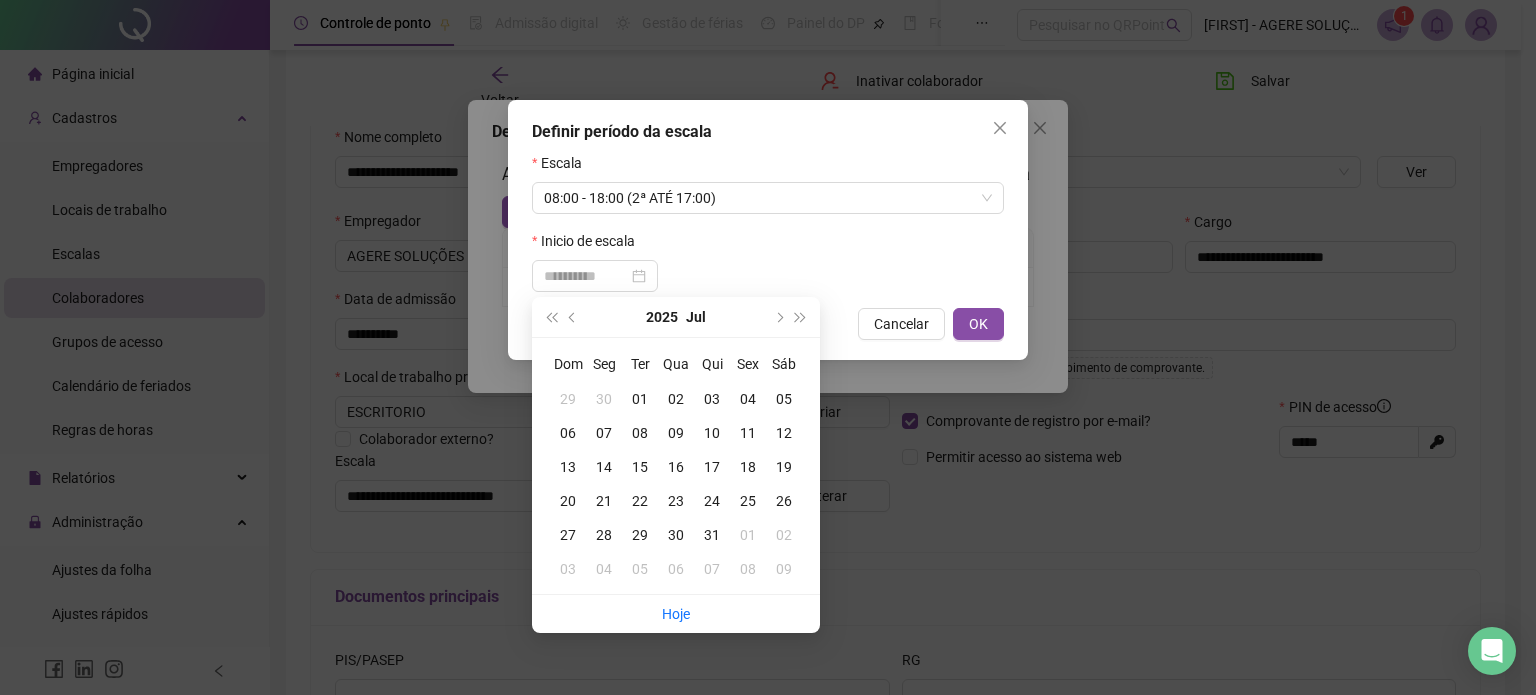 type on "**********" 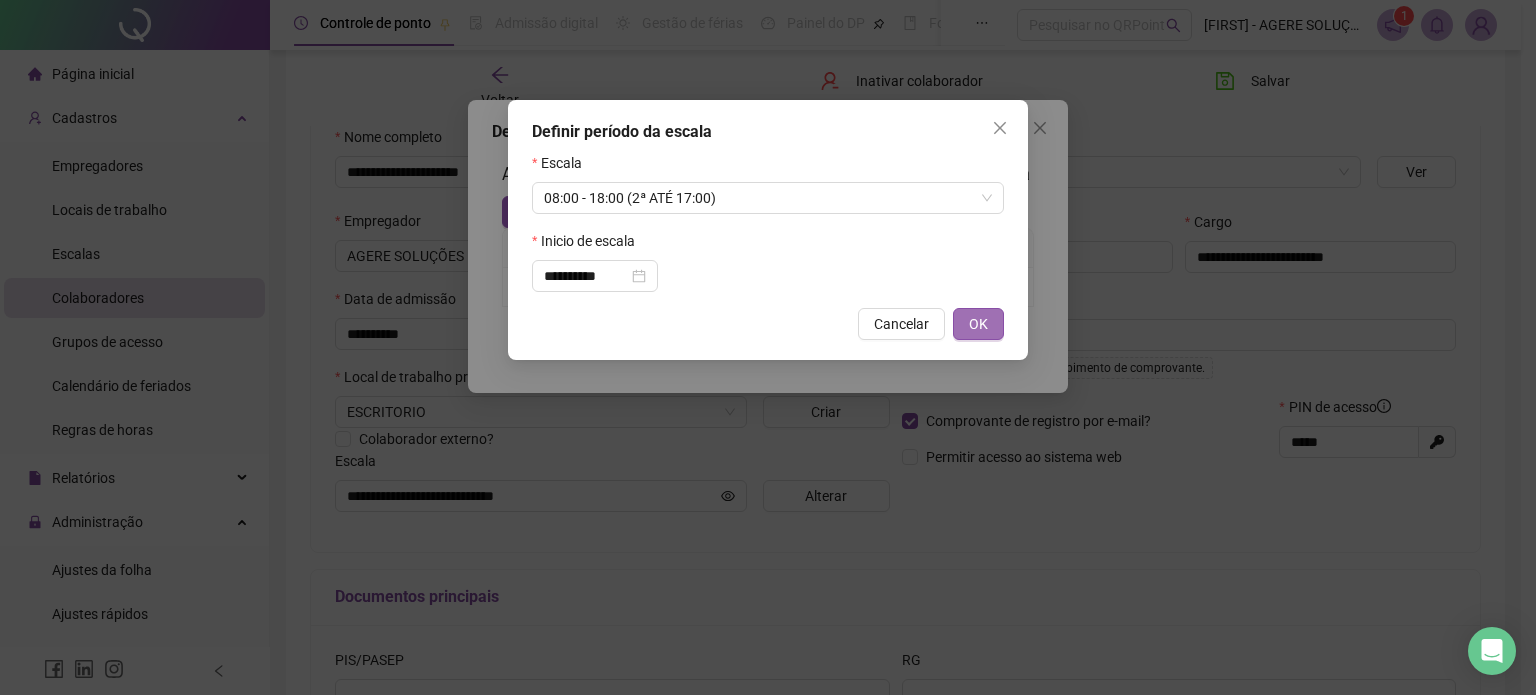click on "OK" at bounding box center (978, 324) 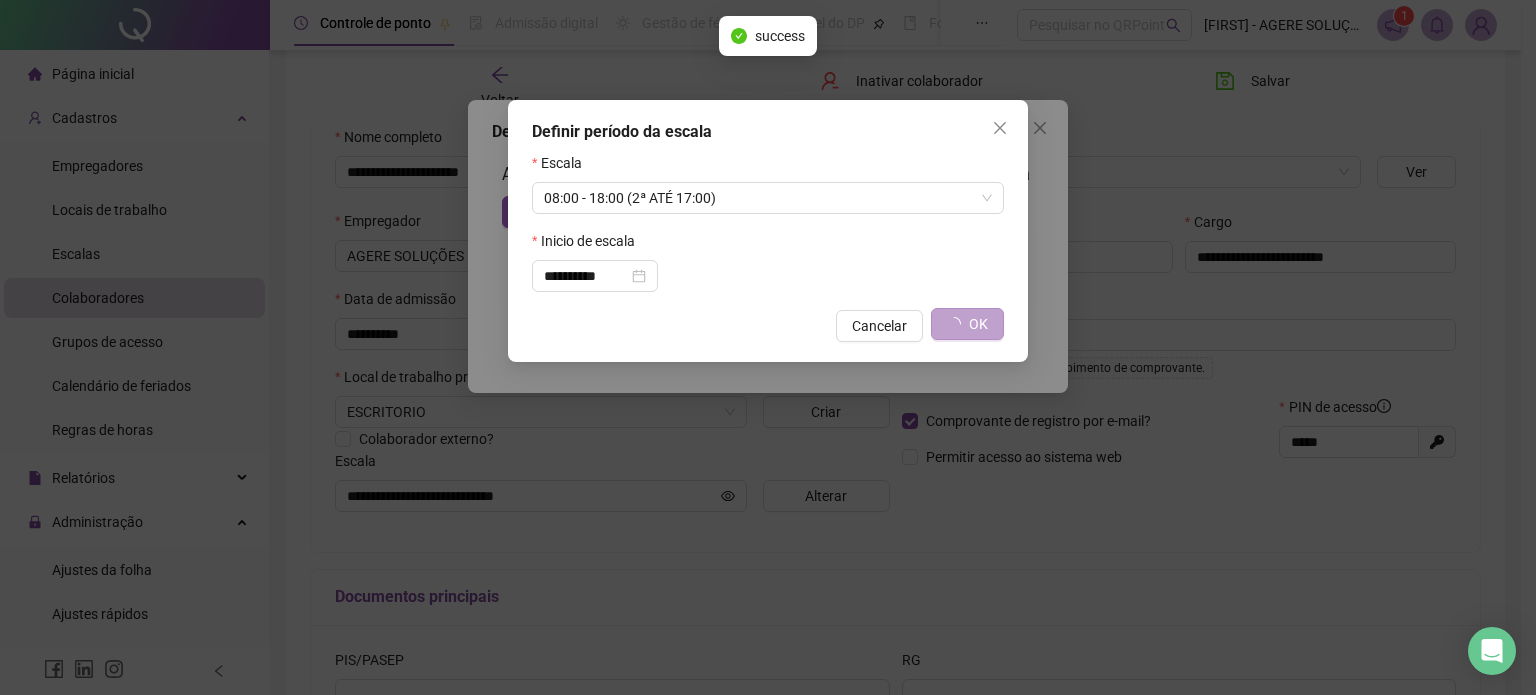 type on "**********" 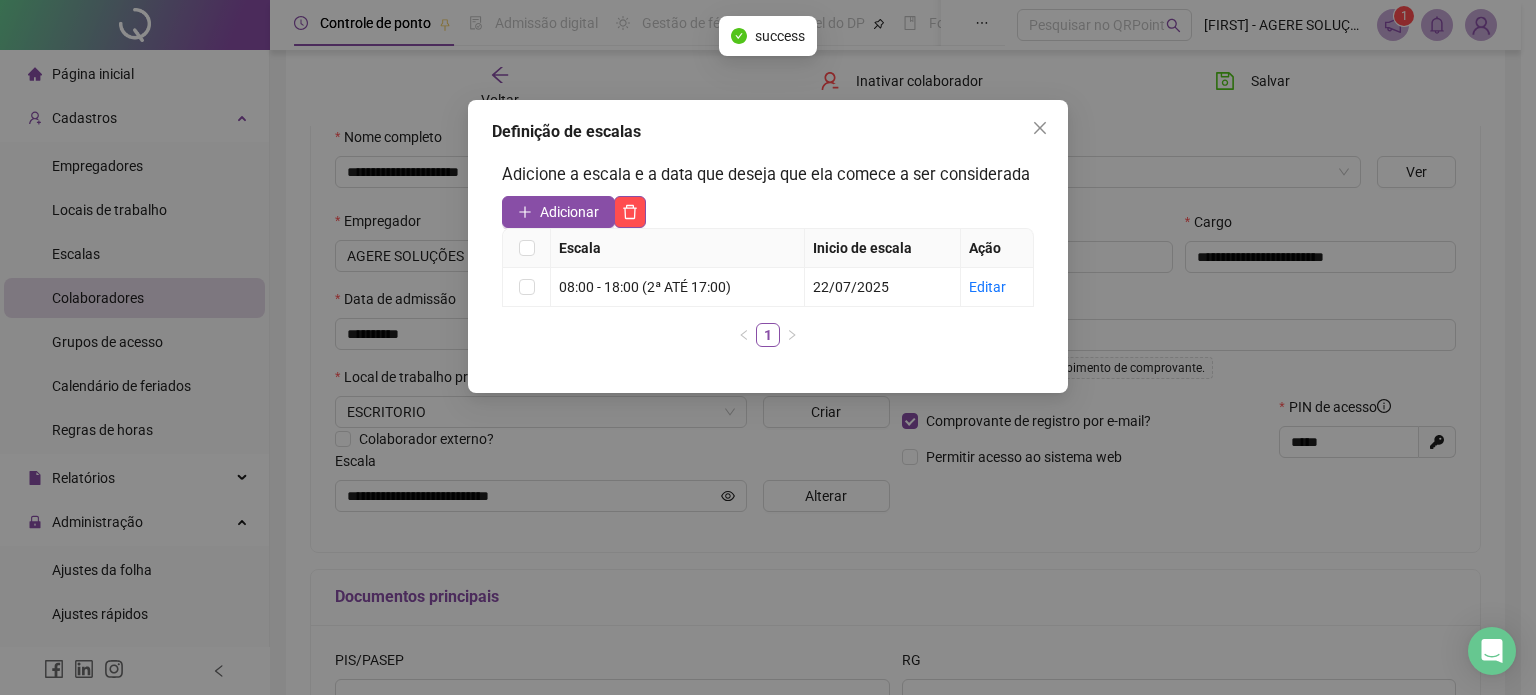 drag, startPoint x: 1041, startPoint y: 132, endPoint x: 1123, endPoint y: 127, distance: 82.1523 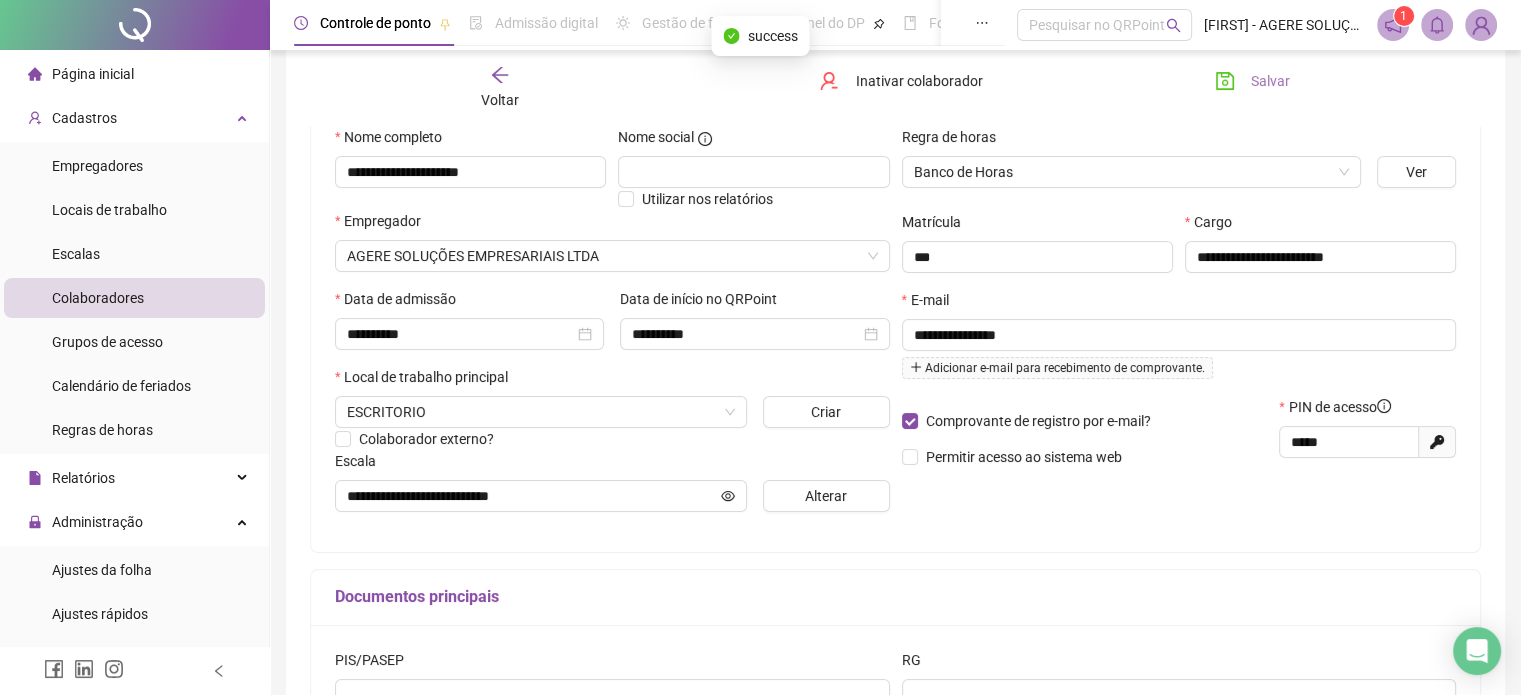 click on "Salvar" at bounding box center [1252, 81] 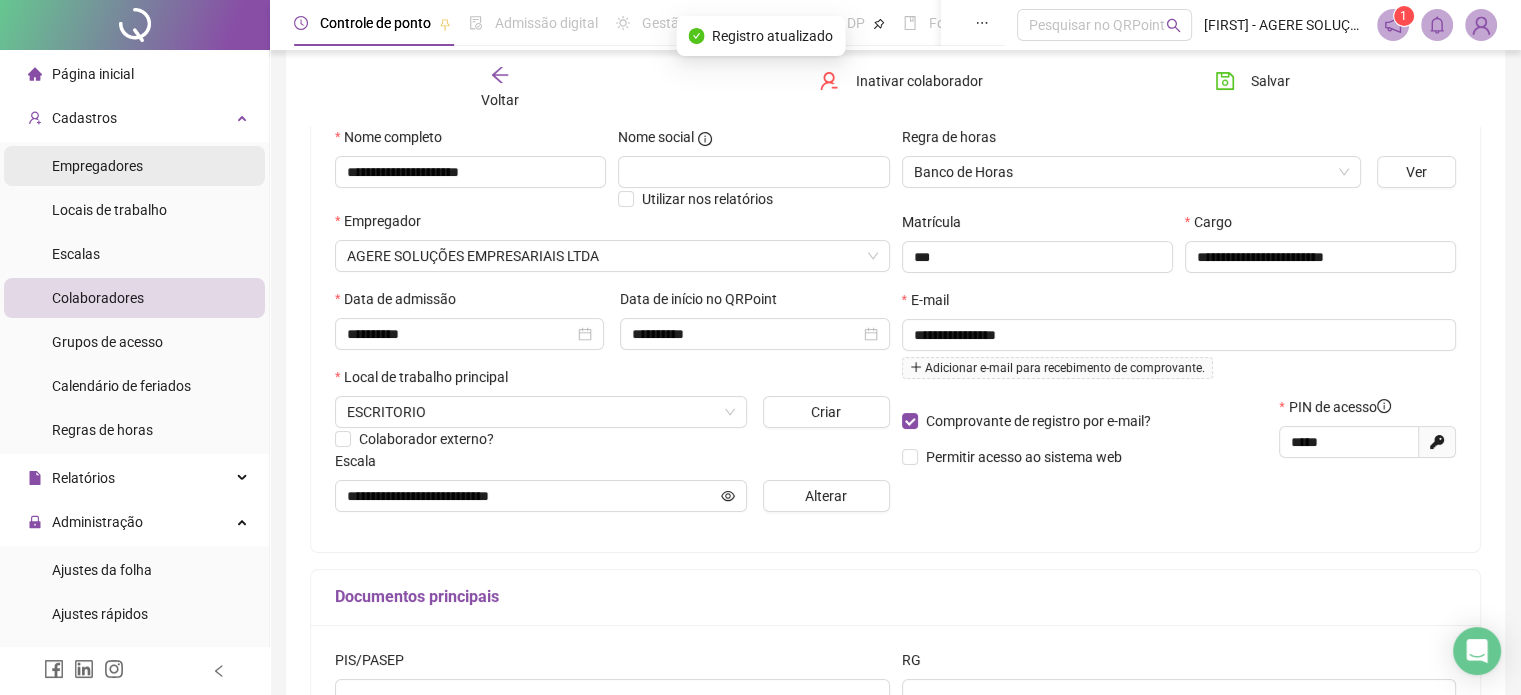 click on "Empregadores" at bounding box center (134, 166) 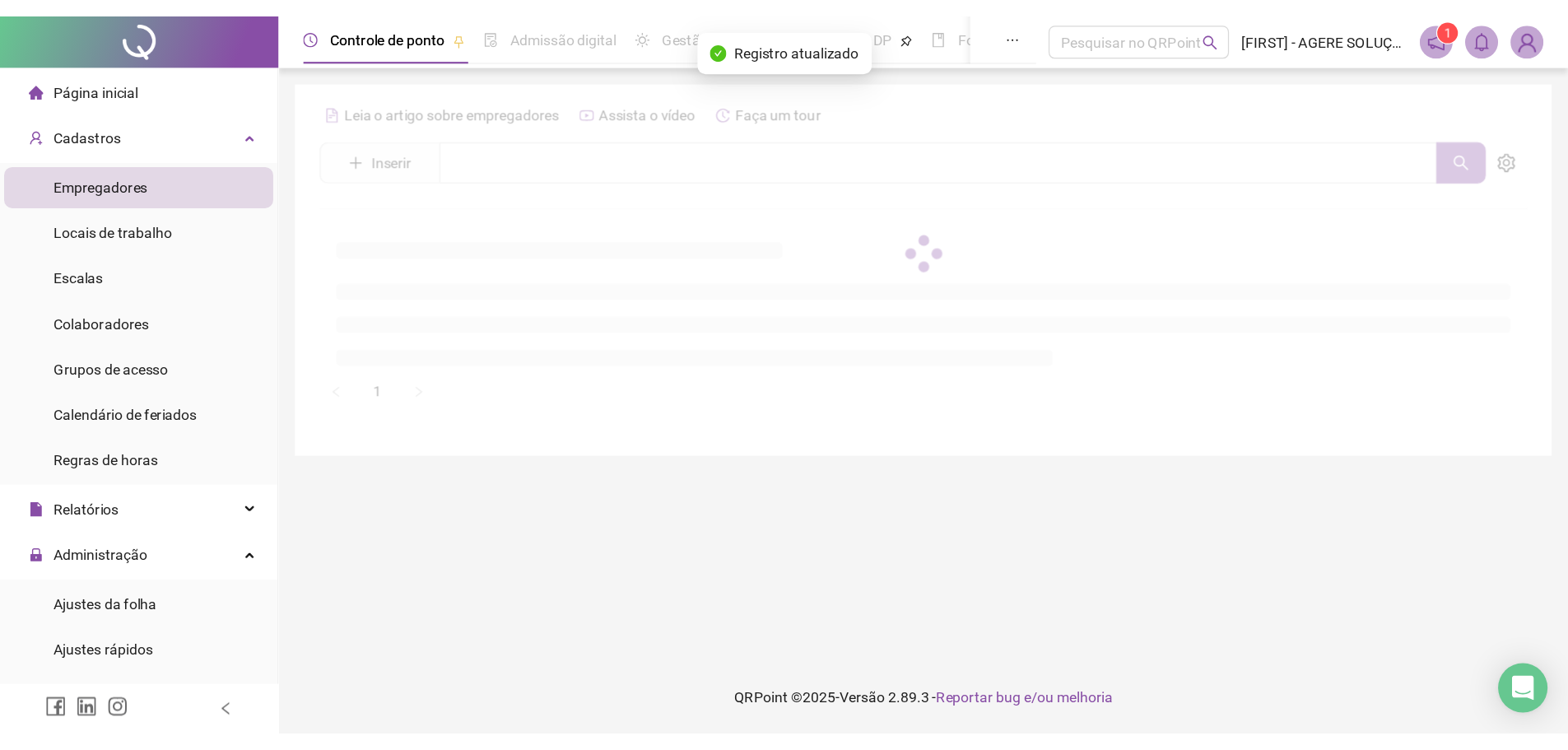 scroll, scrollTop: 0, scrollLeft: 0, axis: both 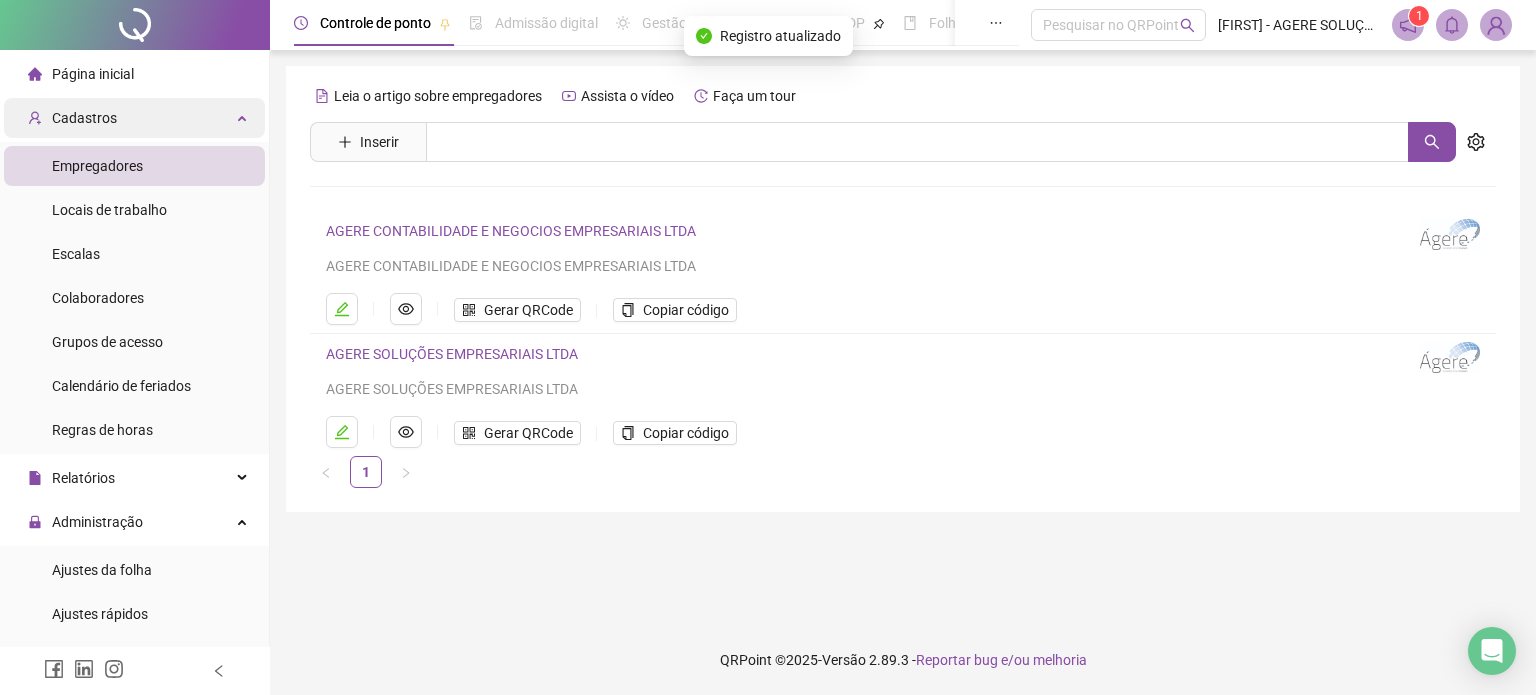 click on "Cadastros" at bounding box center (134, 118) 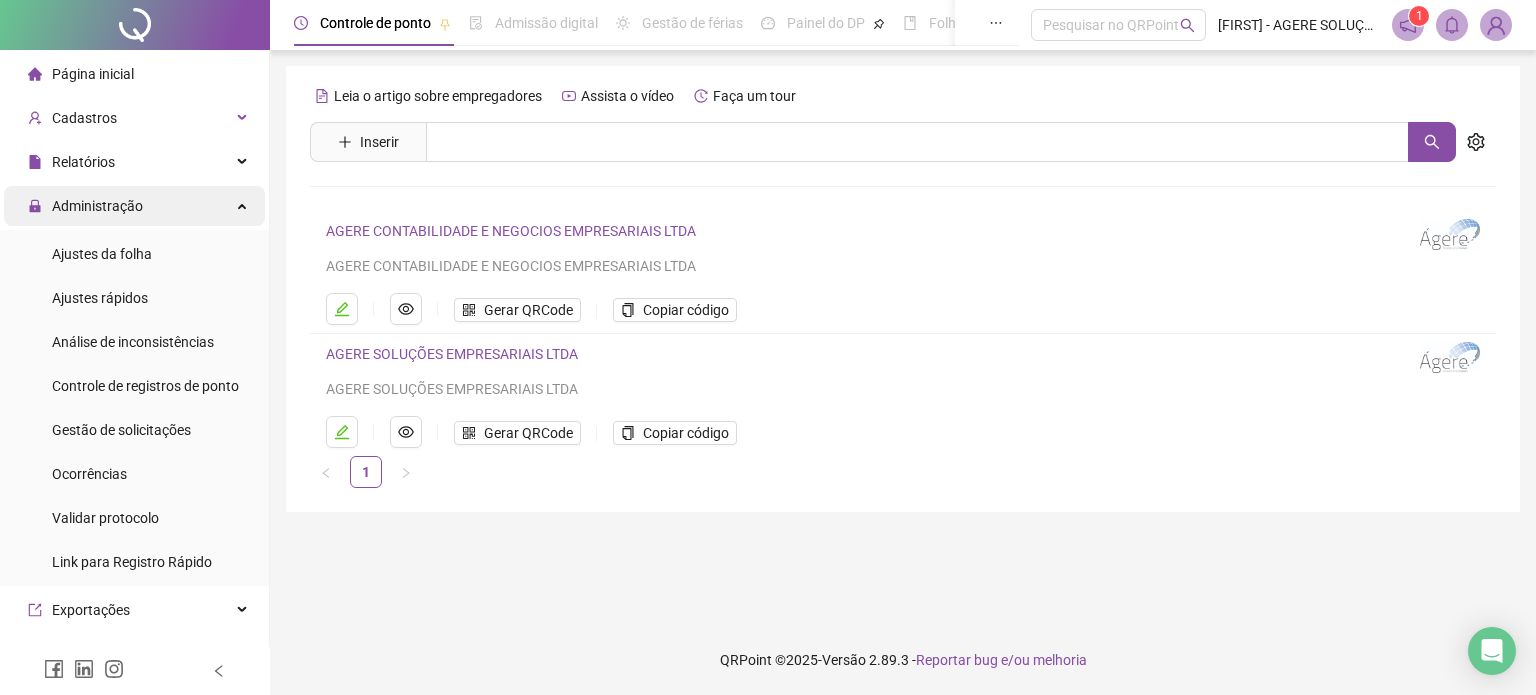 click on "Administração" at bounding box center [97, 206] 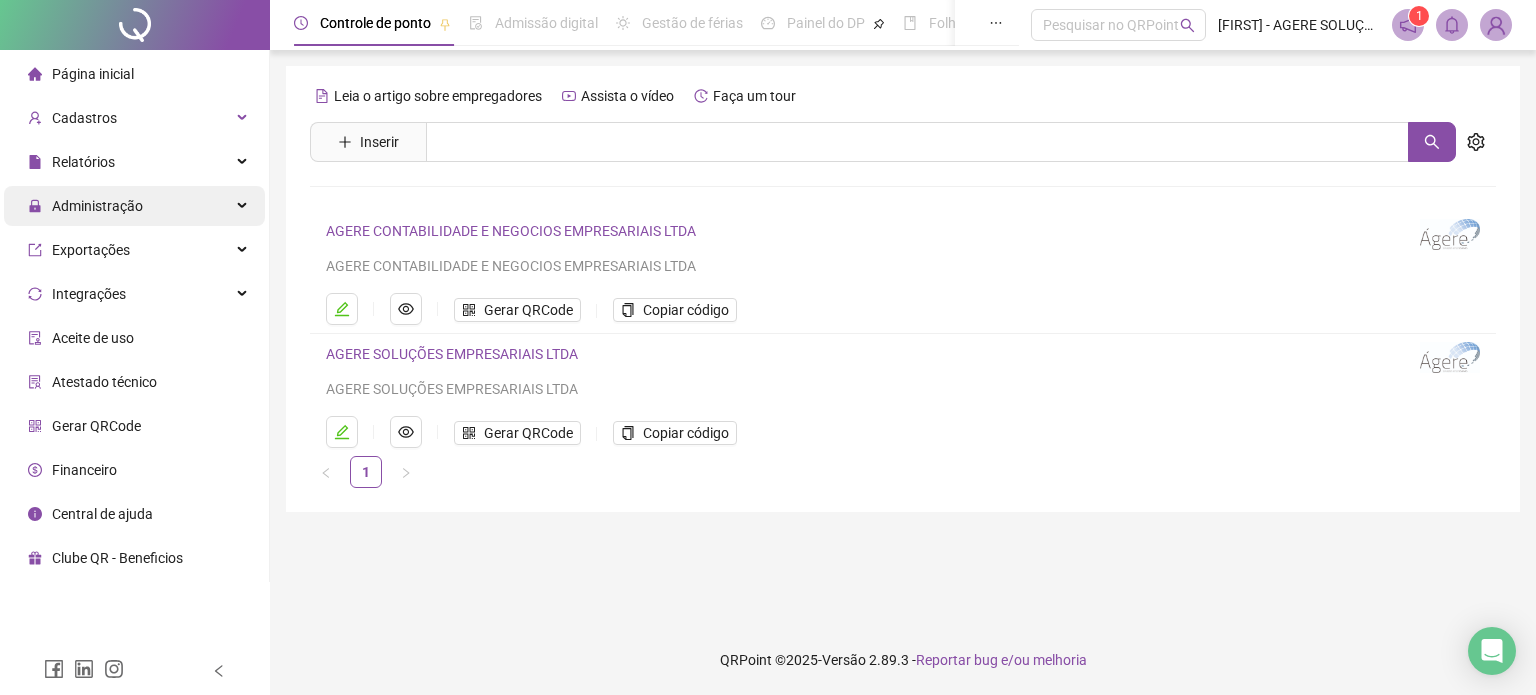 click on "Administração" at bounding box center (97, 206) 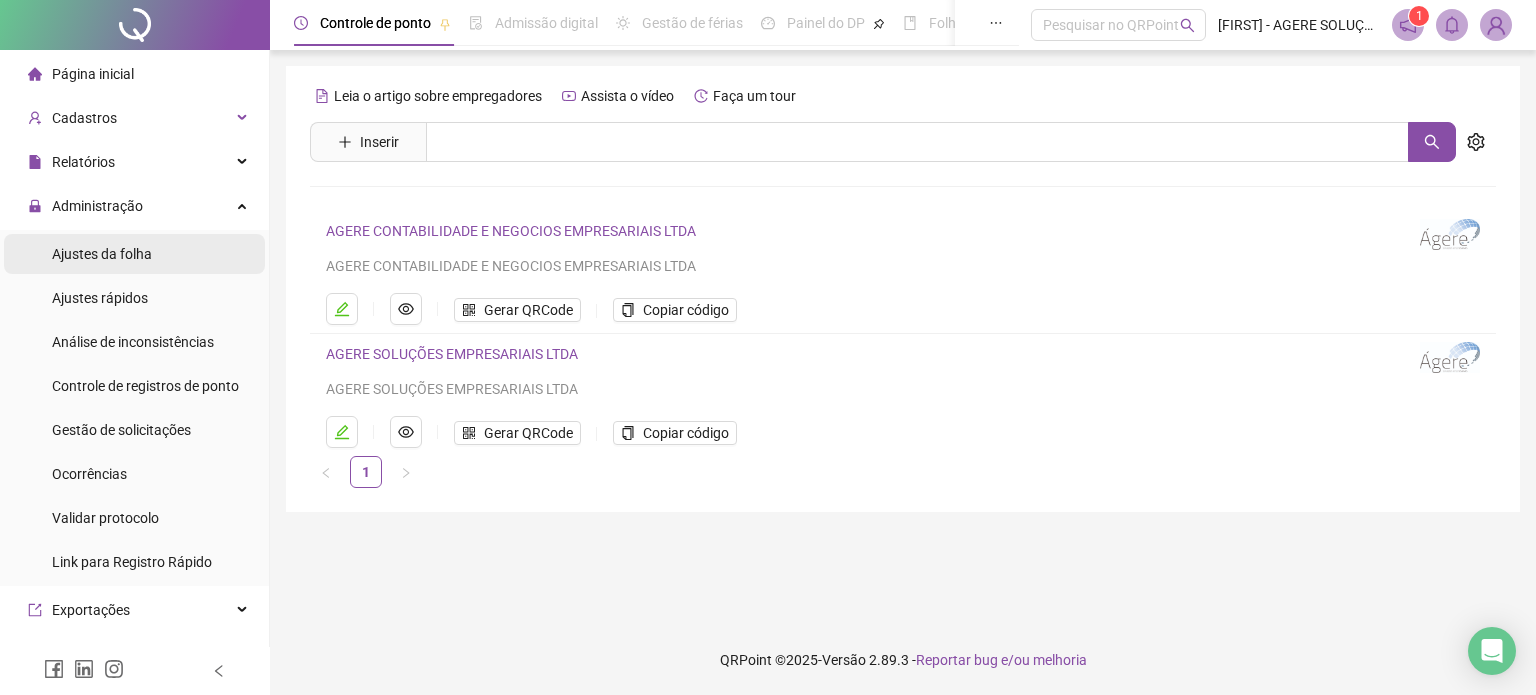 click on "Ajustes da folha" at bounding box center (102, 254) 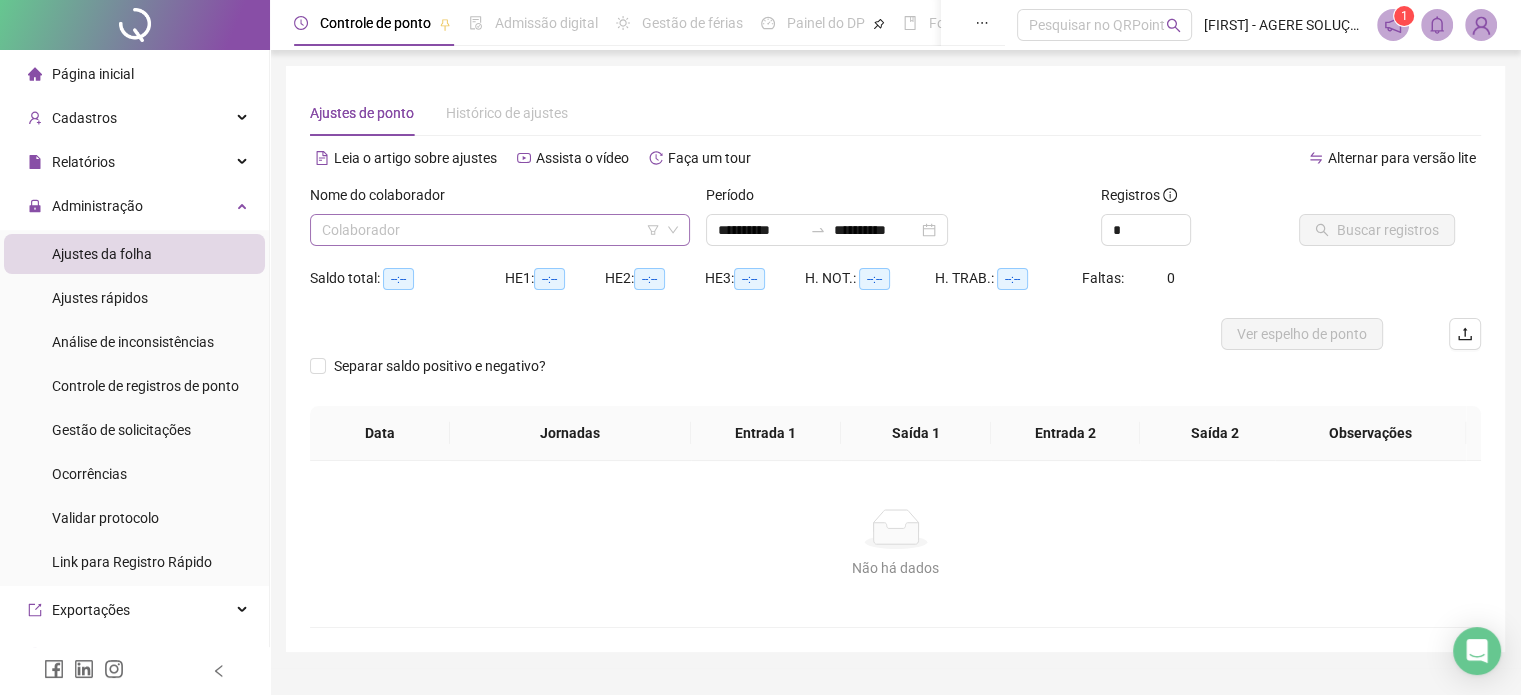 click at bounding box center [491, 230] 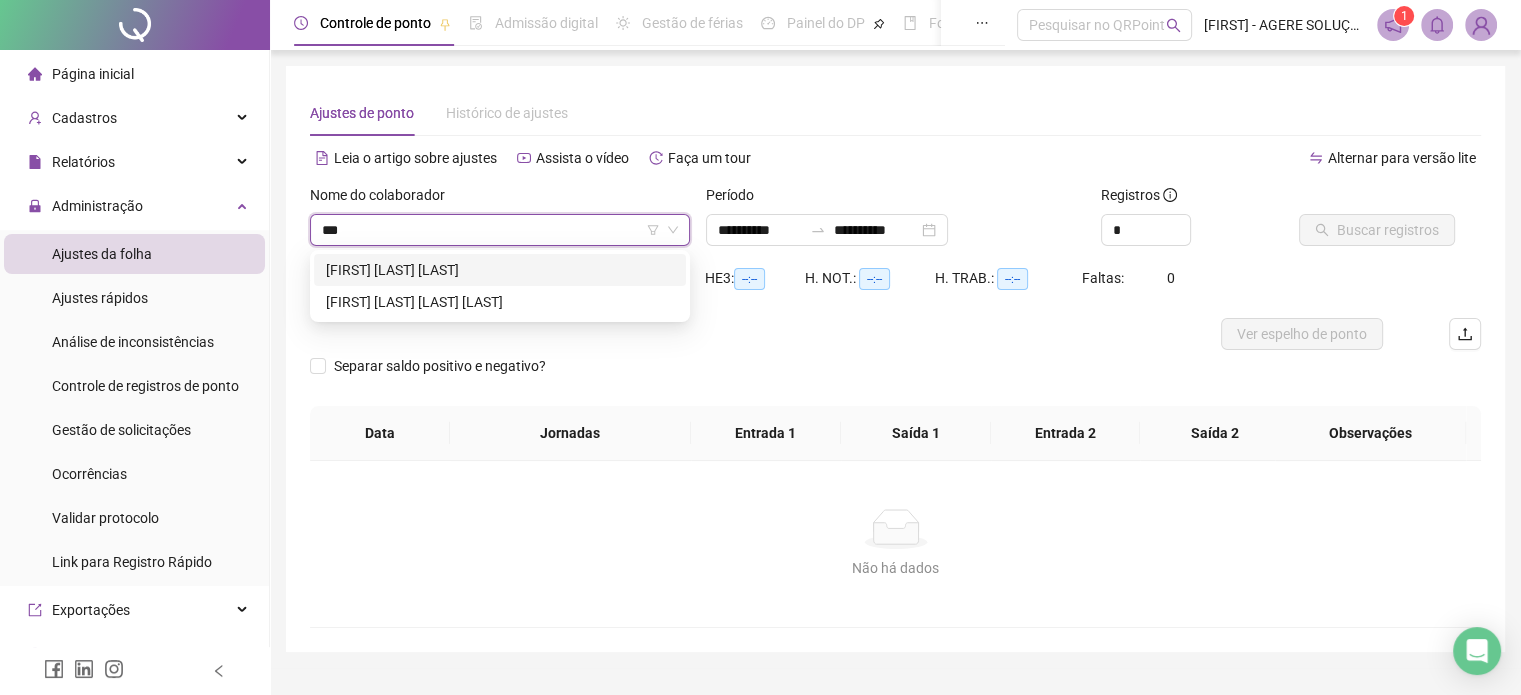 type on "****" 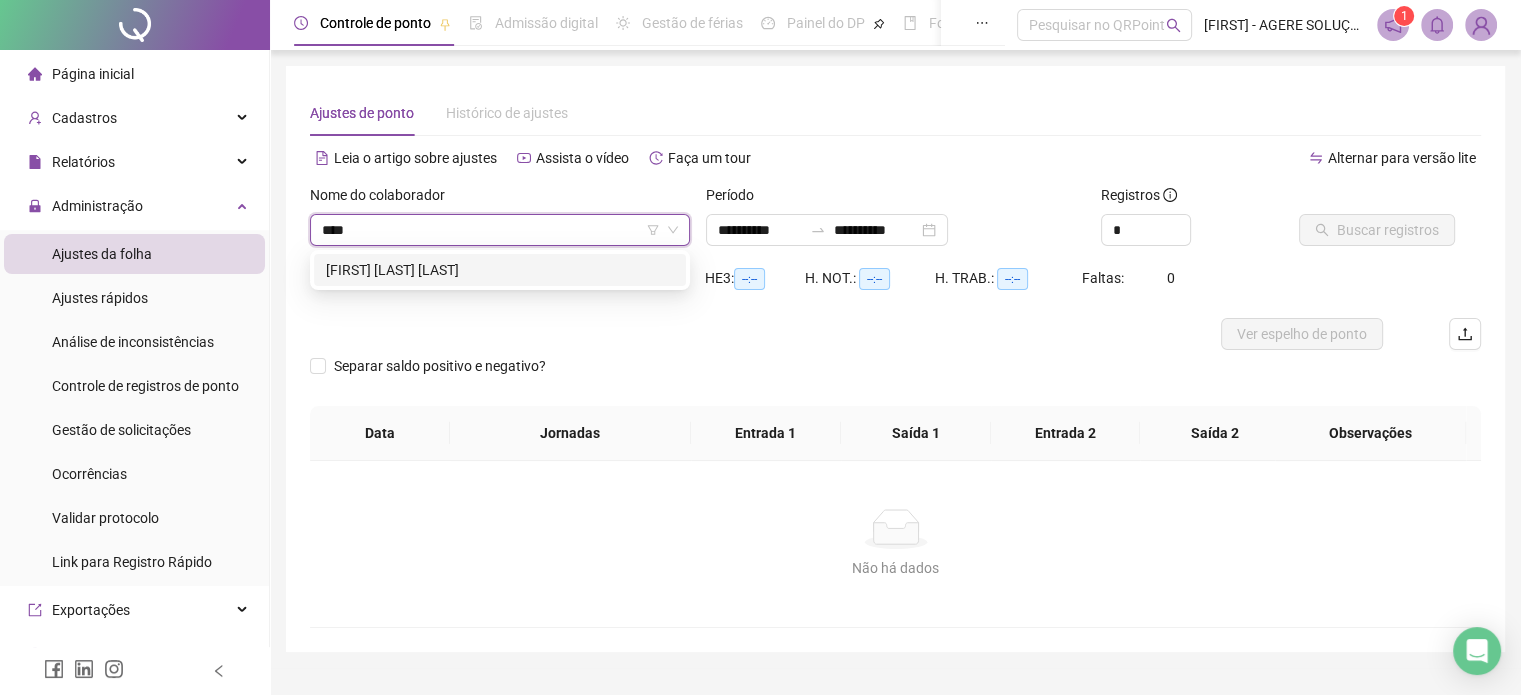 click on "[FIRST] [LAST] [LAST]" at bounding box center (500, 270) 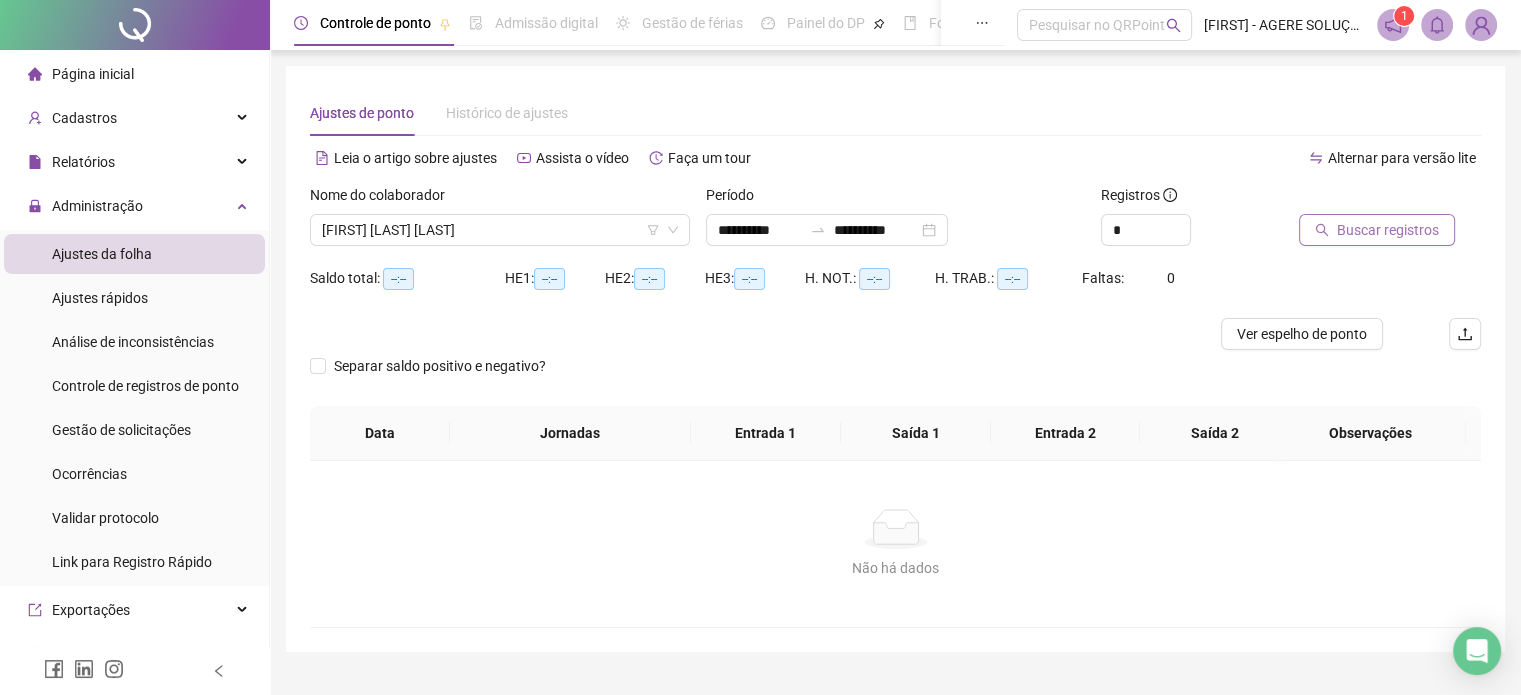 click on "Buscar registros" at bounding box center (1377, 230) 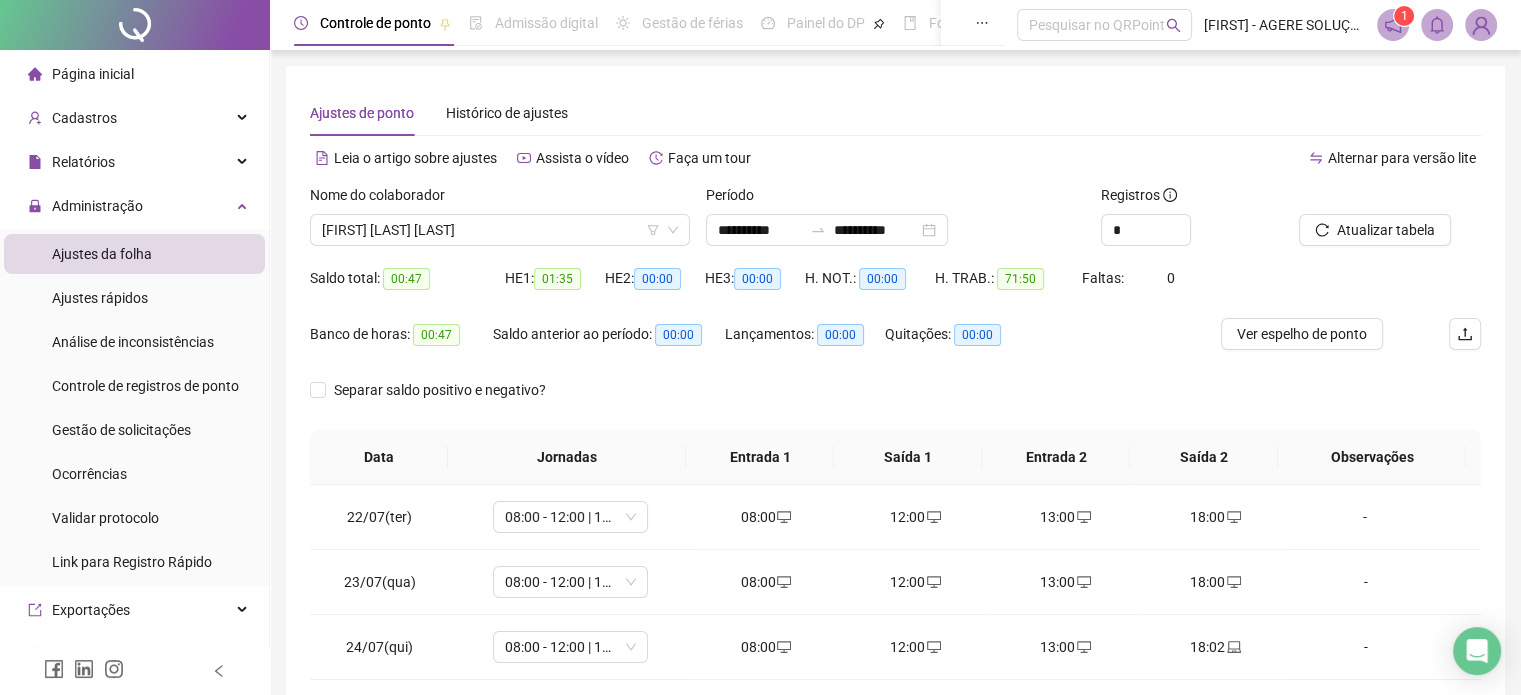 click on "Ver espelho de ponto" at bounding box center [1302, 334] 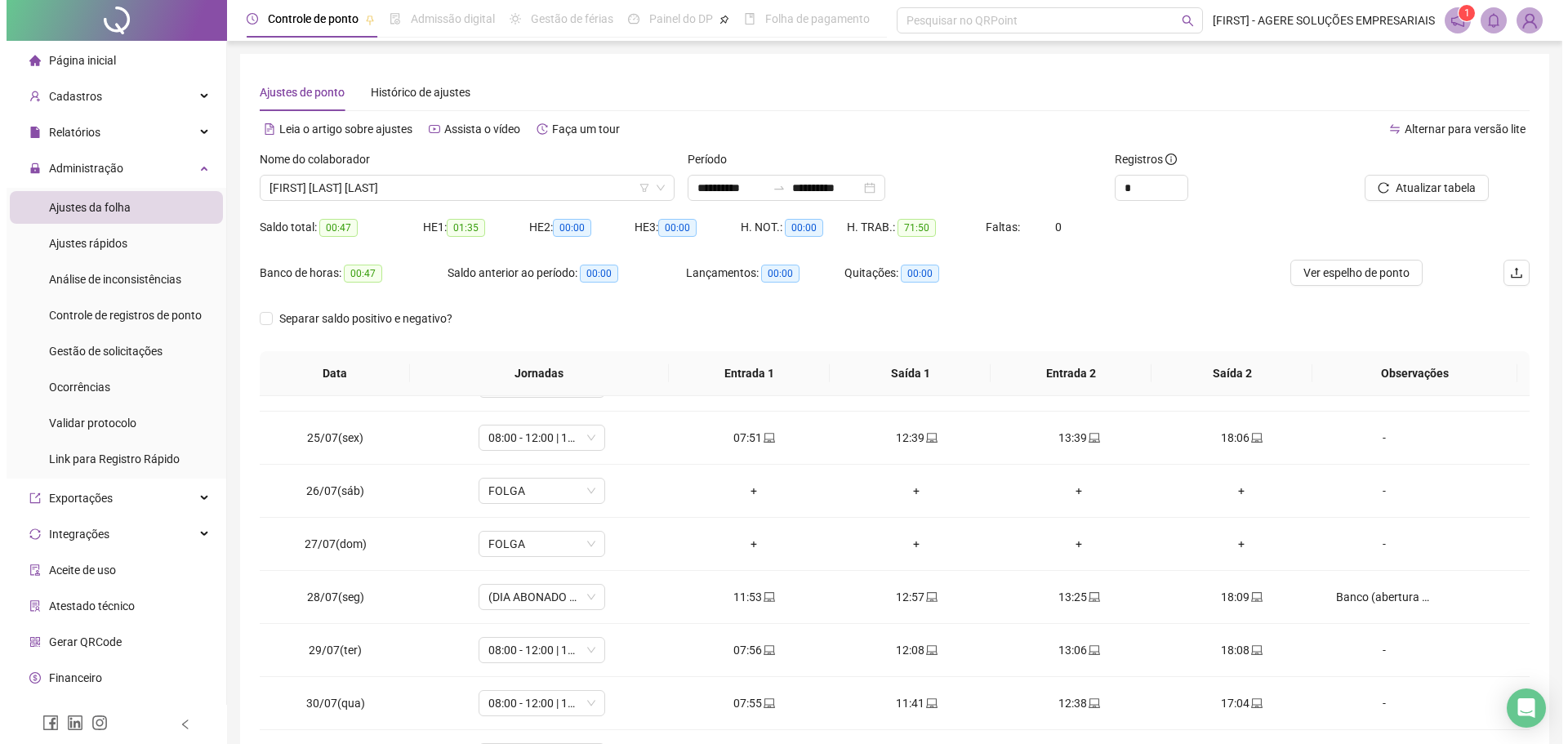 scroll, scrollTop: 182, scrollLeft: 0, axis: vertical 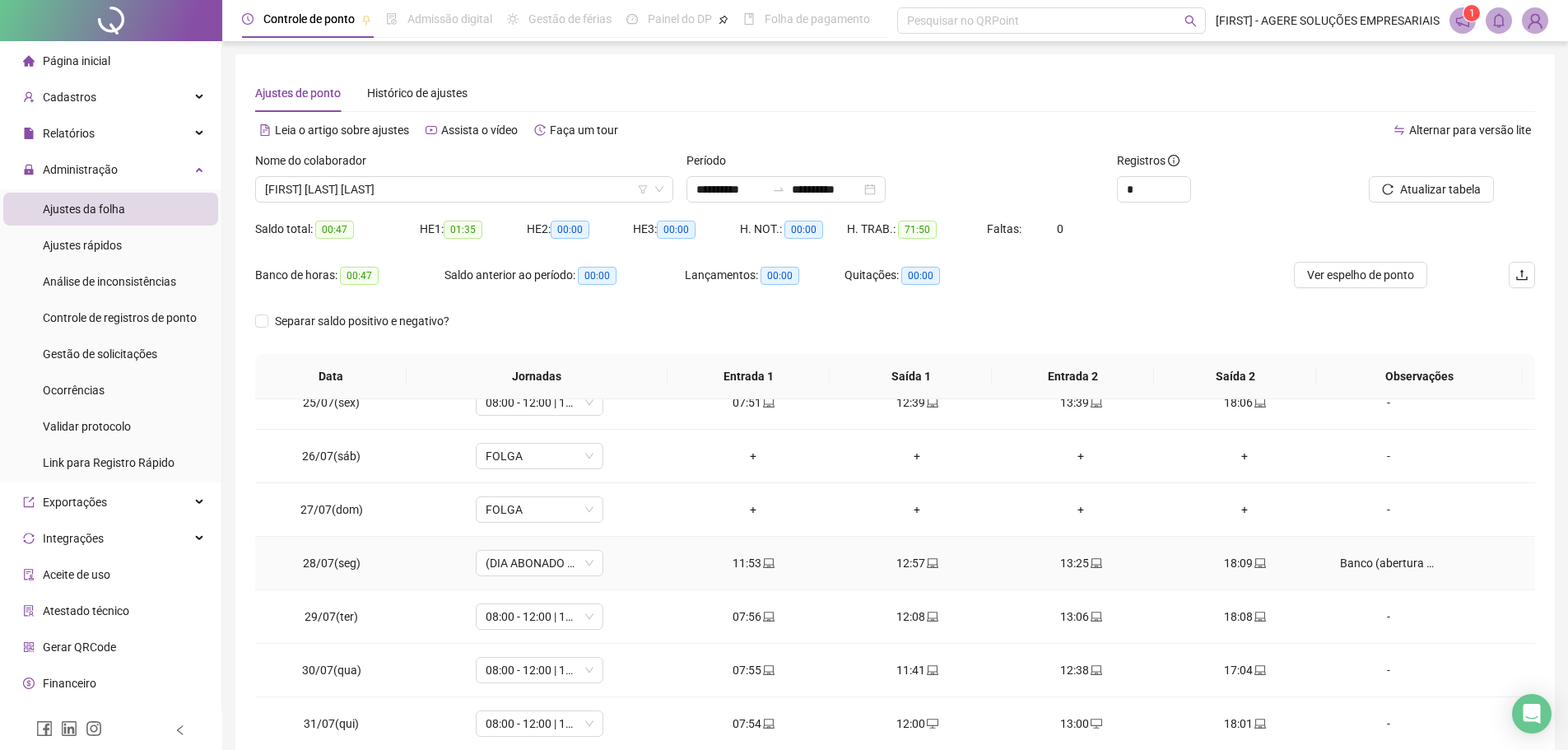 click on "Banco (abertura de conta)" at bounding box center [1389, 563] 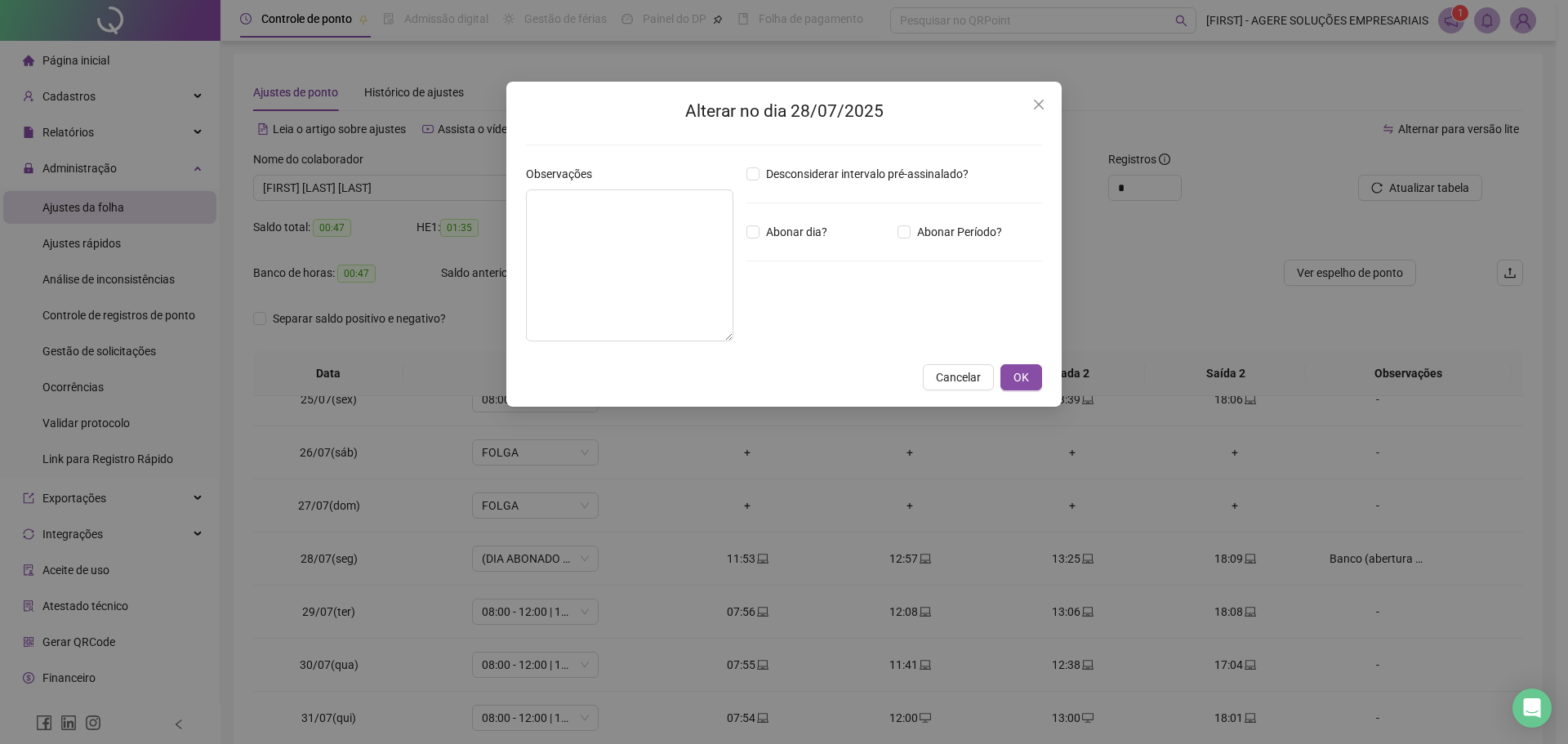 type on "**********" 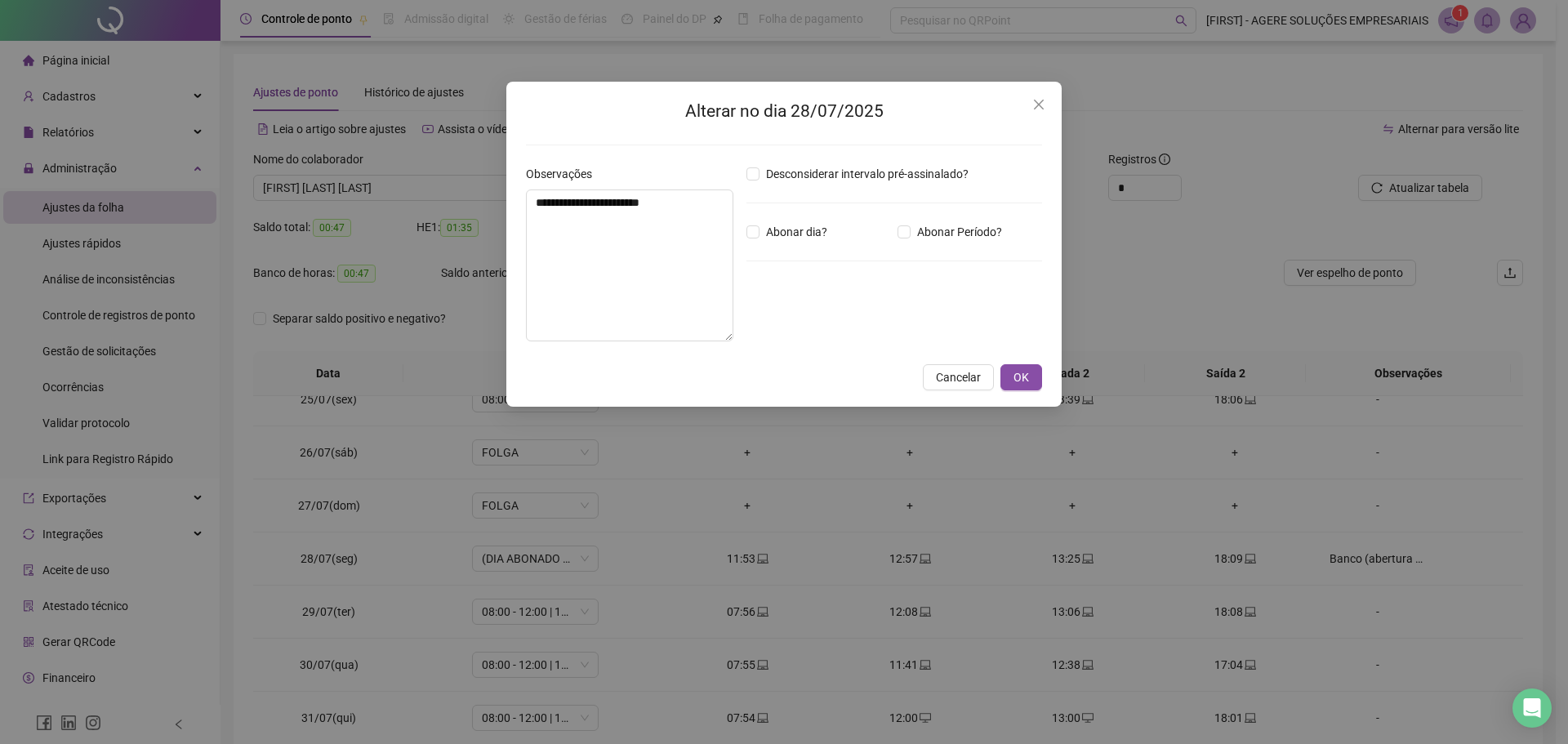 type on "*****" 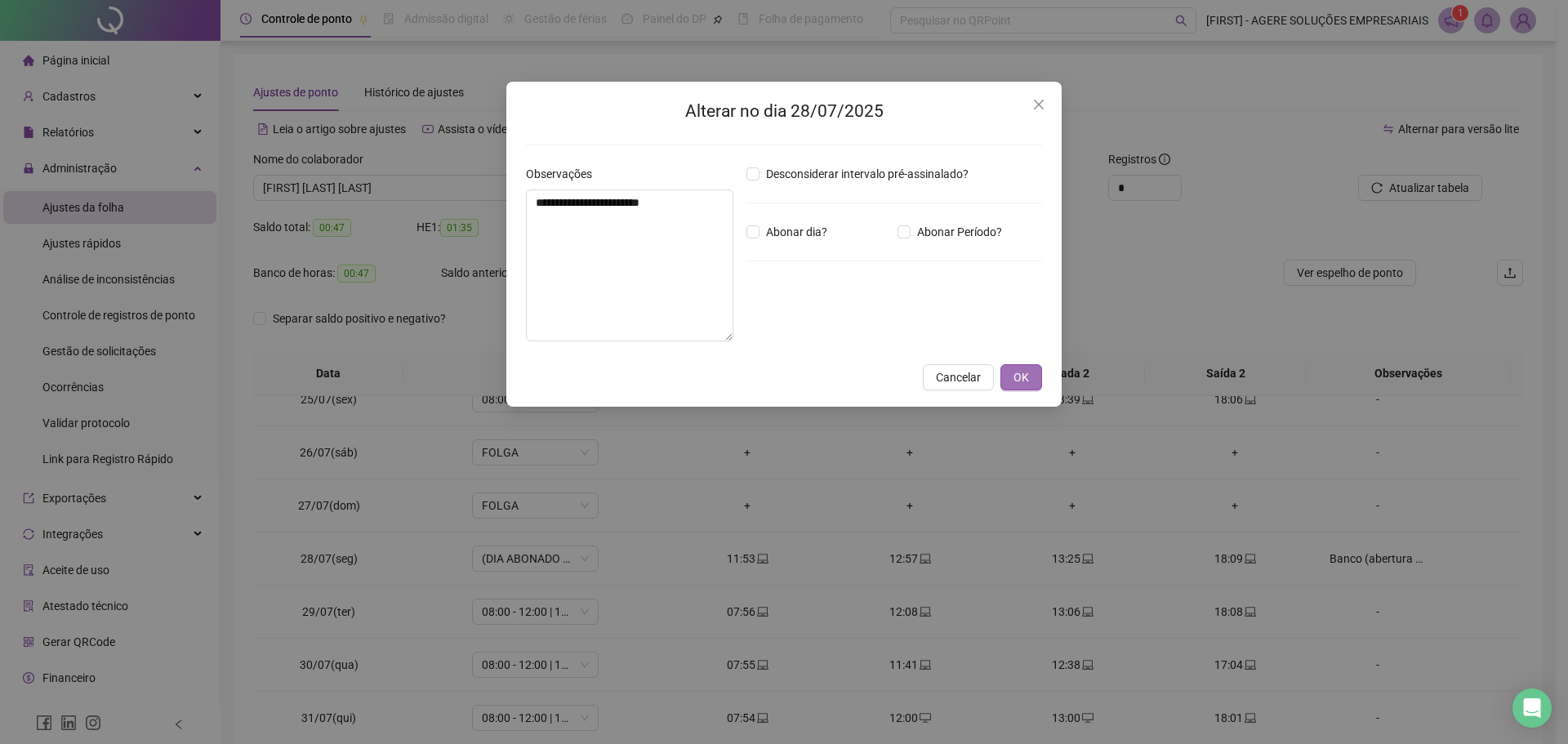 click on "OK" at bounding box center [1021, 377] 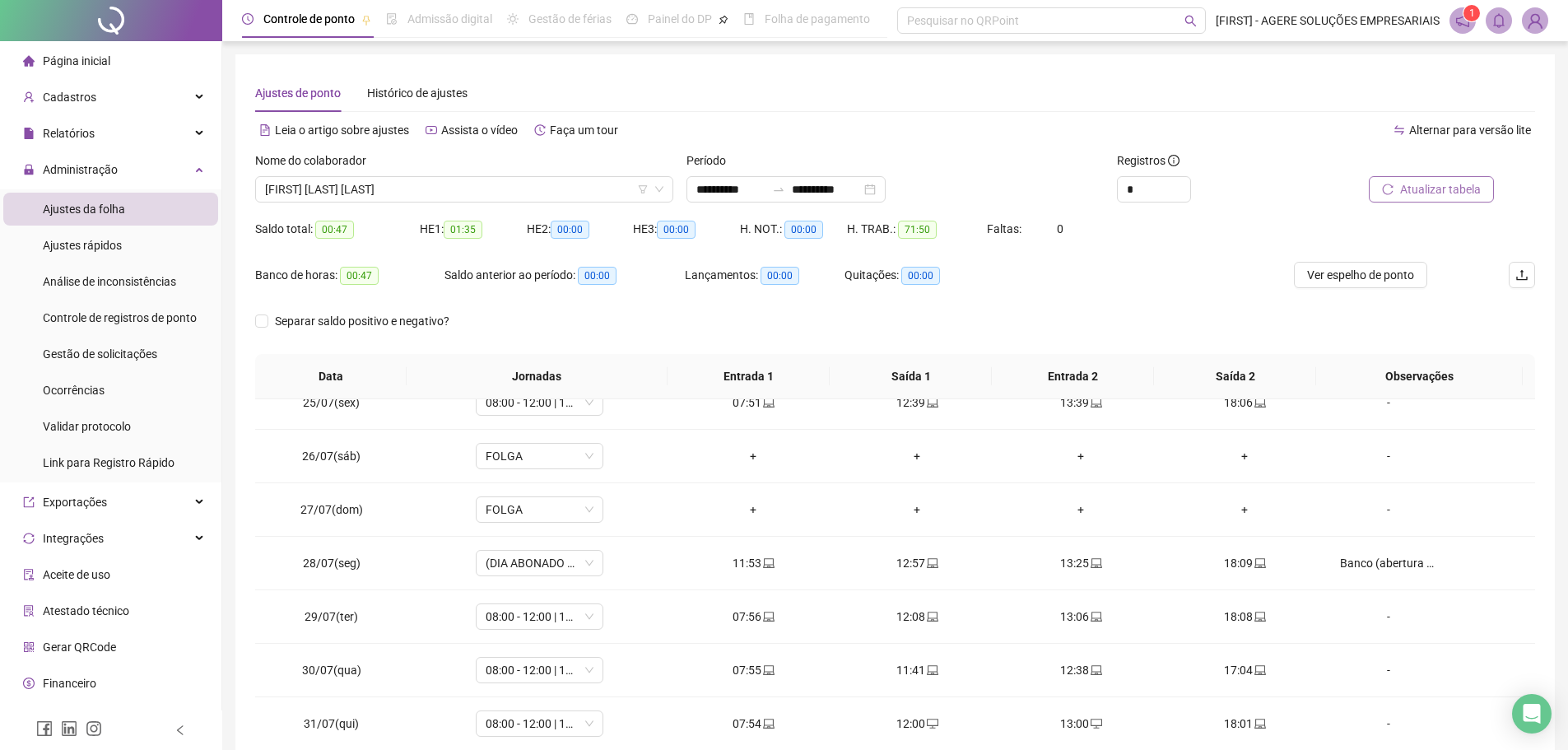 click on "Atualizar tabela" at bounding box center [1440, 189] 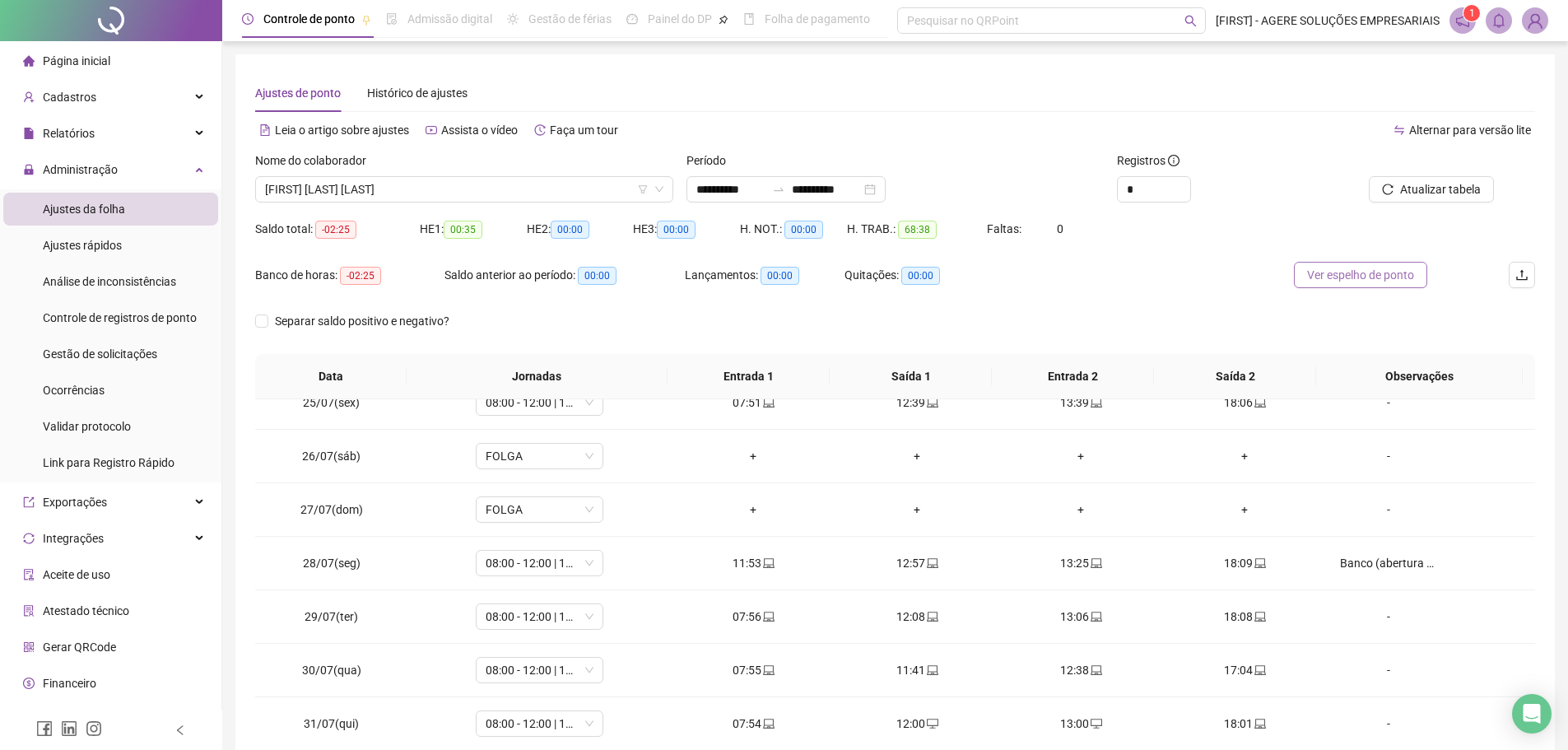 click on "Ver espelho de ponto" at bounding box center (1361, 275) 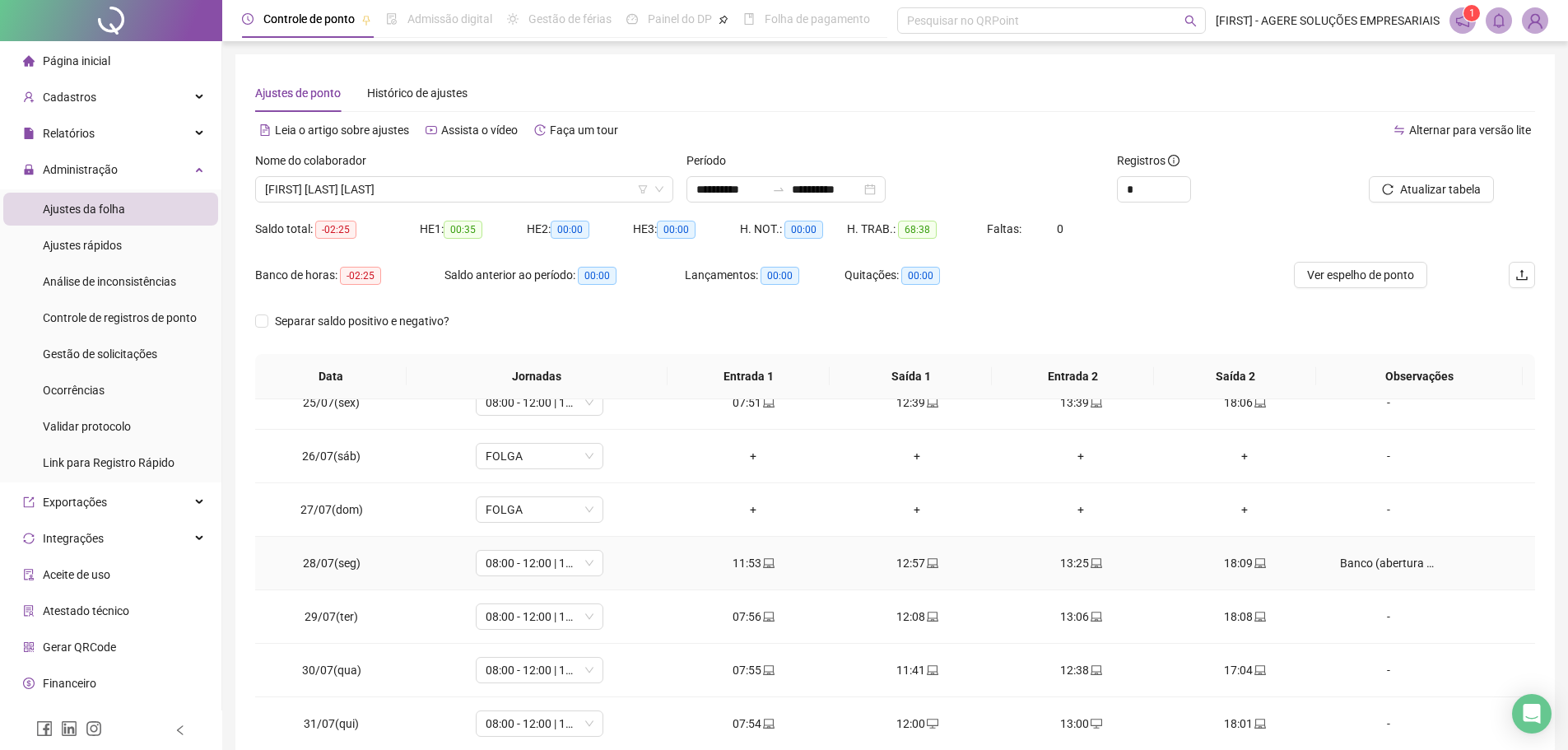 click on "Banco (abertura de conta)" at bounding box center [1389, 563] 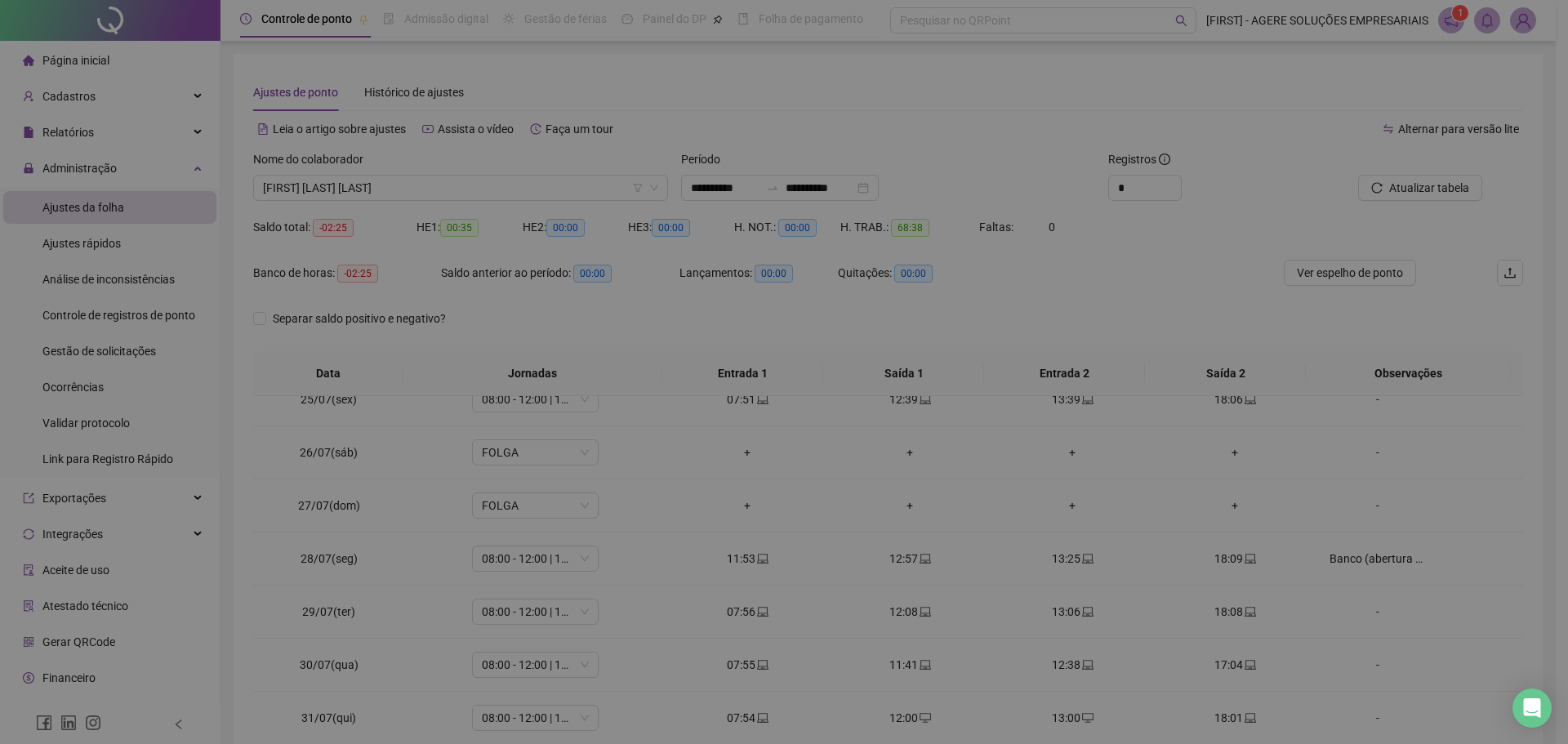 type on "**********" 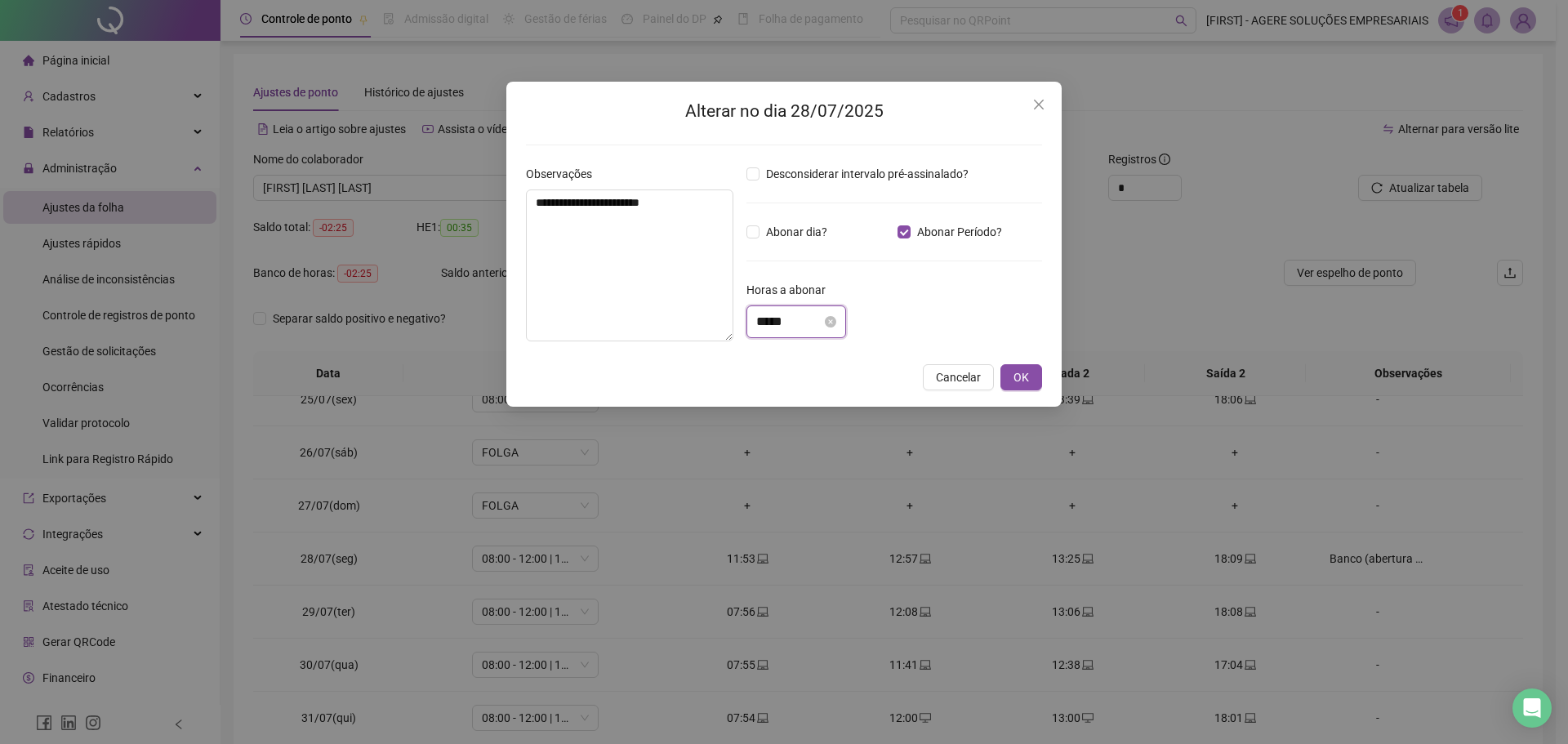 click on "*****" at bounding box center [789, 322] 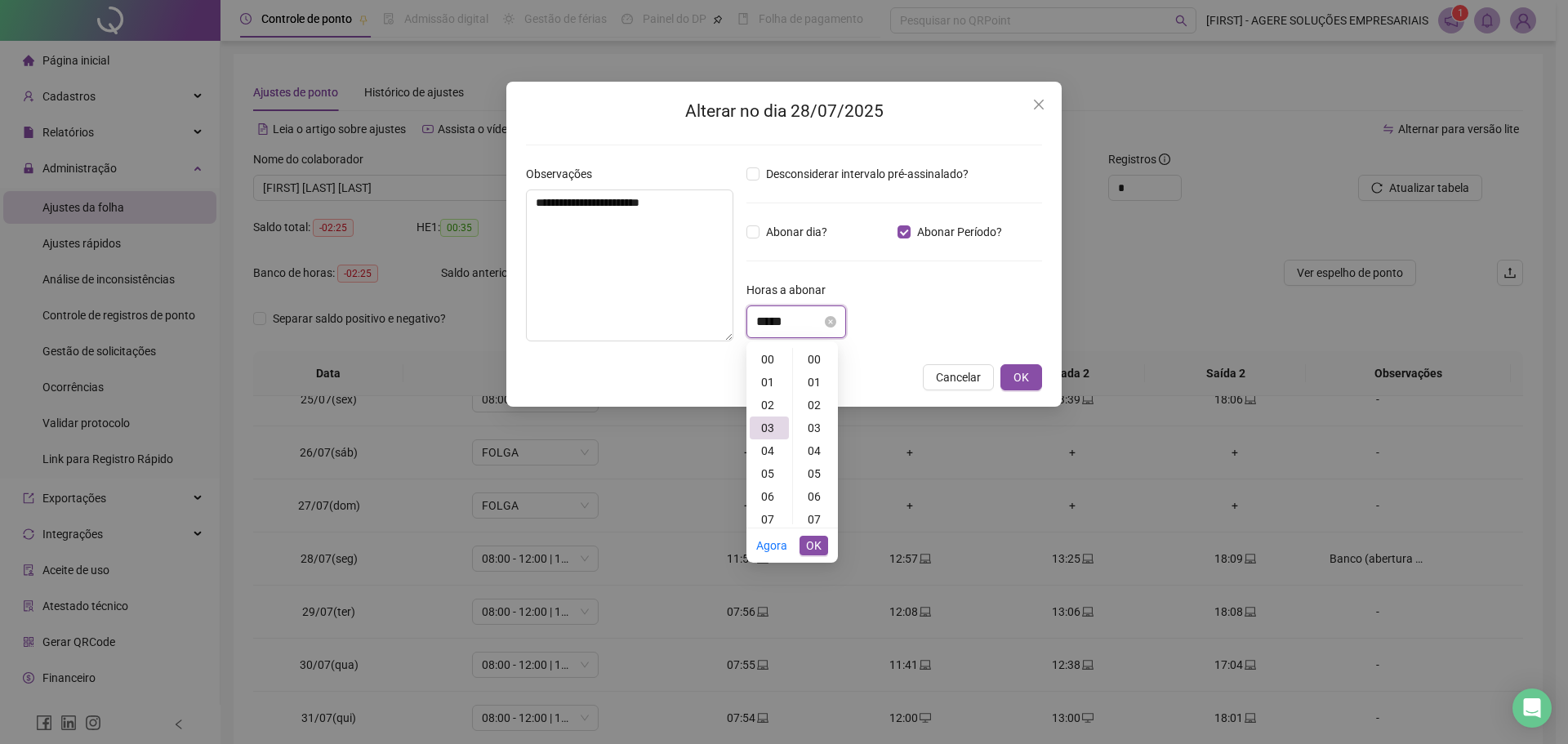 scroll, scrollTop: 69, scrollLeft: 0, axis: vertical 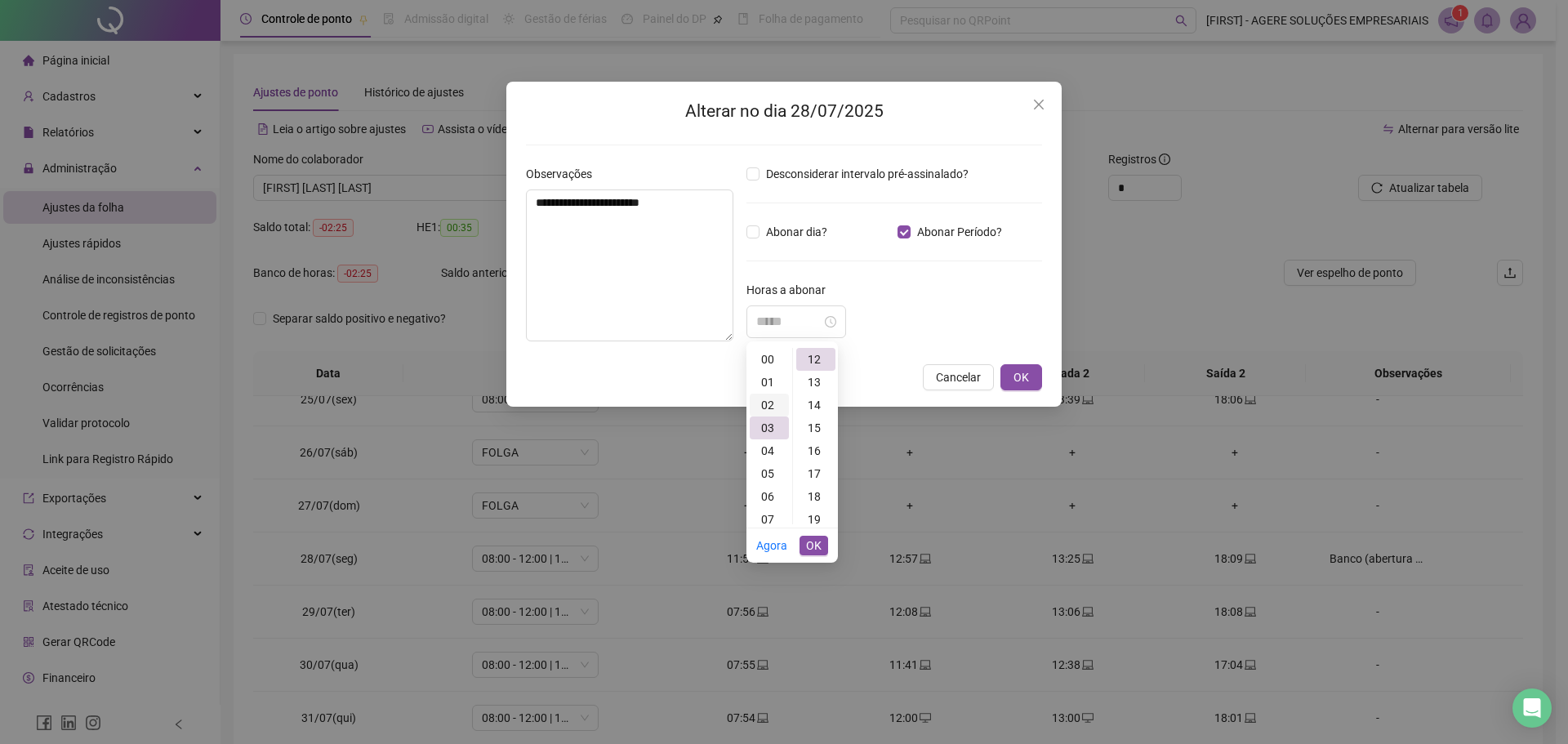 click on "02" at bounding box center [769, 405] 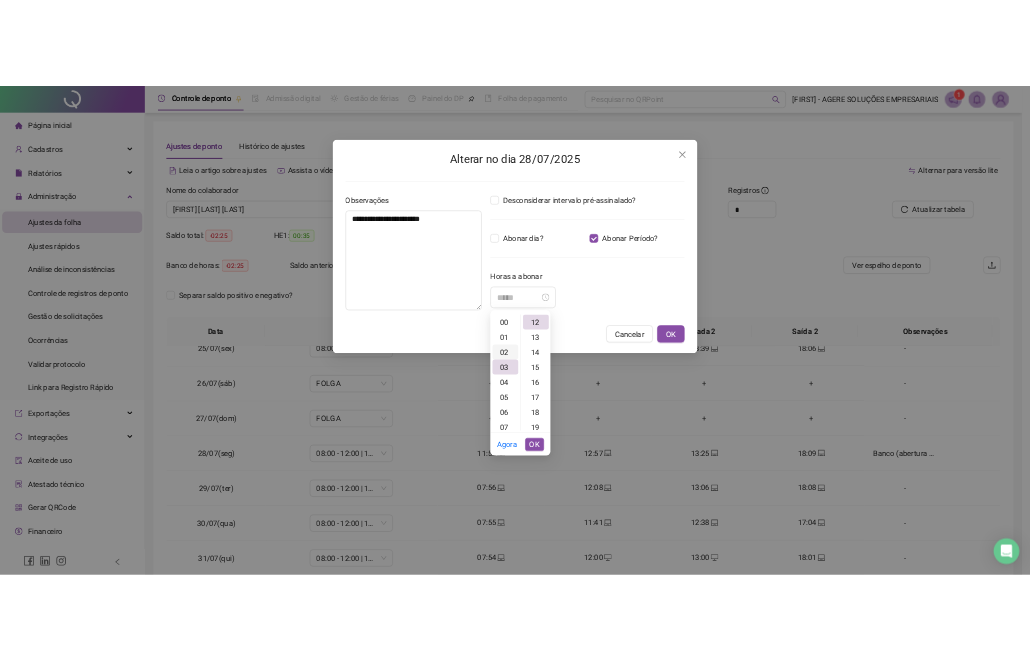 scroll, scrollTop: 56, scrollLeft: 0, axis: vertical 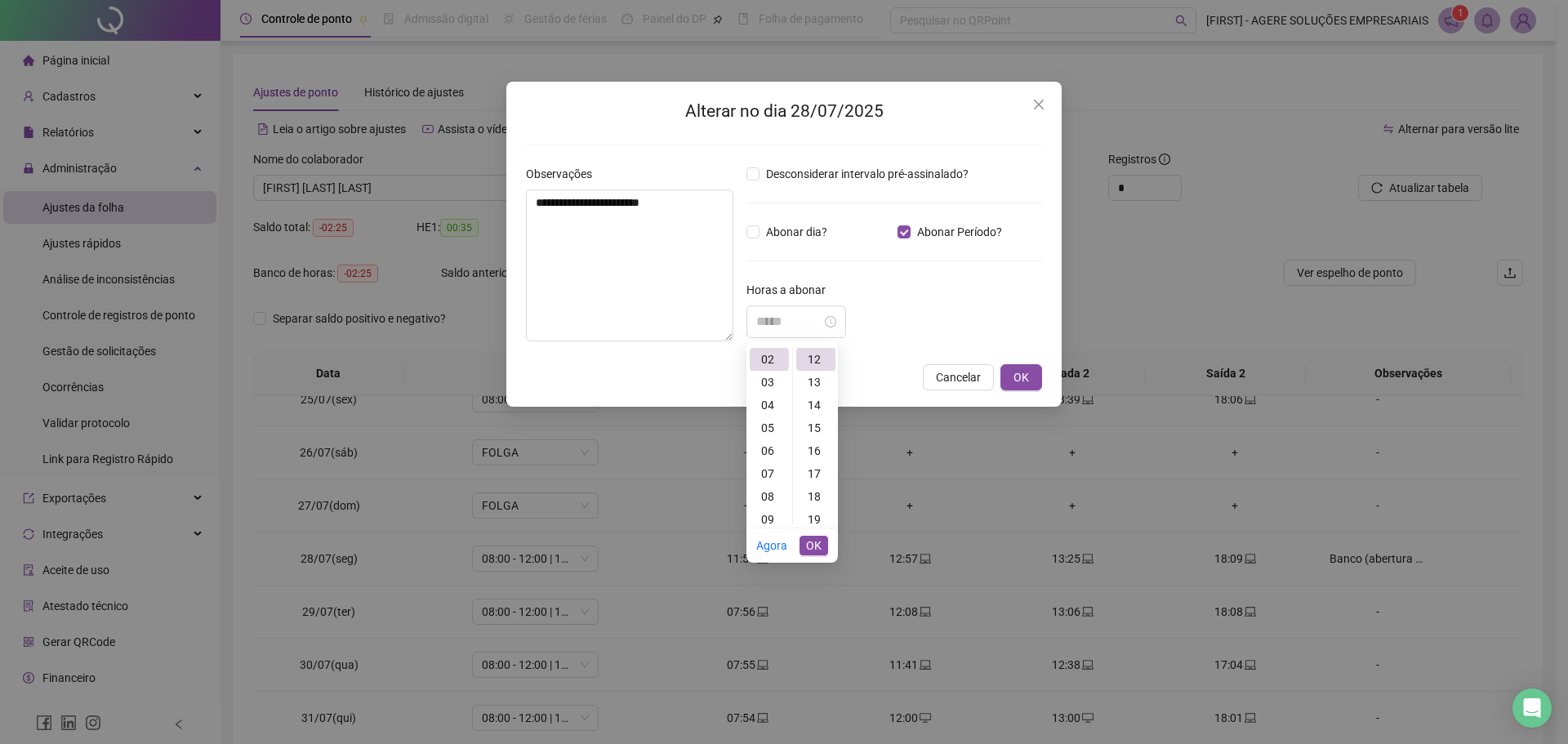 type on "*****" 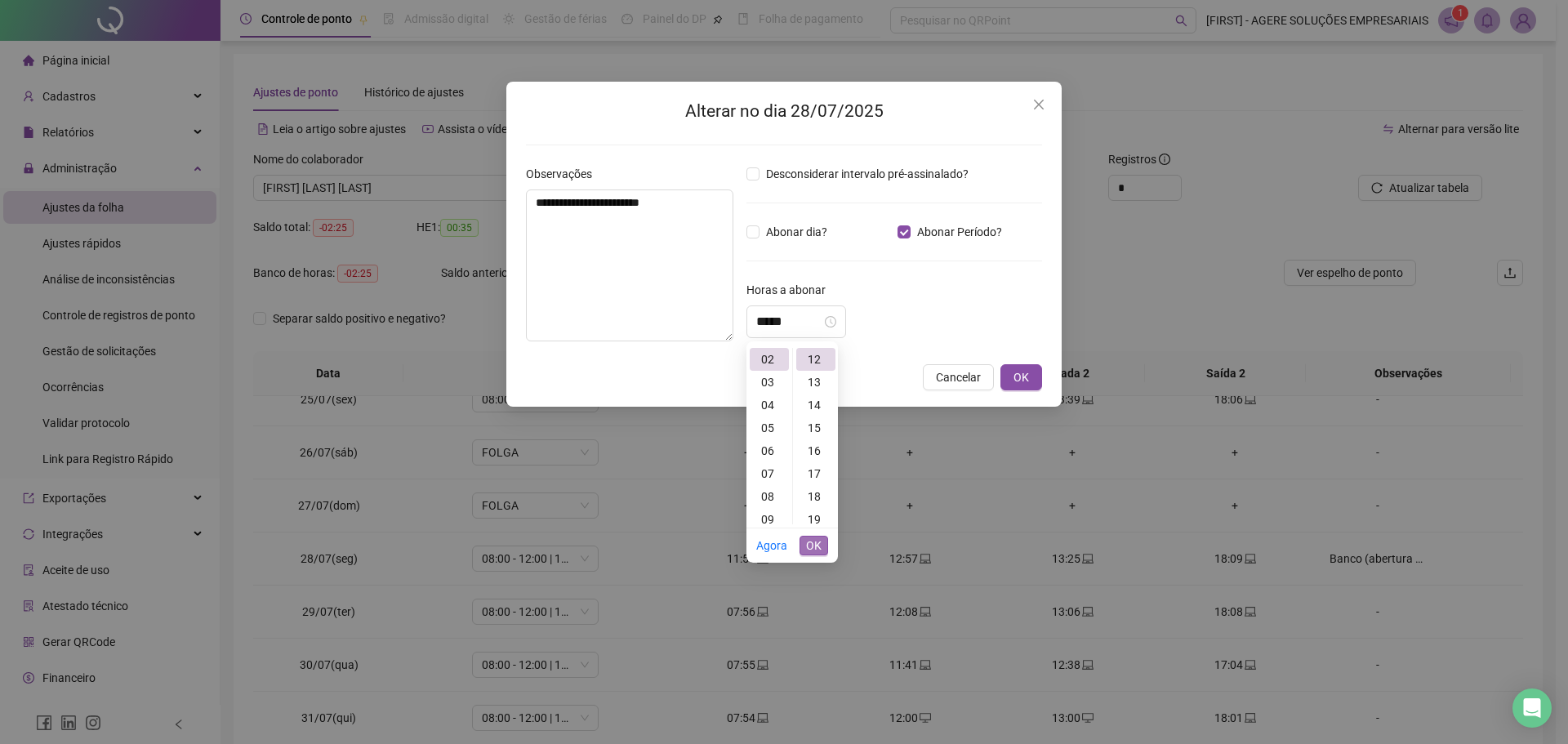 click on "OK" at bounding box center (813, 546) 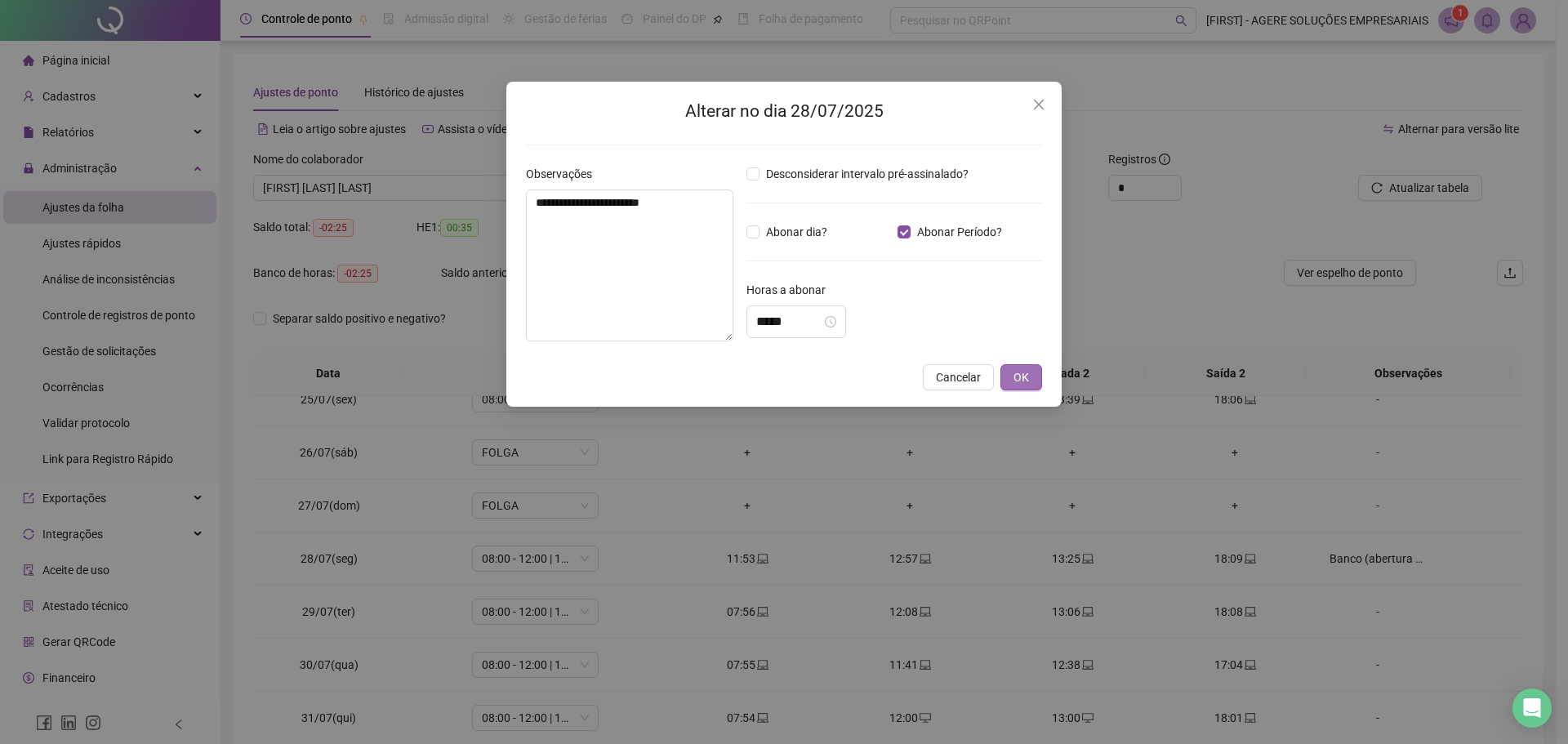 click on "OK" at bounding box center (1021, 377) 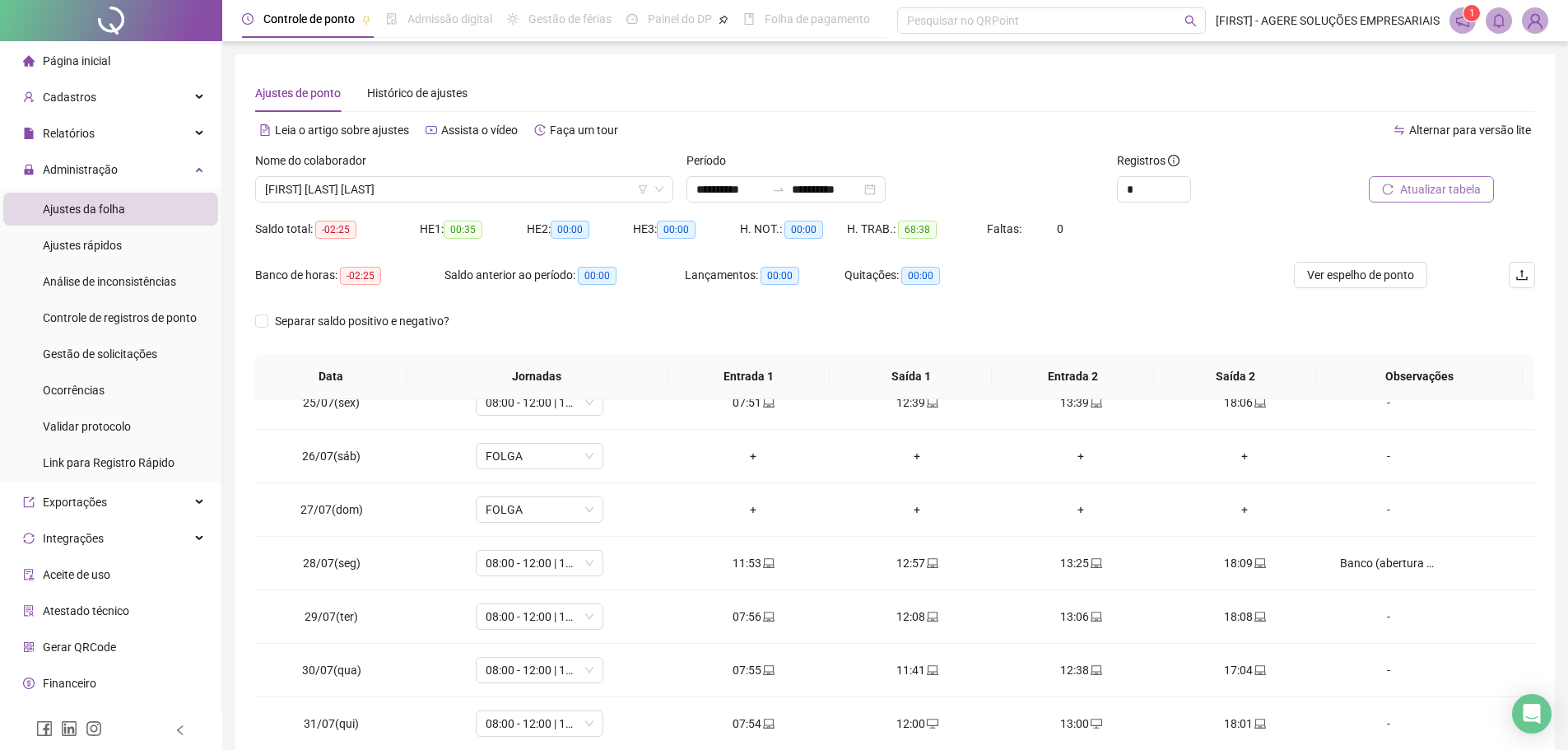 click on "Atualizar tabela" at bounding box center (1440, 189) 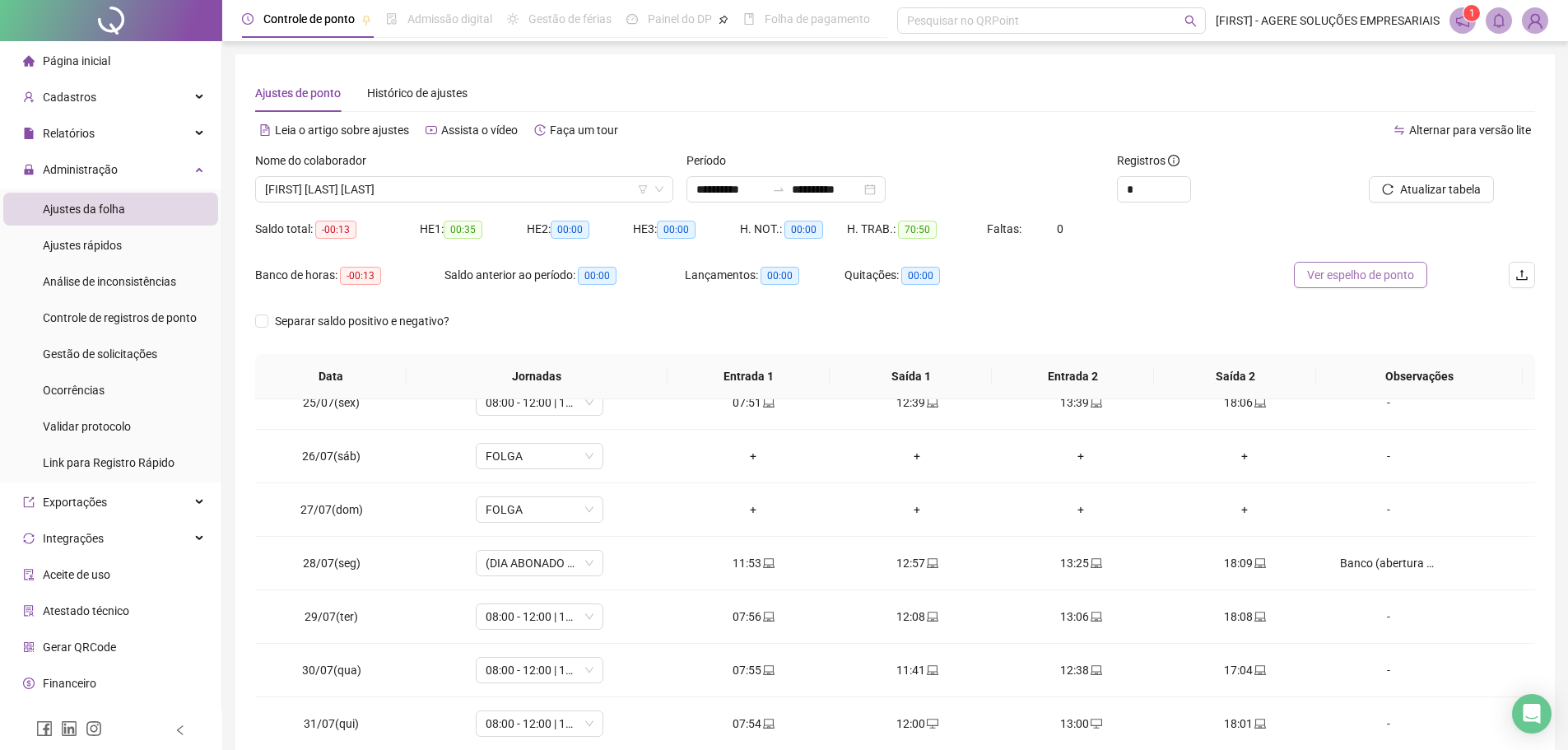 click on "Ver espelho de ponto" at bounding box center [1361, 275] 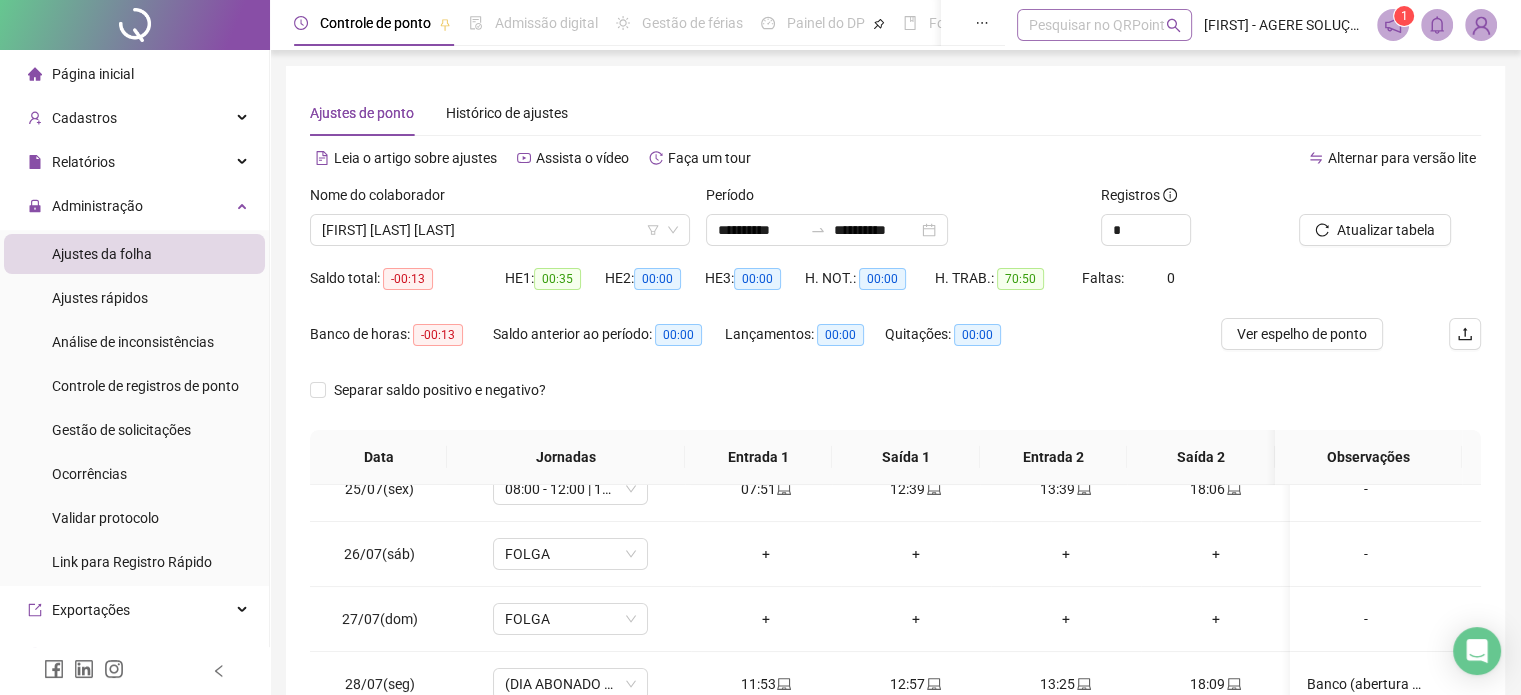 scroll, scrollTop: 220, scrollLeft: 0, axis: vertical 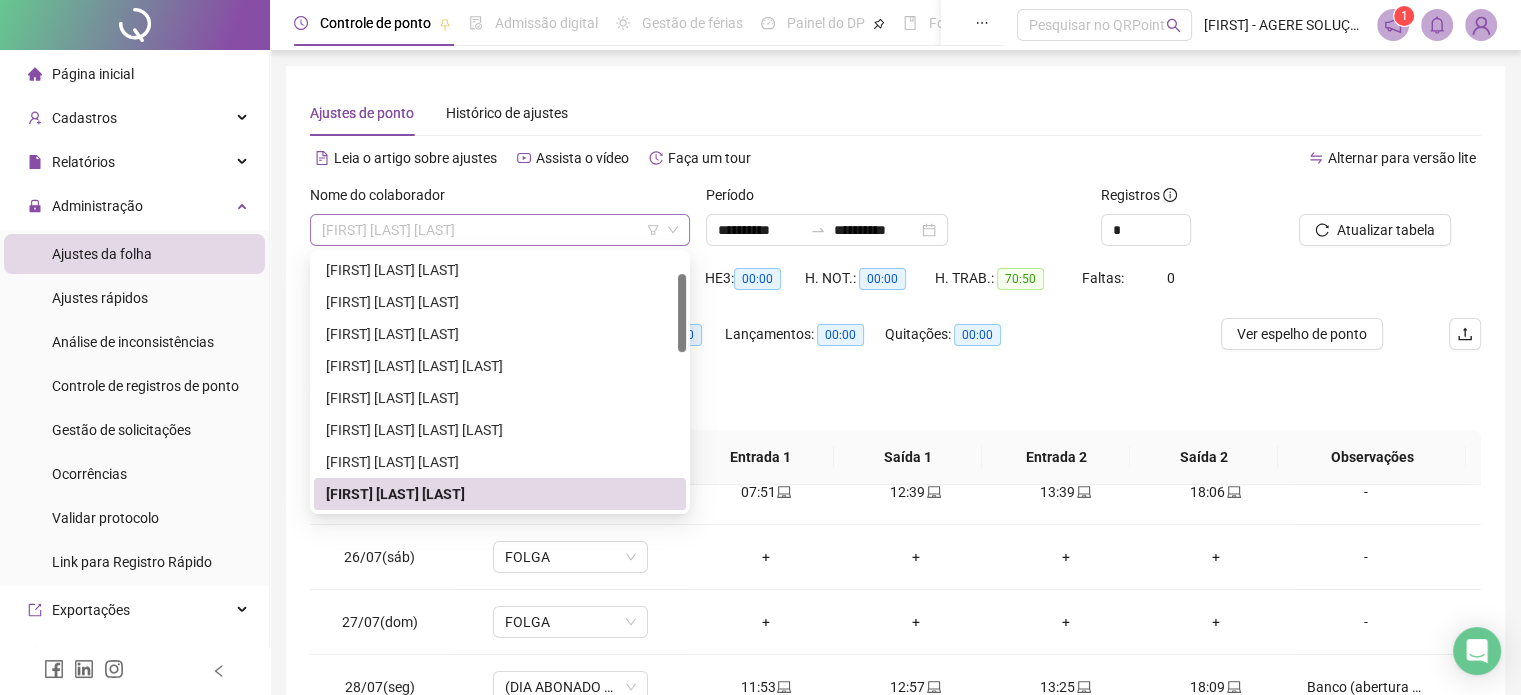 click on "[FIRST] [LAST] [LAST]" at bounding box center (500, 230) 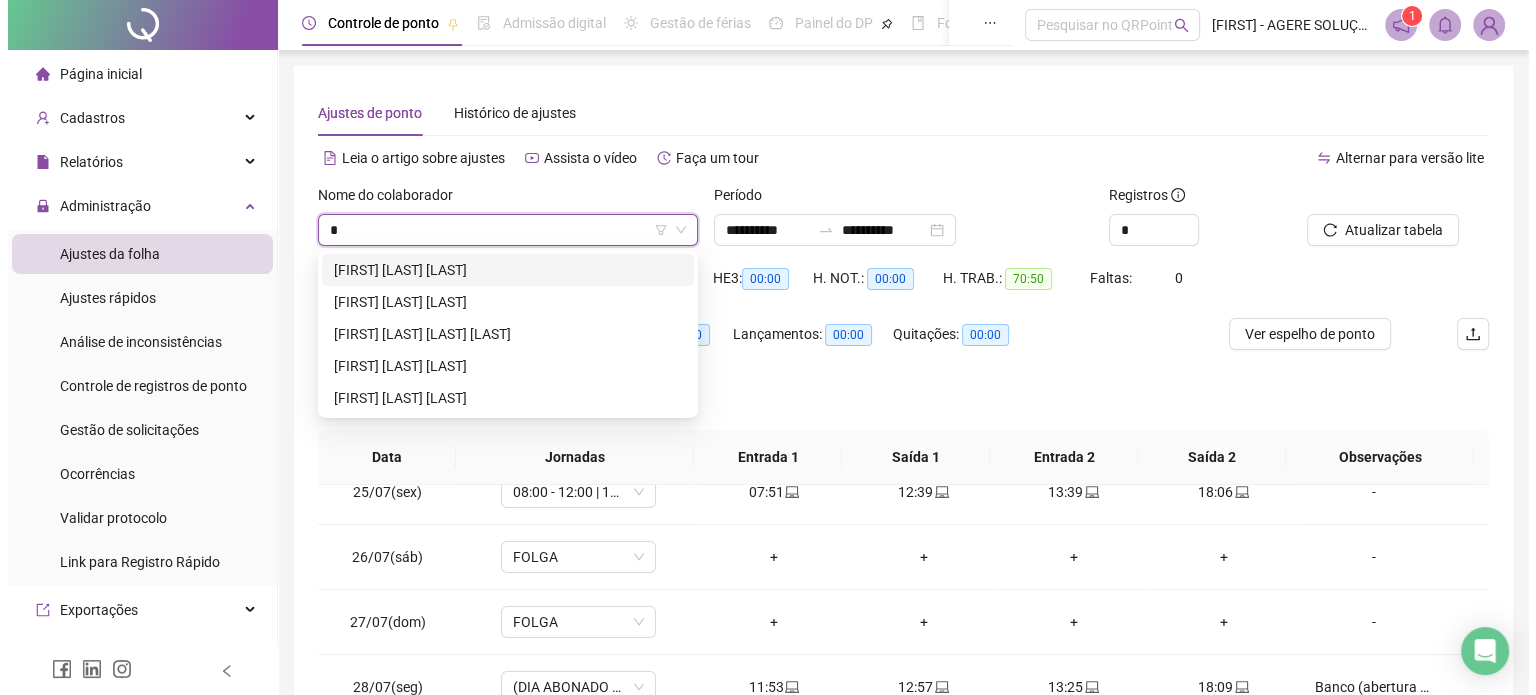 scroll, scrollTop: 0, scrollLeft: 0, axis: both 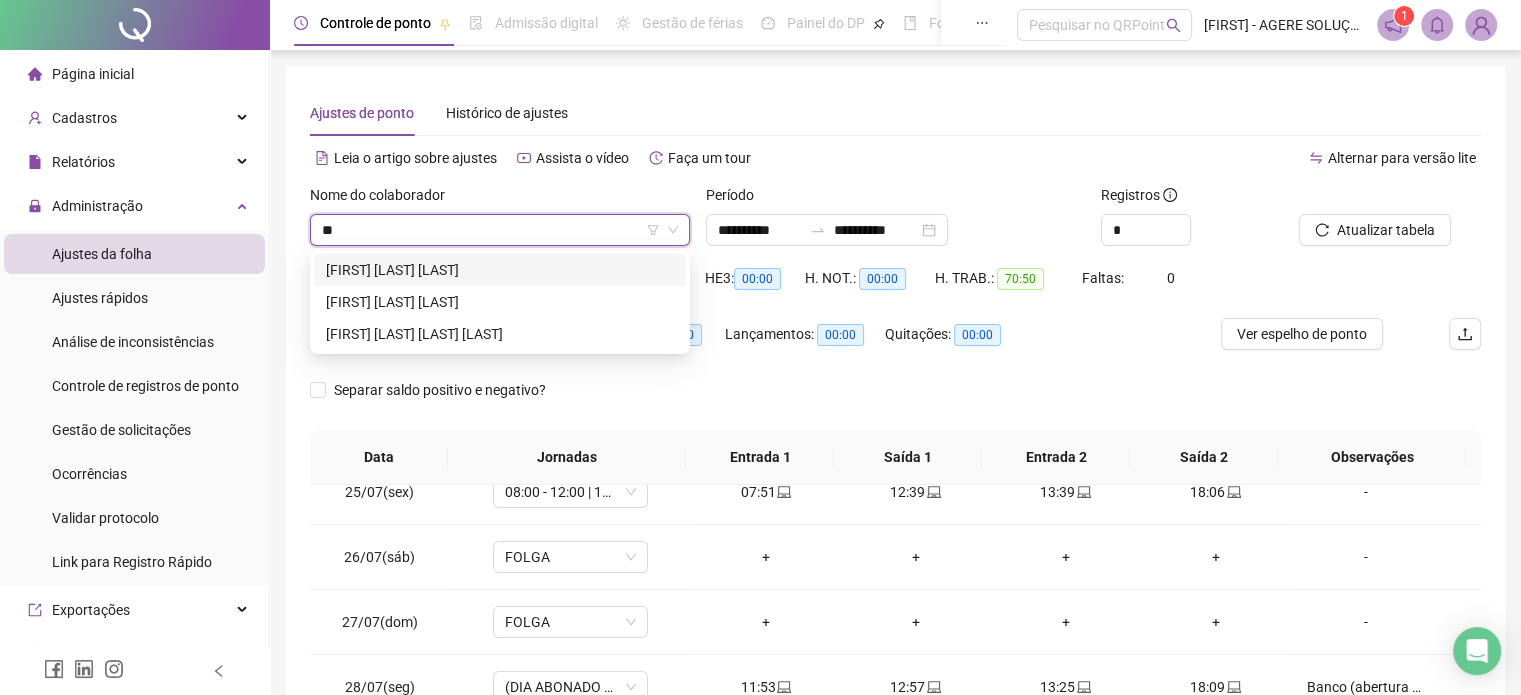 type on "***" 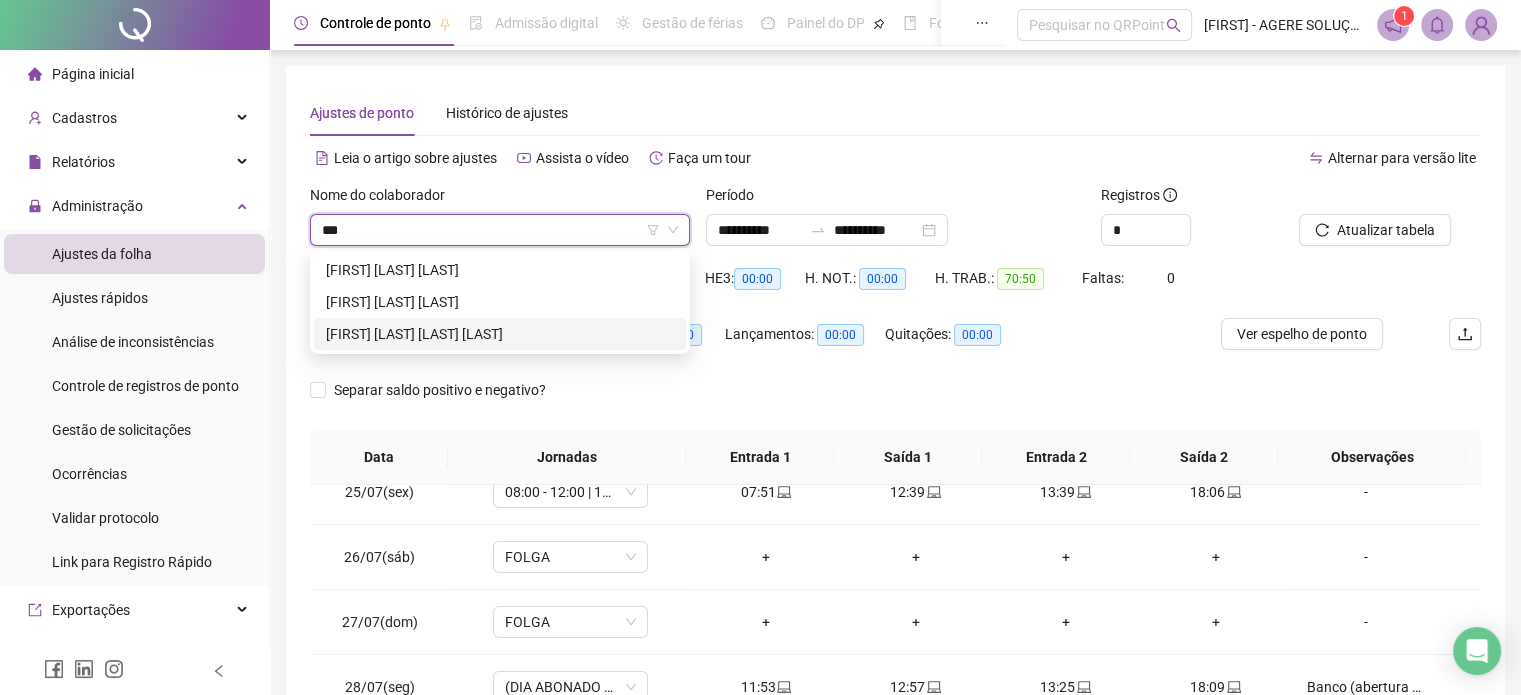 click on "[FIRST] [LAST] [LAST] [LAST]" at bounding box center (500, 334) 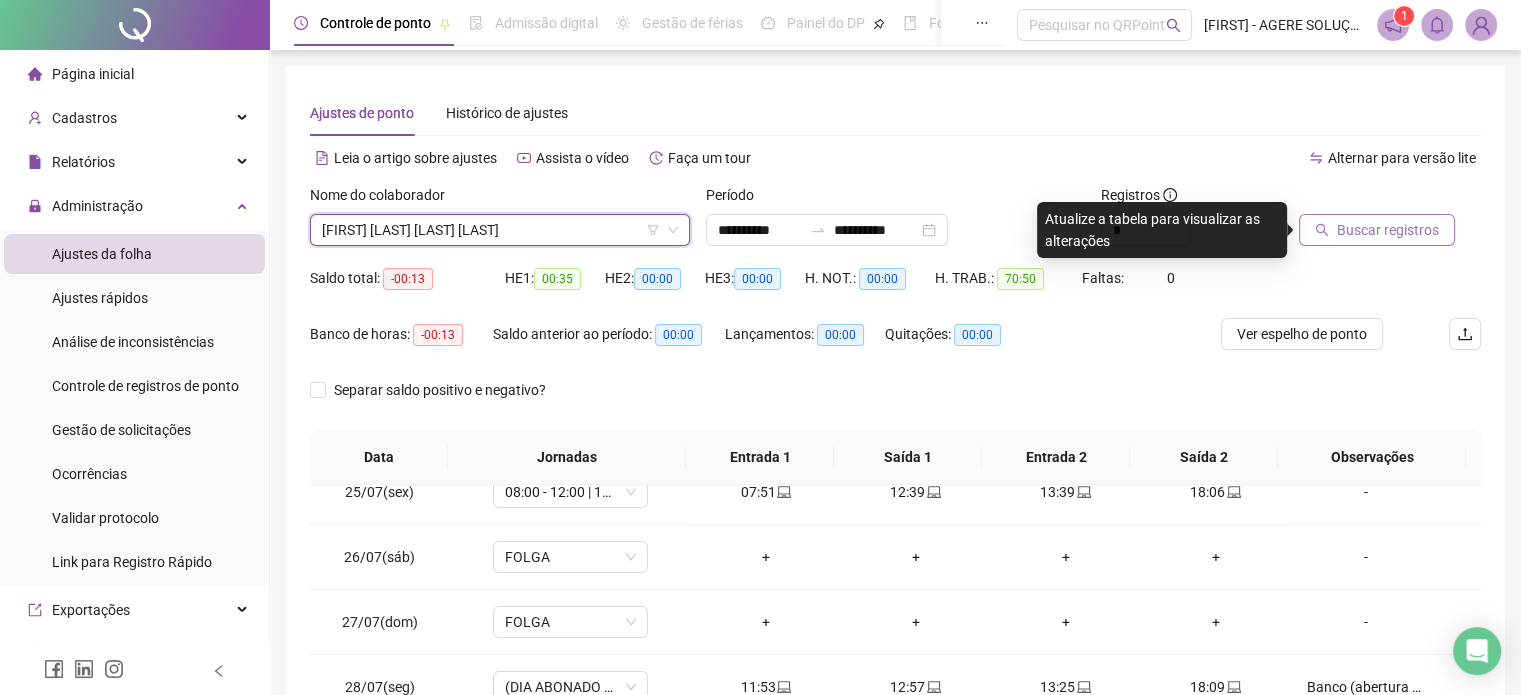 click on "Buscar registros" at bounding box center [1388, 230] 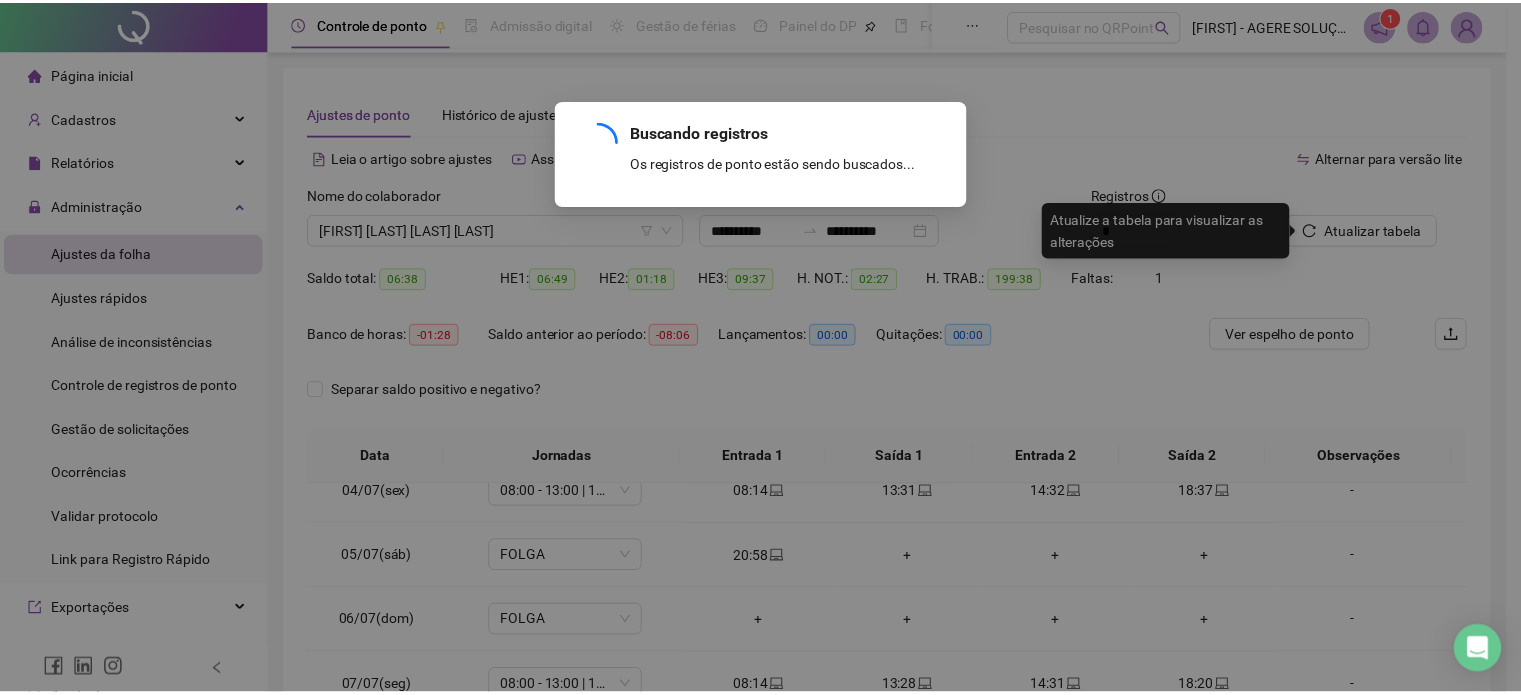 scroll, scrollTop: 223, scrollLeft: 0, axis: vertical 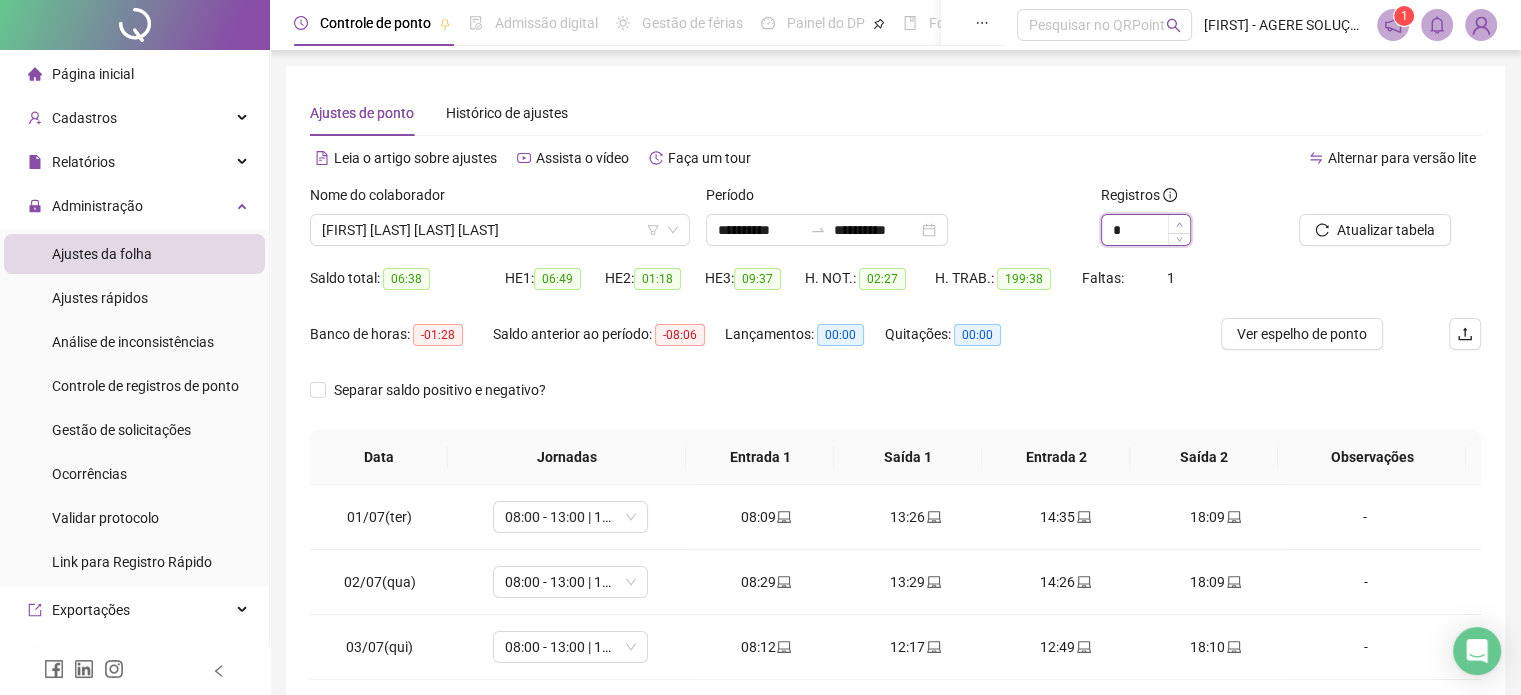 click 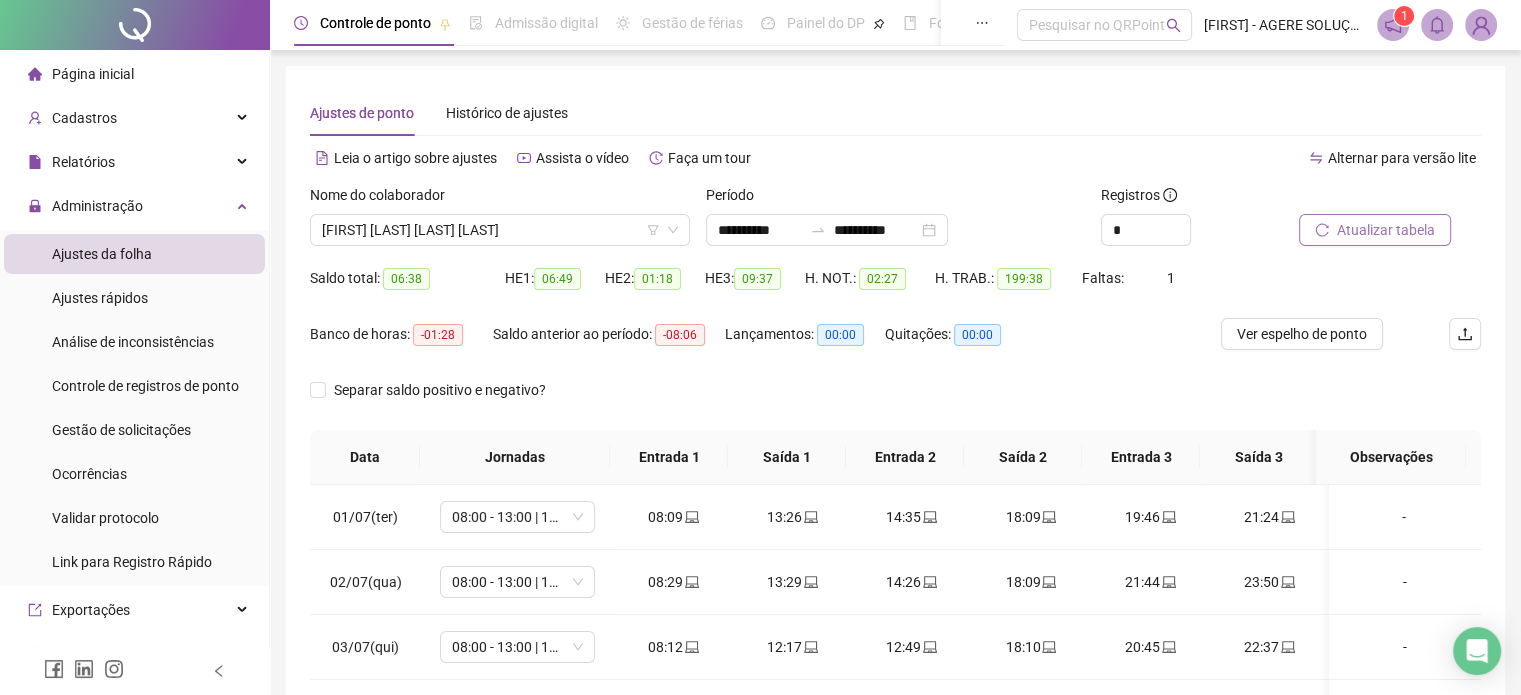 click on "Atualizar tabela" at bounding box center [1386, 230] 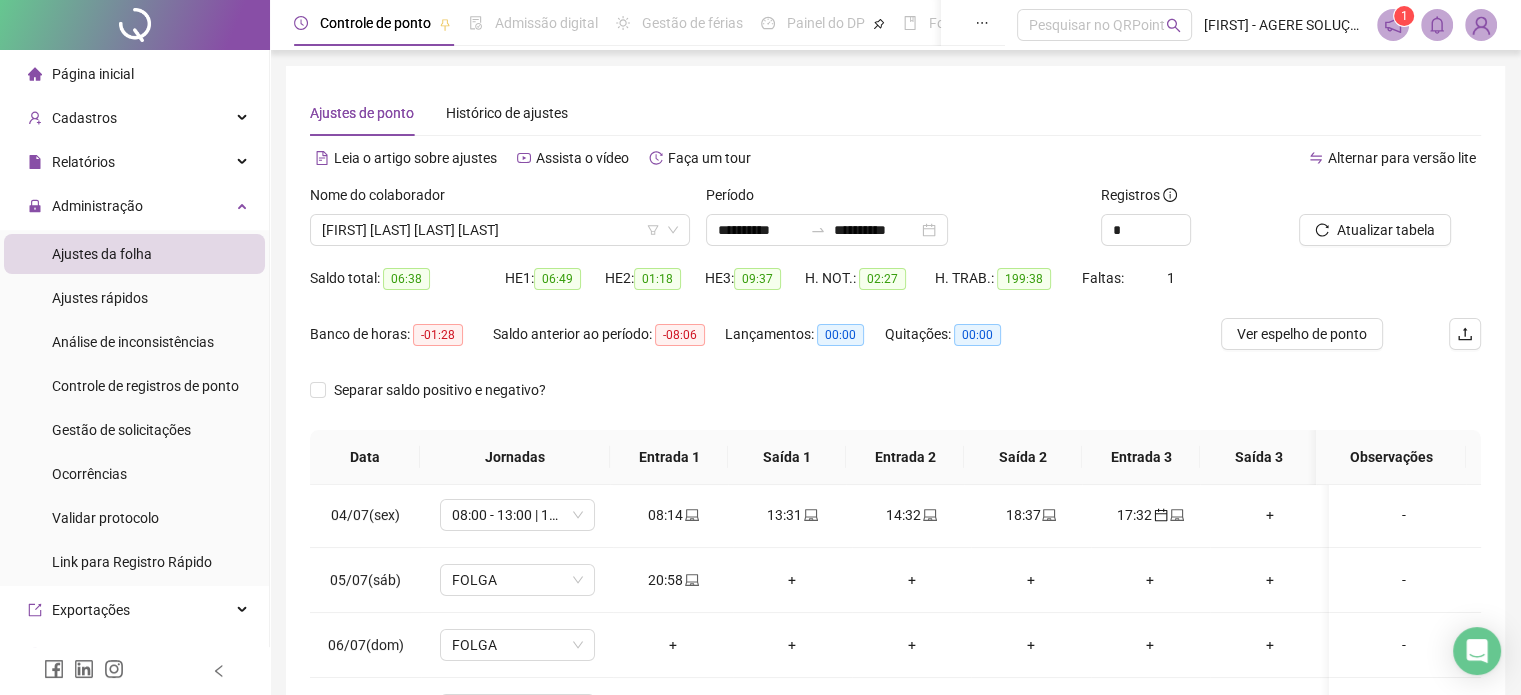 scroll, scrollTop: 200, scrollLeft: 0, axis: vertical 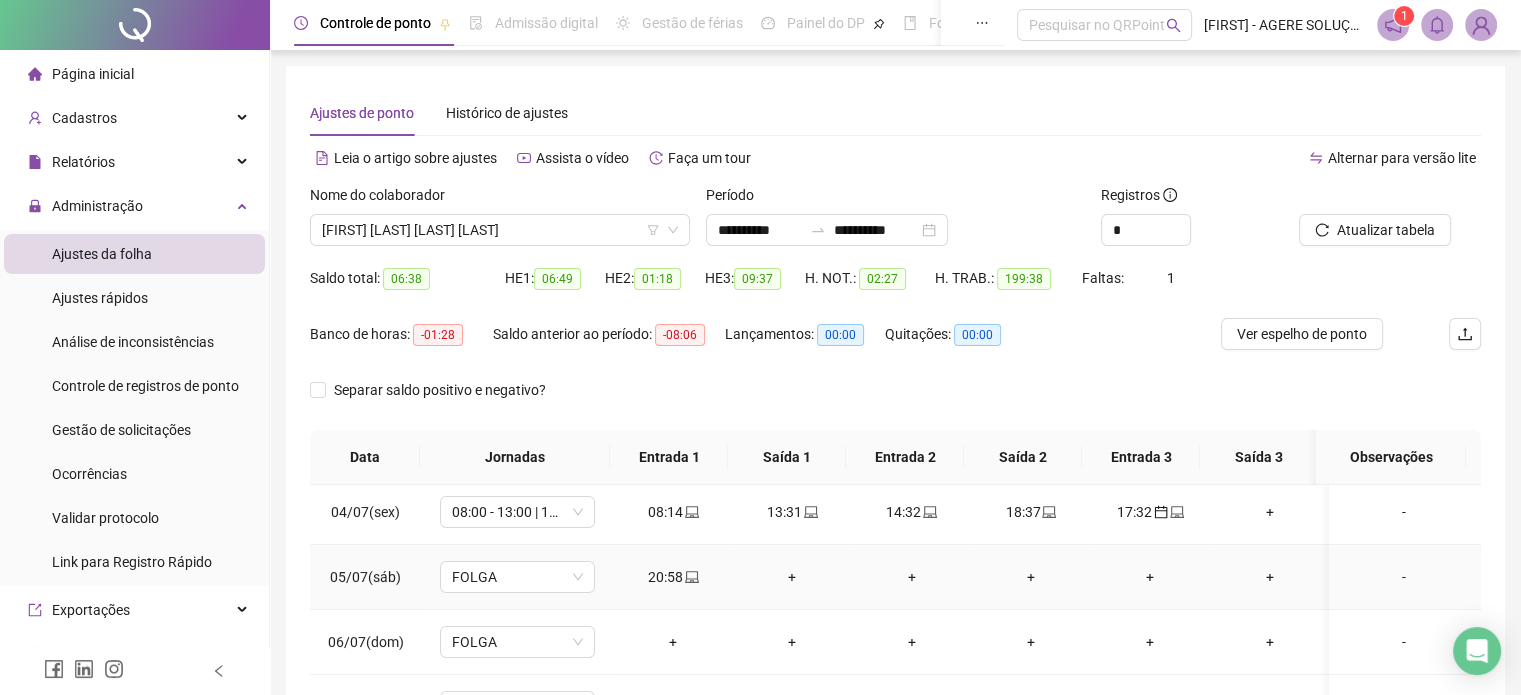click on "+" at bounding box center [792, 577] 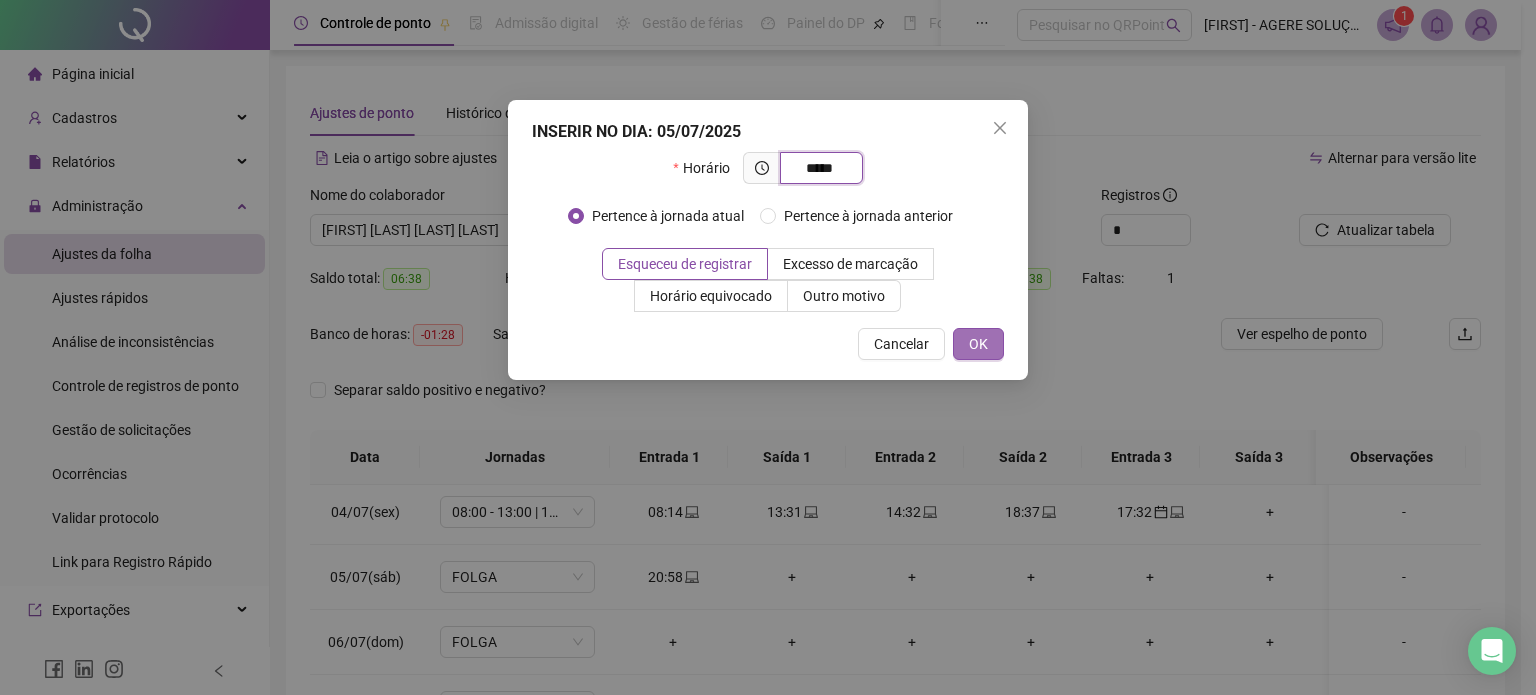 type on "*****" 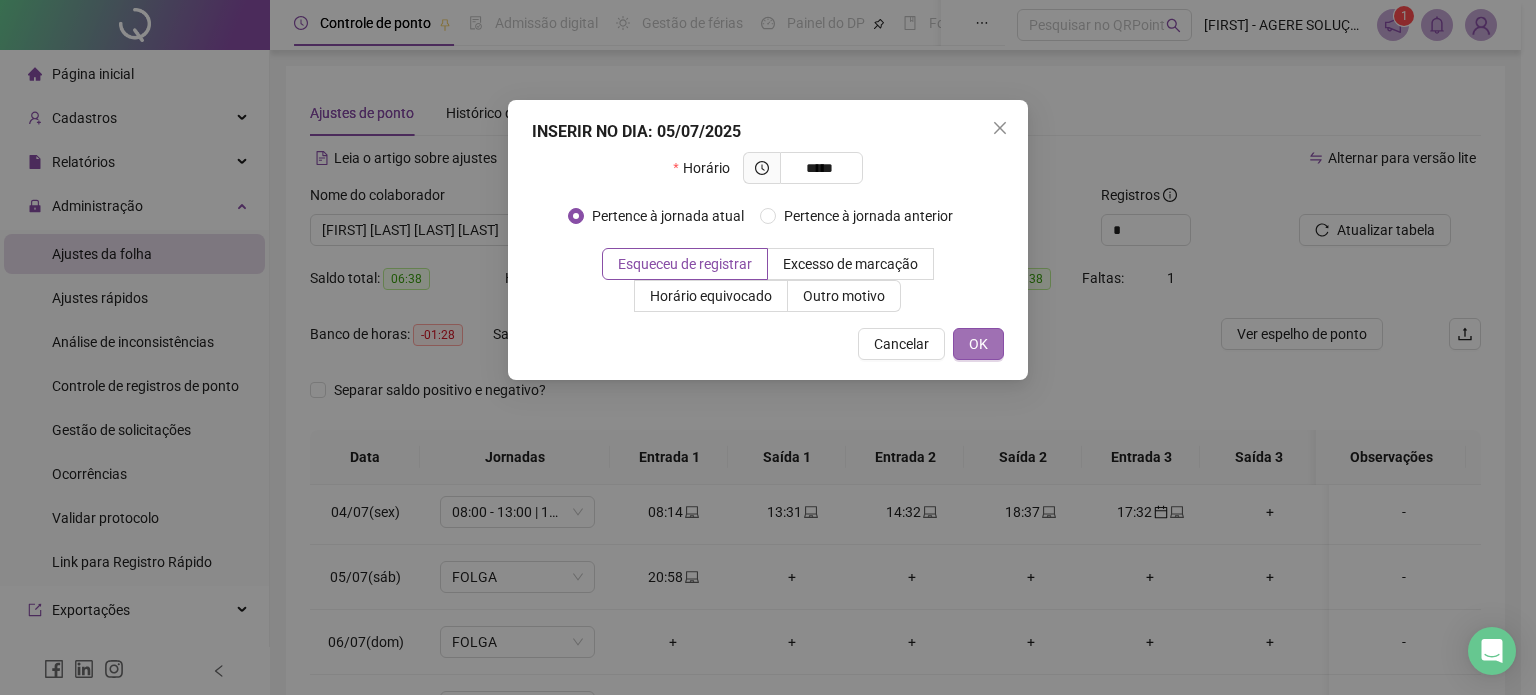 click on "OK" at bounding box center [978, 344] 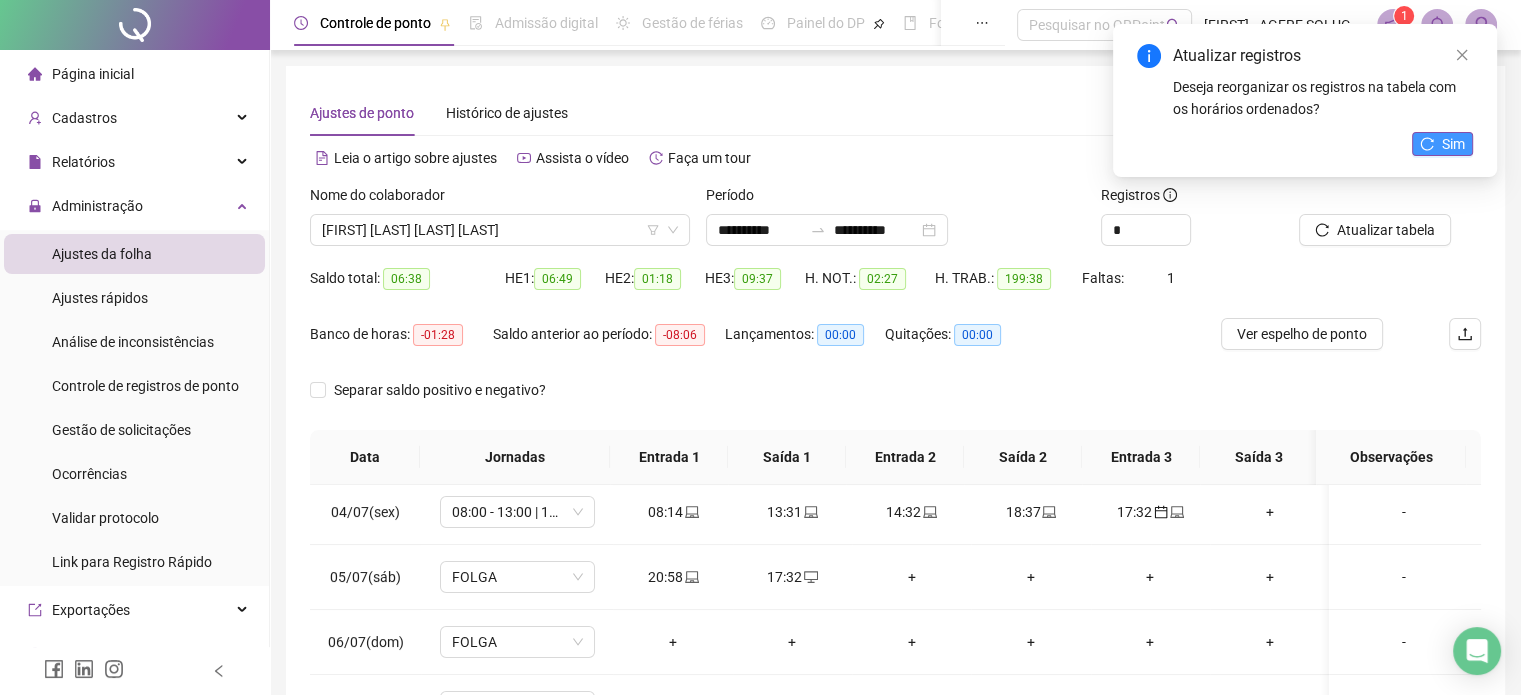 click on "Sim" at bounding box center [1442, 144] 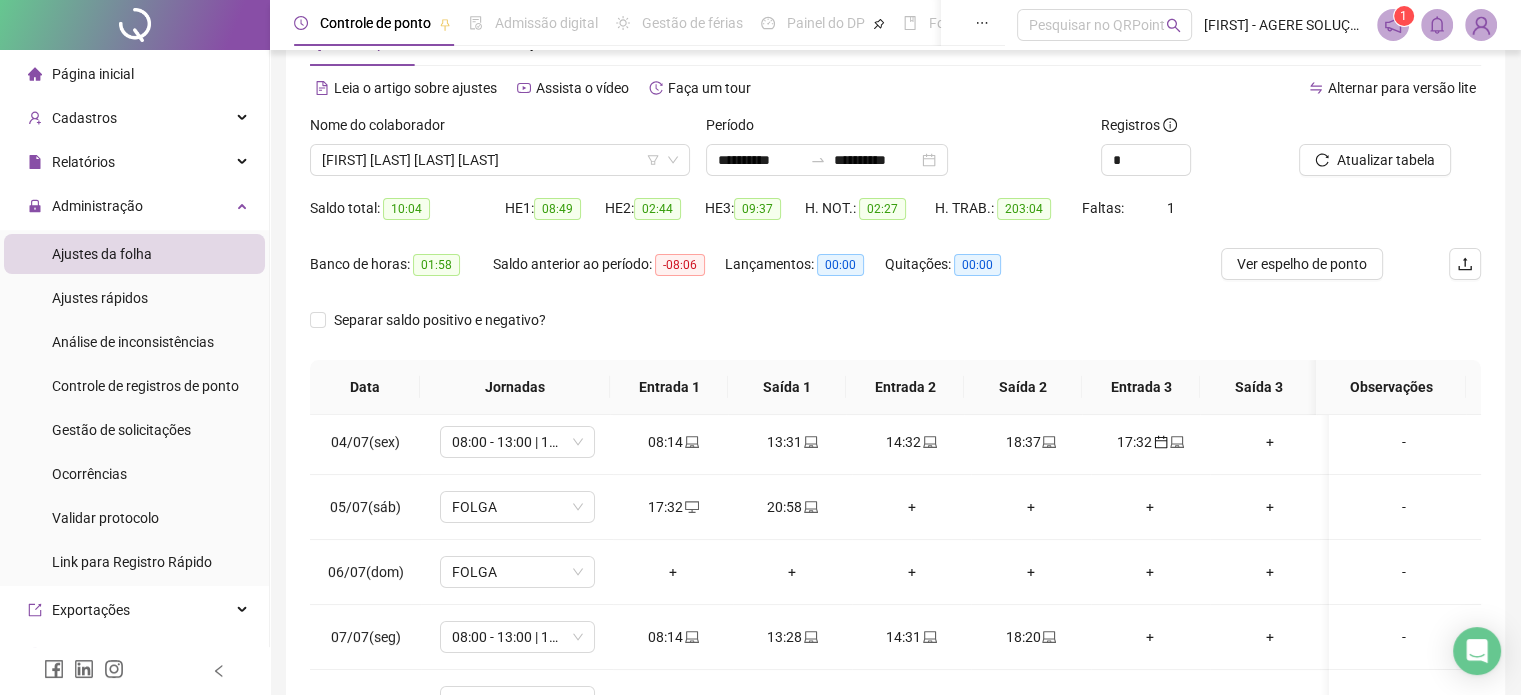 scroll, scrollTop: 326, scrollLeft: 0, axis: vertical 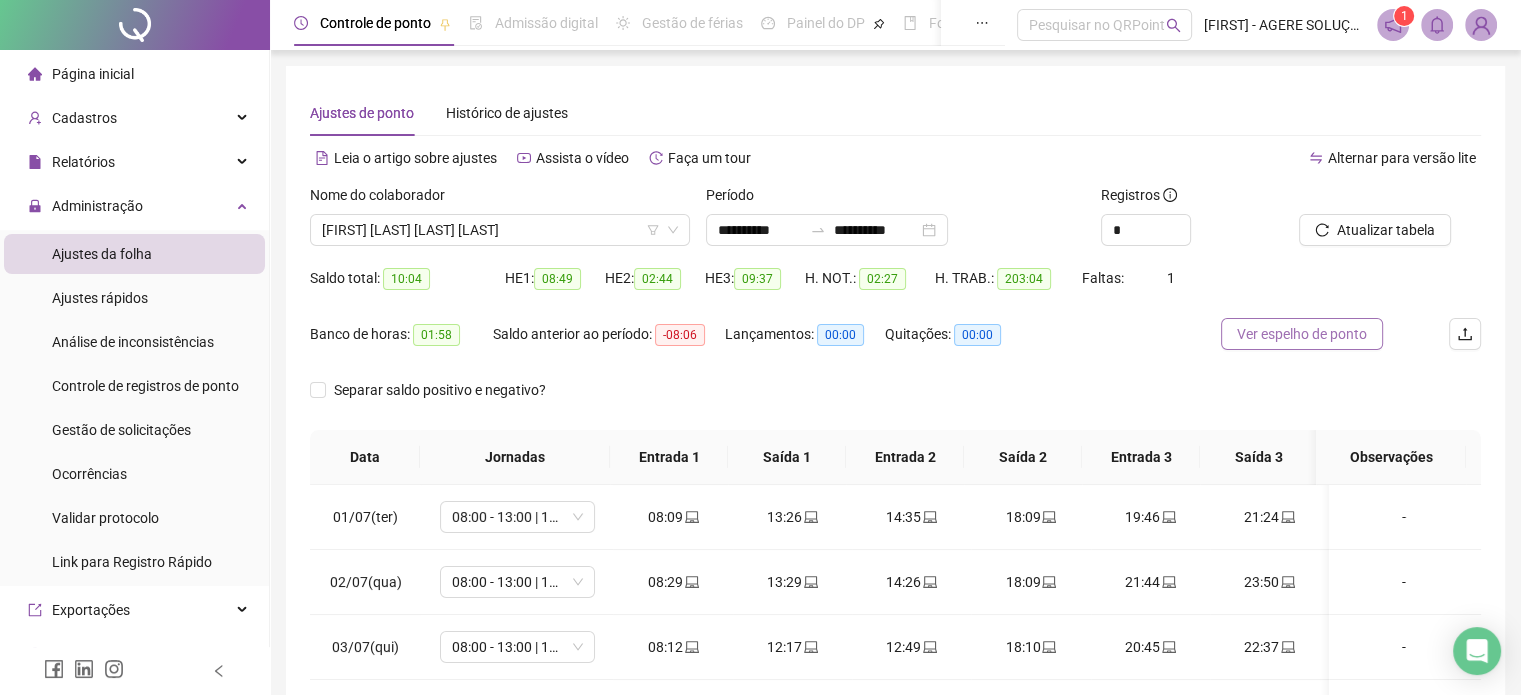 click on "Ver espelho de ponto" at bounding box center [1302, 334] 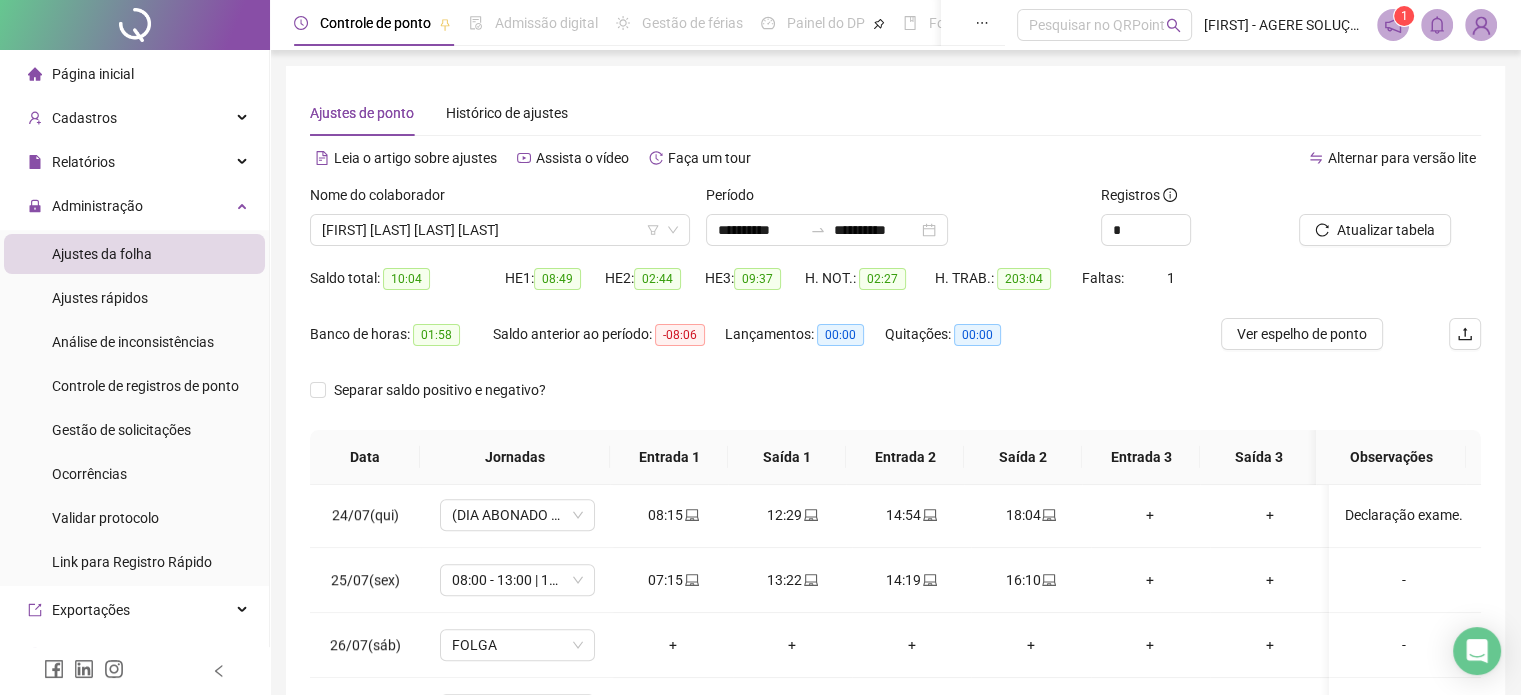 scroll, scrollTop: 1500, scrollLeft: 0, axis: vertical 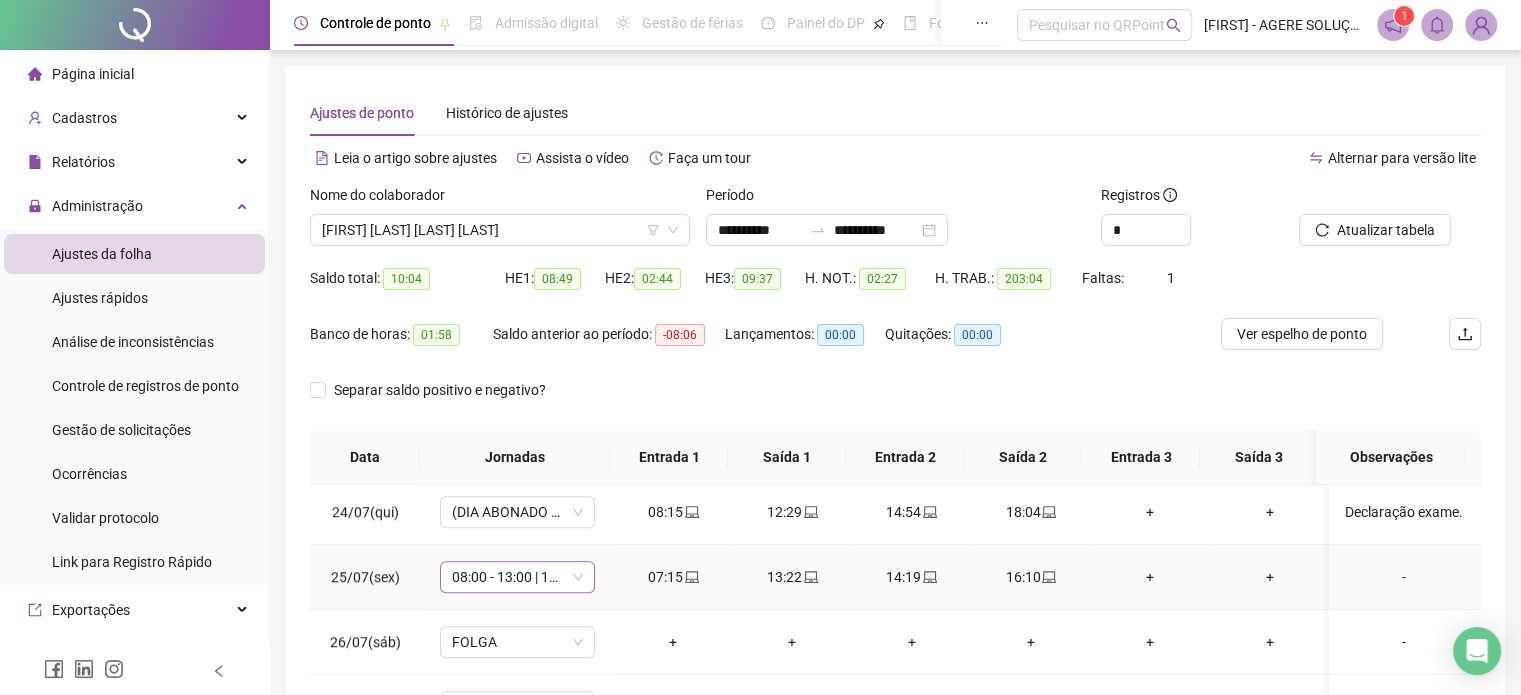 click on "08:00 - 13:00 | 14:00 - 18:00" at bounding box center (517, 577) 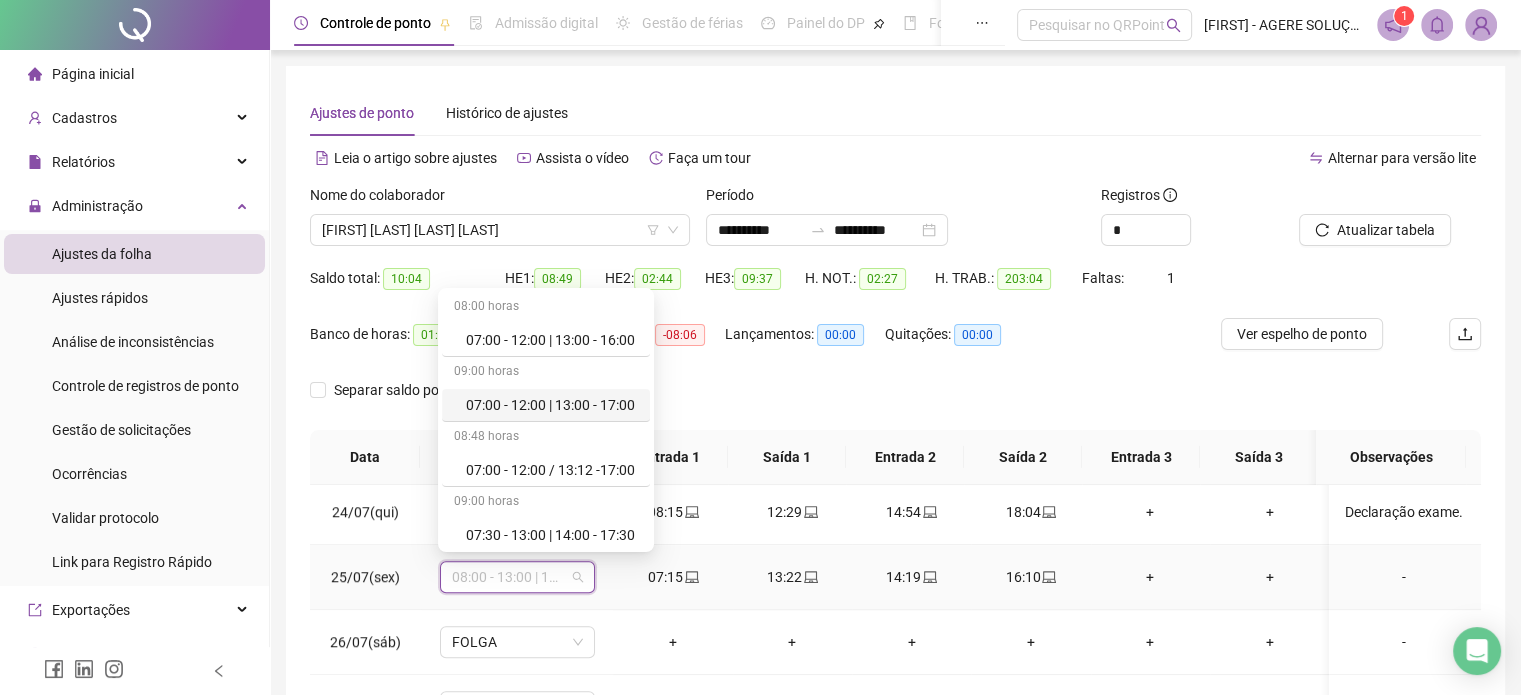 click on "07:00 - 12:00 | 13:00 - 17:00" at bounding box center [552, 405] 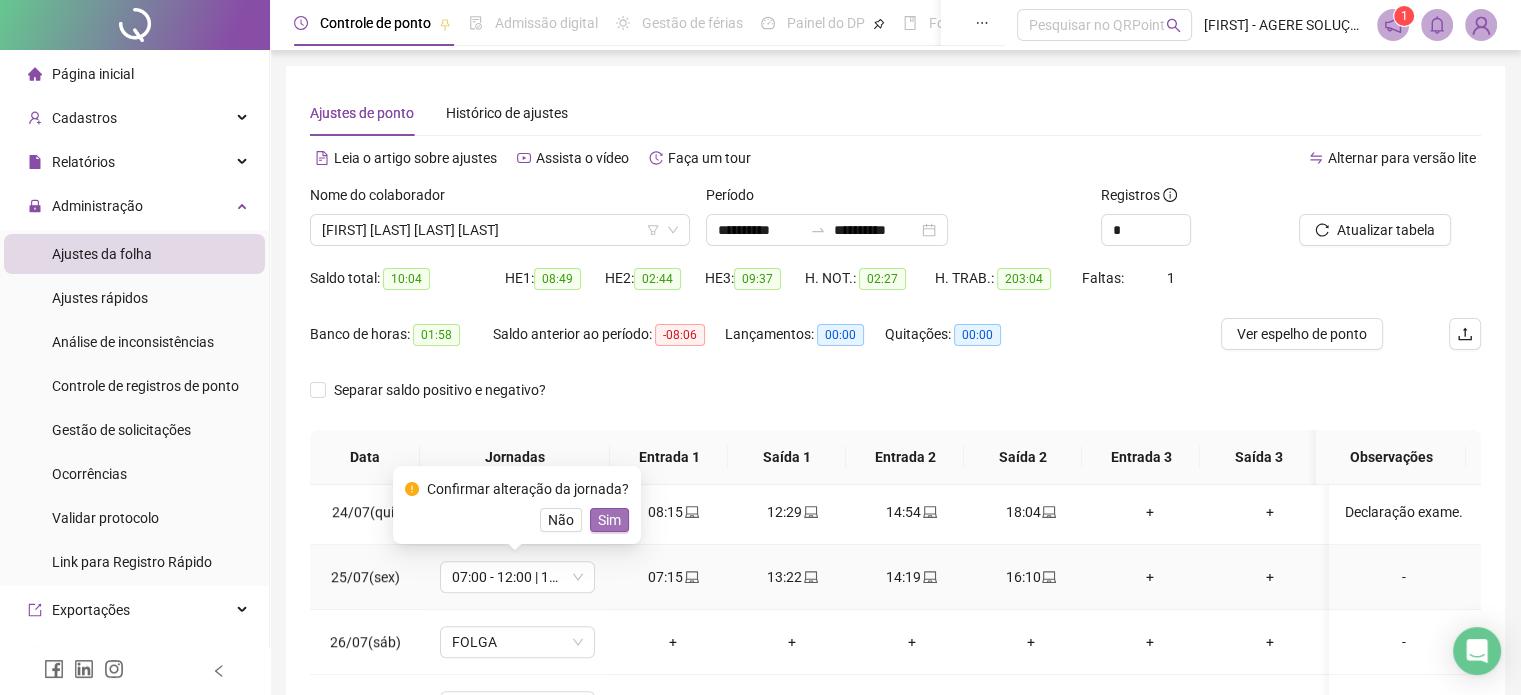 click on "Sim" at bounding box center (609, 520) 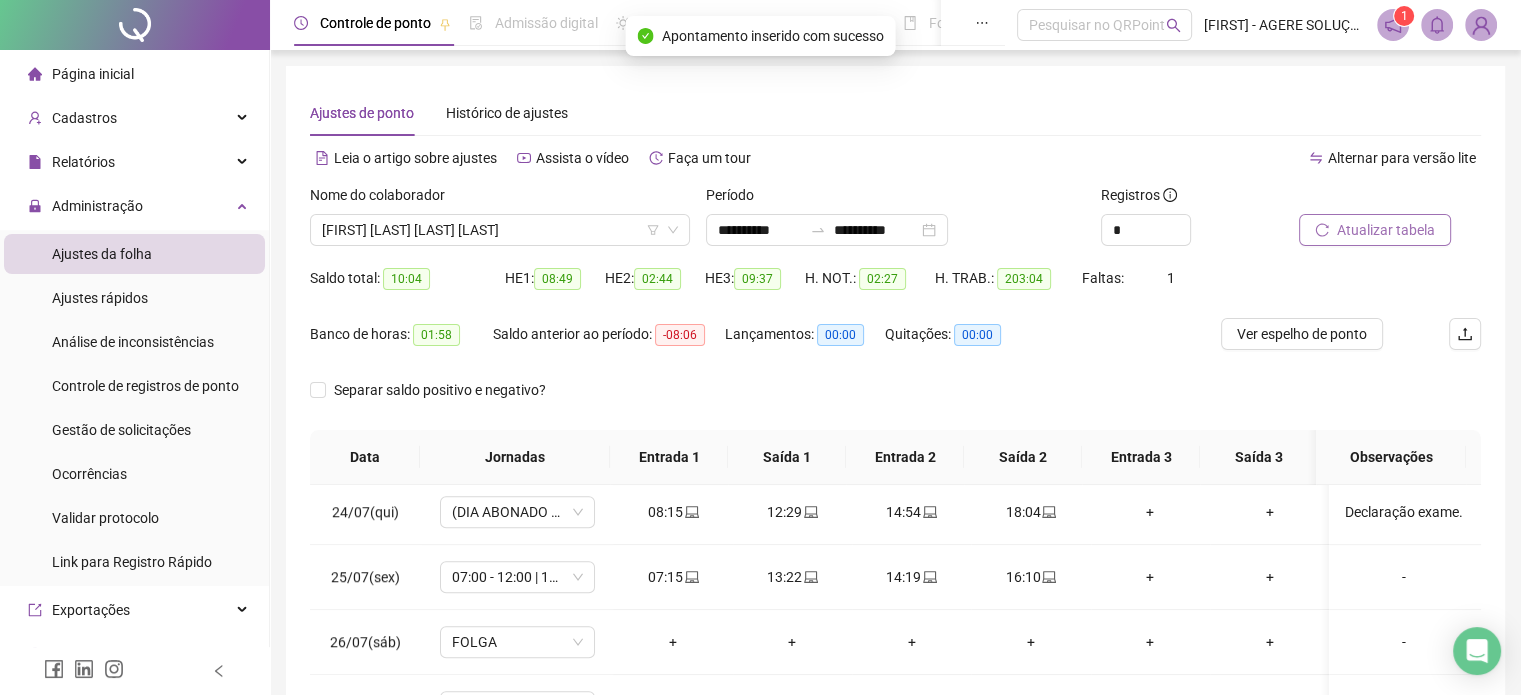click on "Atualizar tabela" at bounding box center (1375, 230) 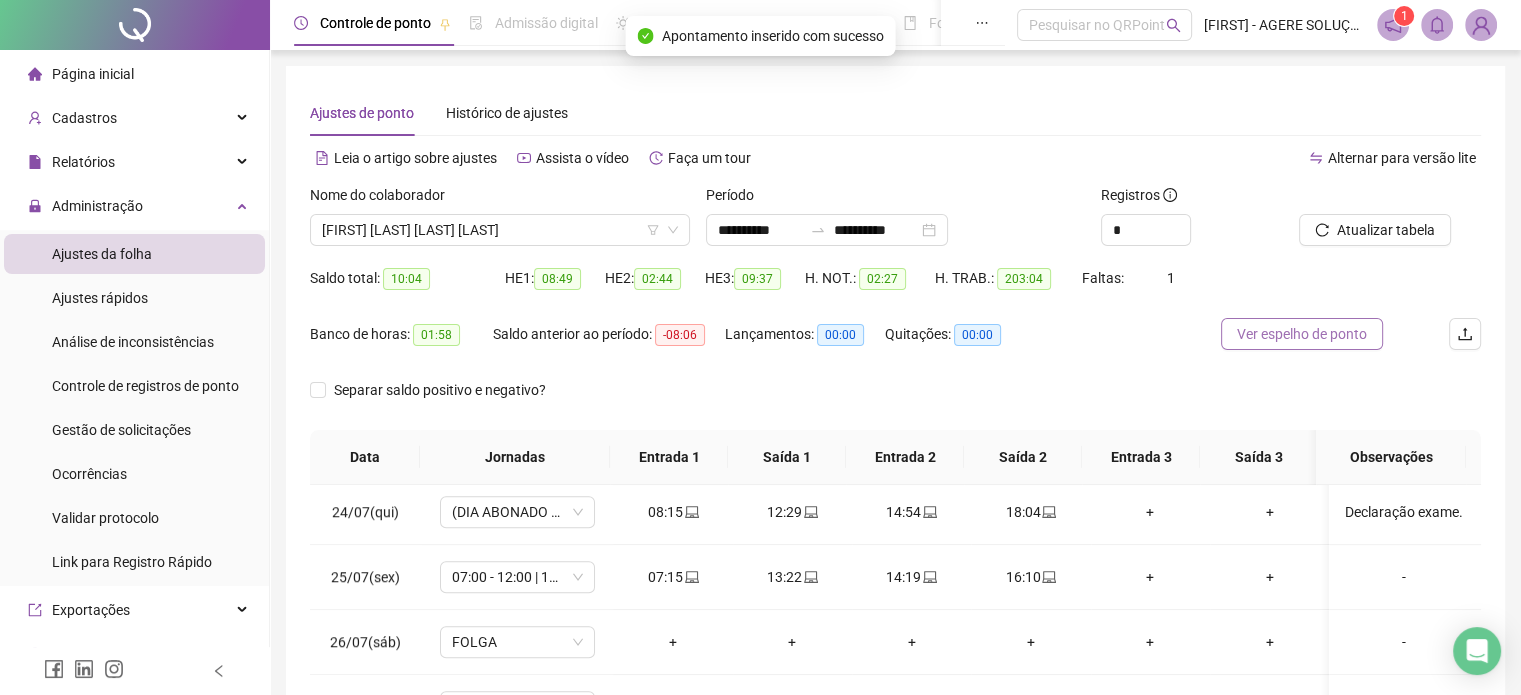 click on "Ver espelho de ponto" at bounding box center [1302, 334] 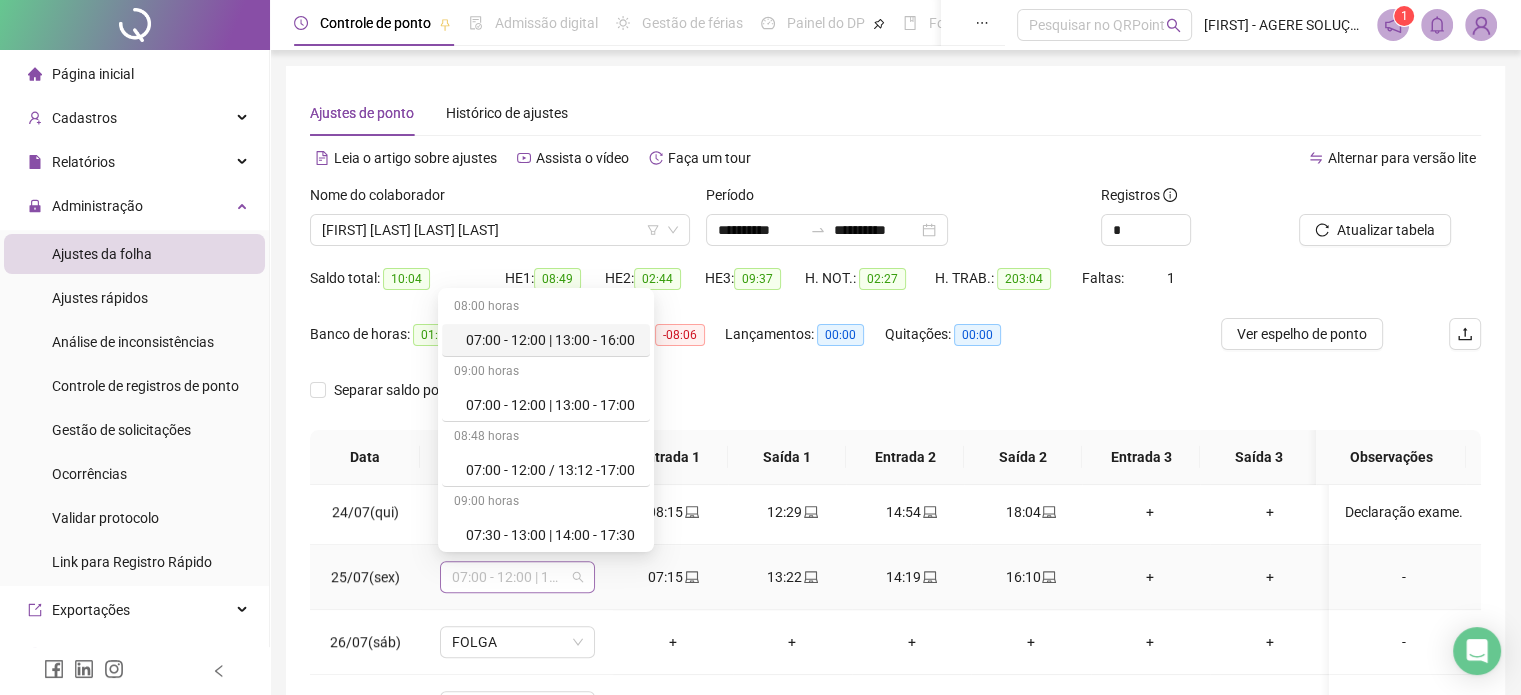 click on "07:00 - 12:00 | 13:00 - 17:00" at bounding box center [517, 577] 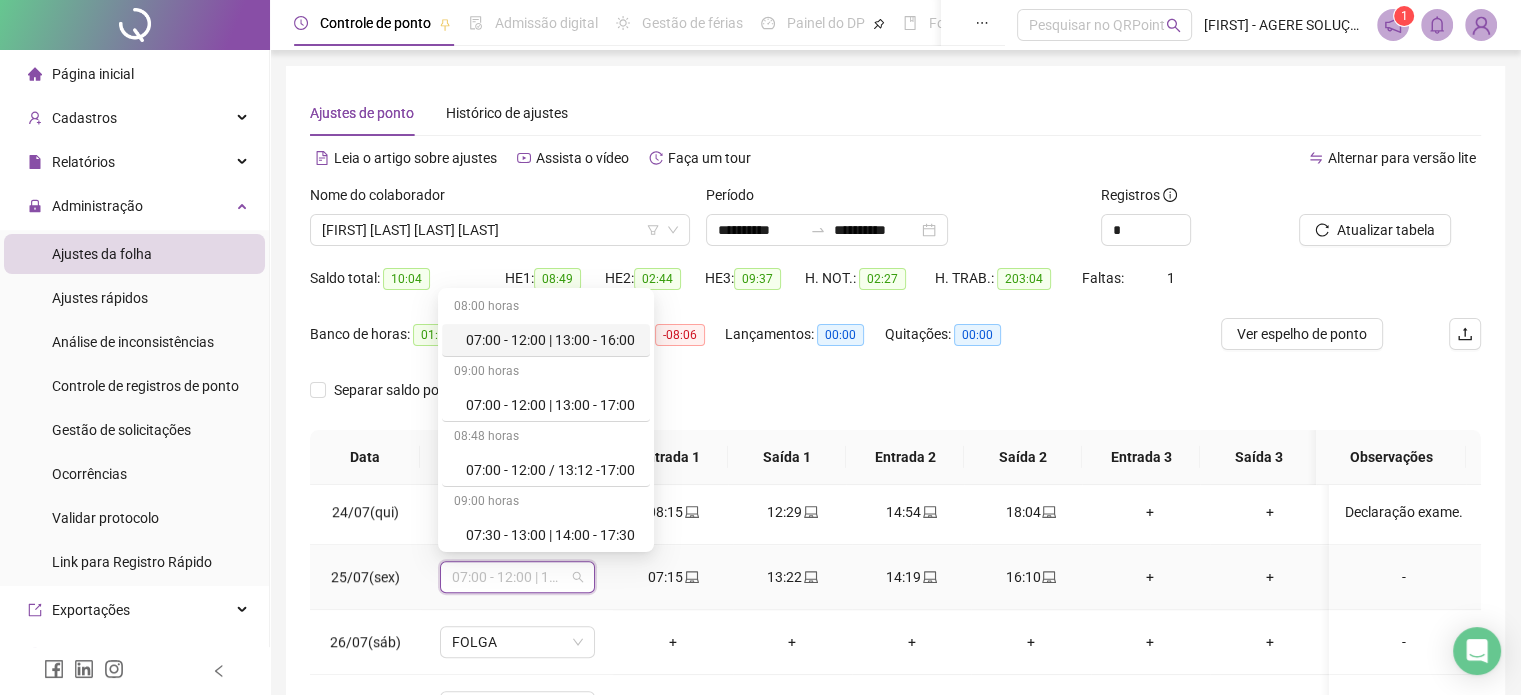 click on "07:00 - 12:00 | 13:00 - 16:00" at bounding box center [552, 340] 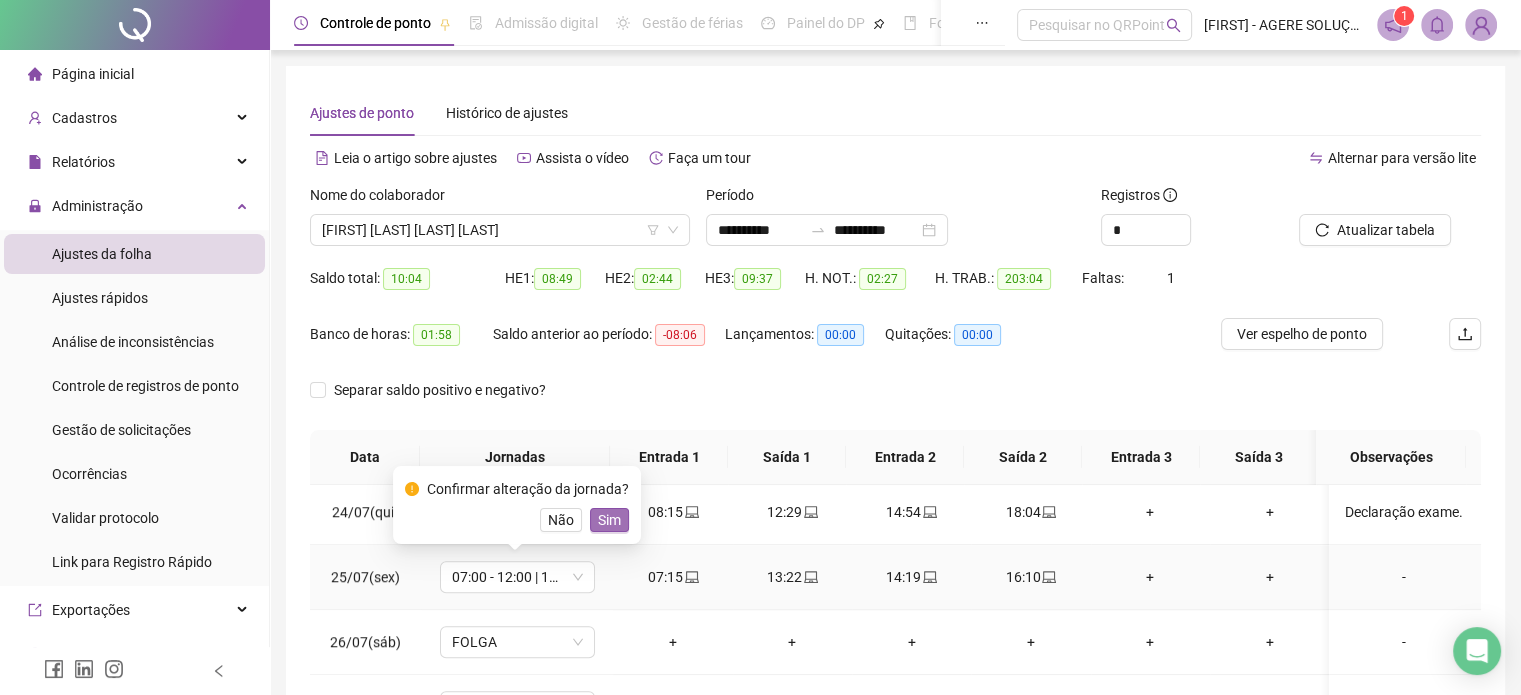 click on "Sim" at bounding box center (609, 520) 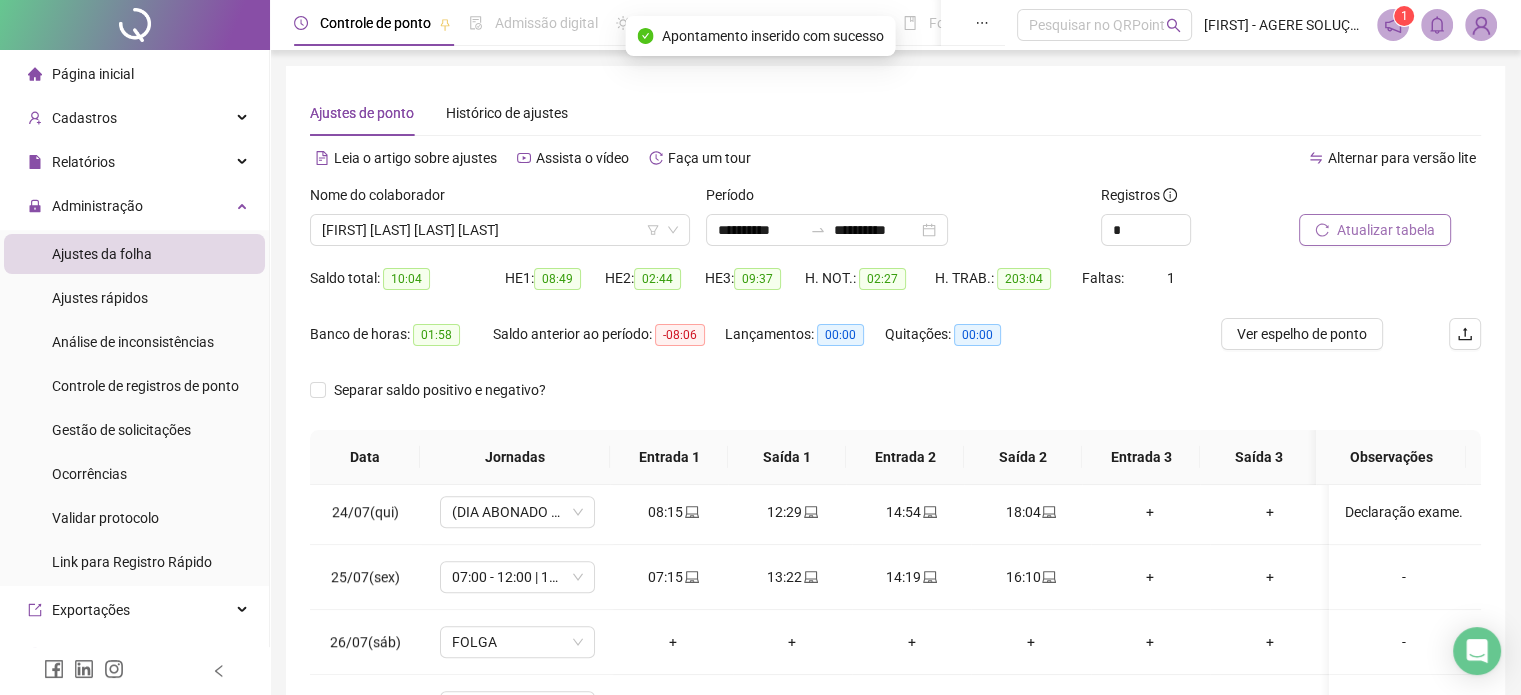 click on "Atualizar tabela" at bounding box center [1386, 230] 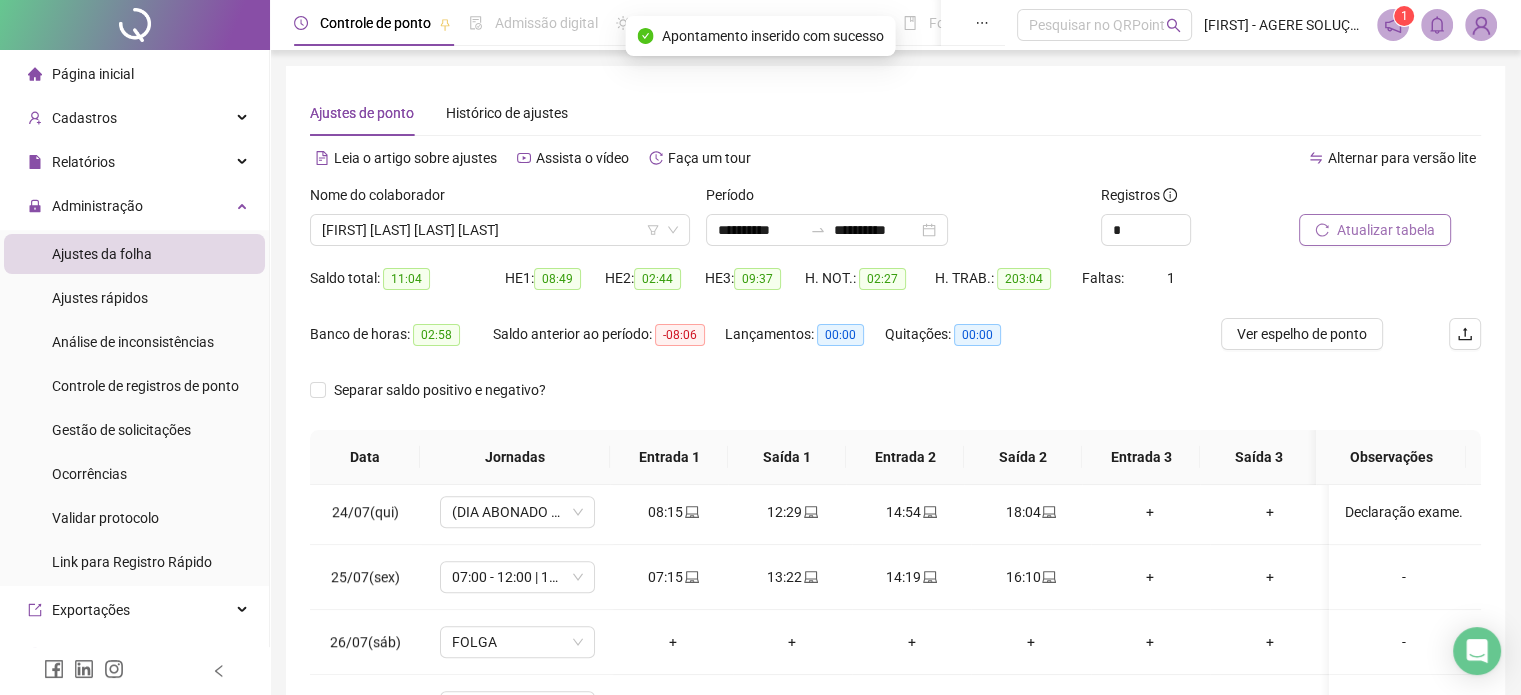click on "Atualizar tabela" at bounding box center (1386, 230) 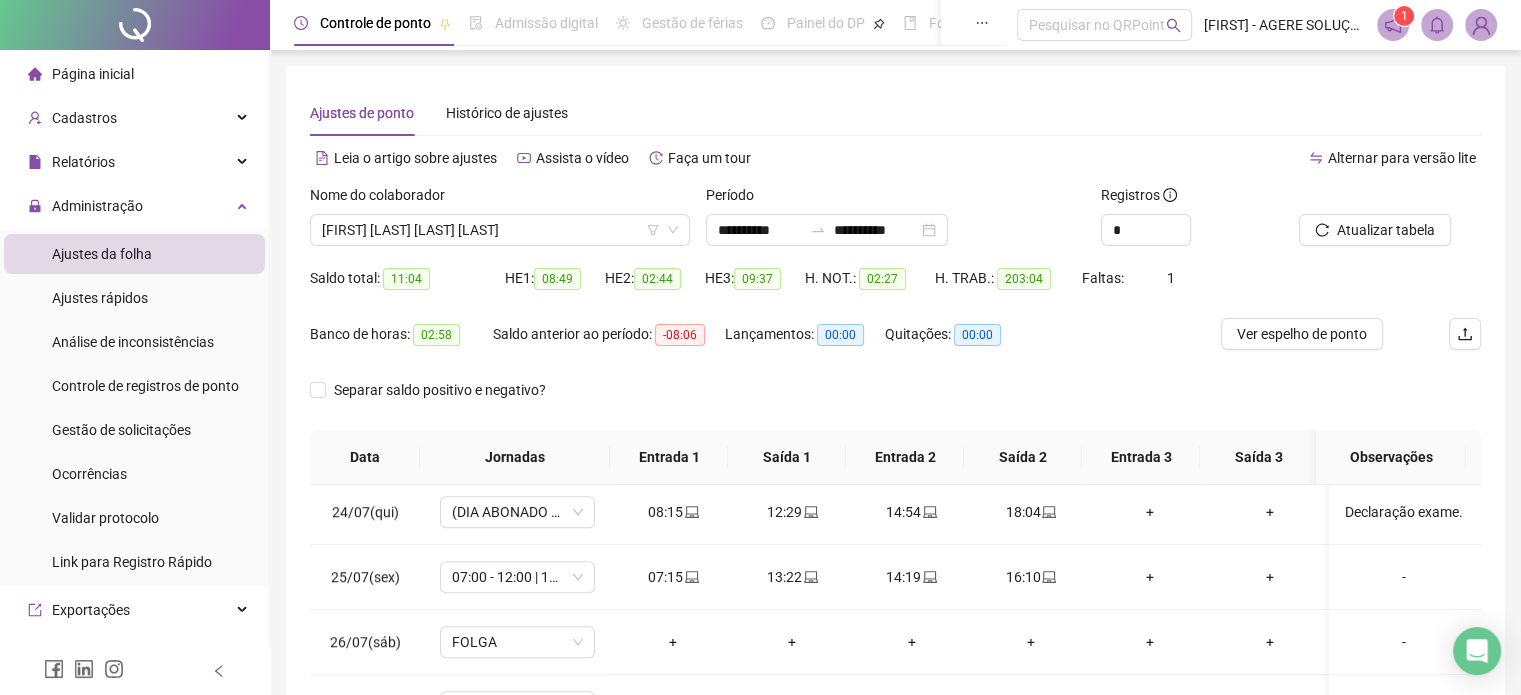 click on "Ver espelho de ponto" at bounding box center [1302, 334] 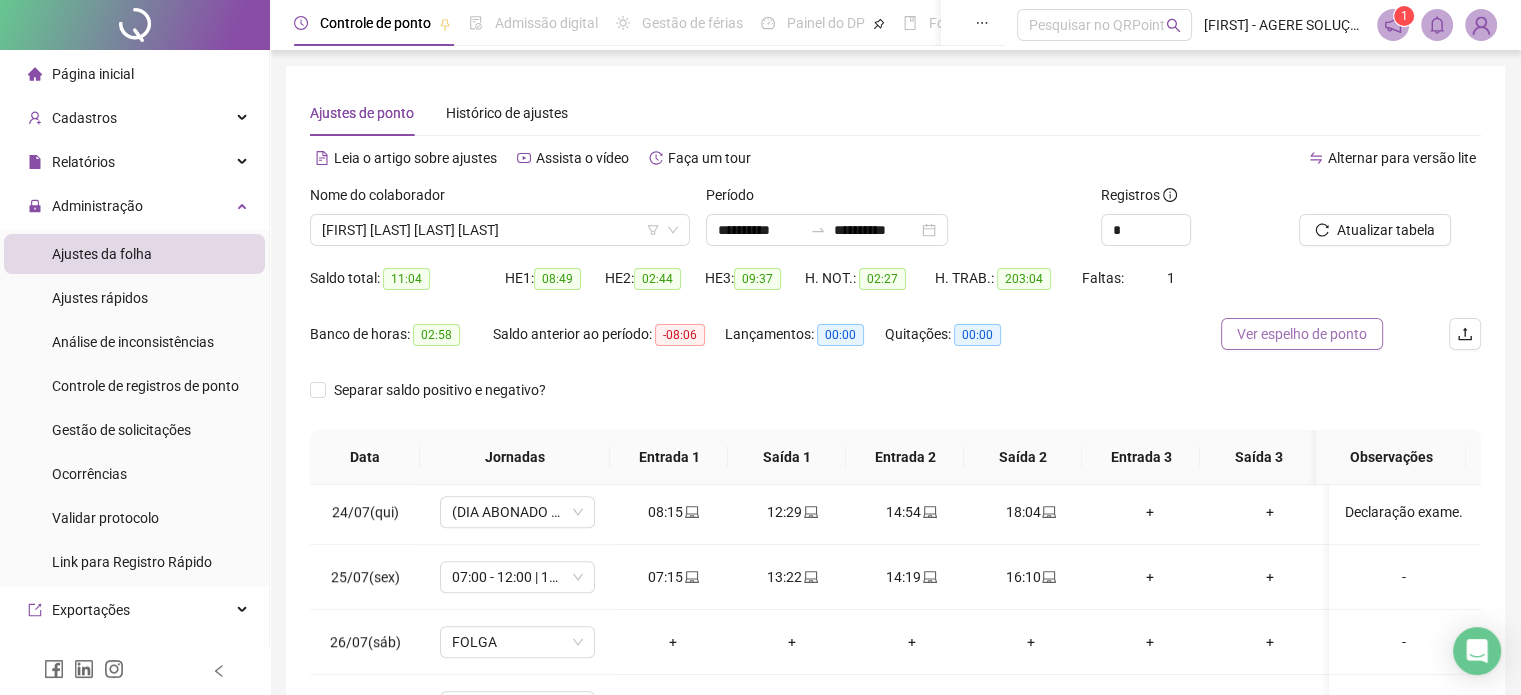 click on "Ver espelho de ponto" at bounding box center (1302, 334) 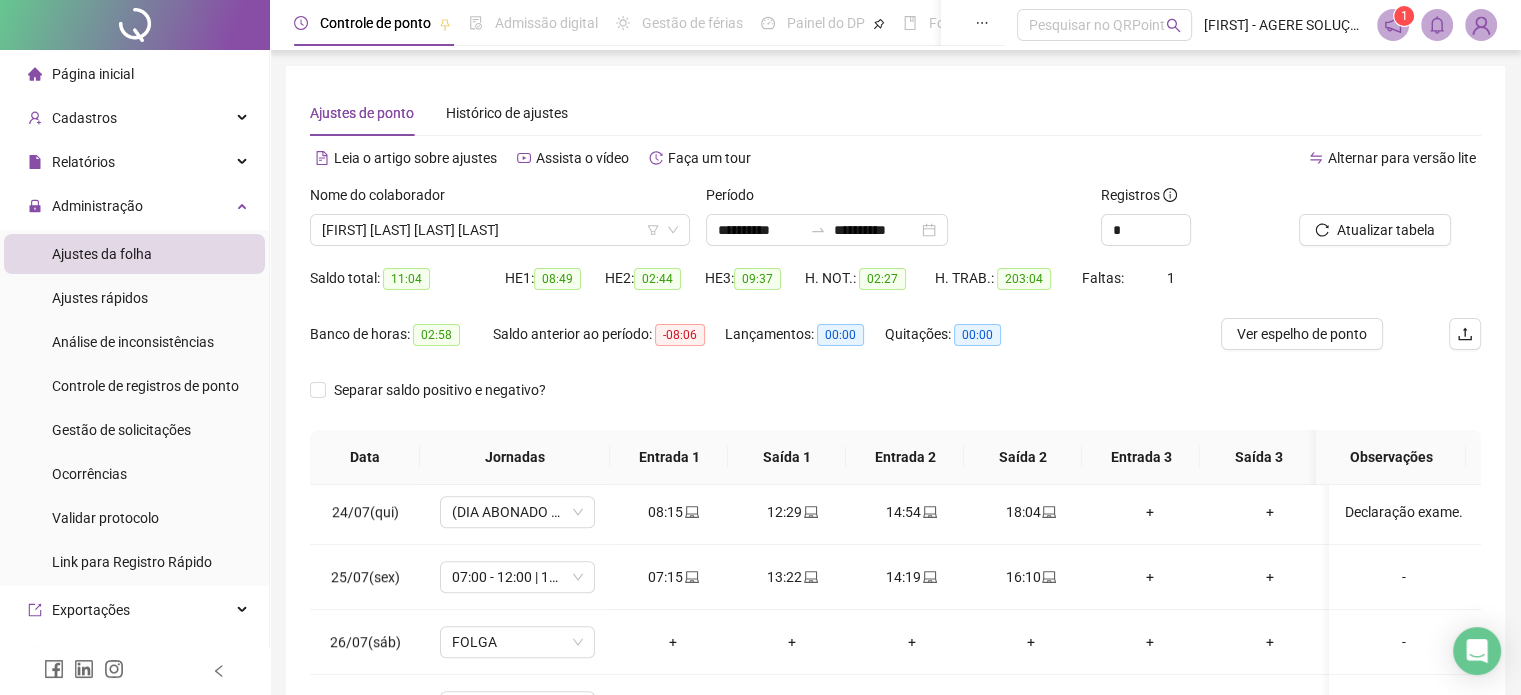 scroll, scrollTop: 326, scrollLeft: 0, axis: vertical 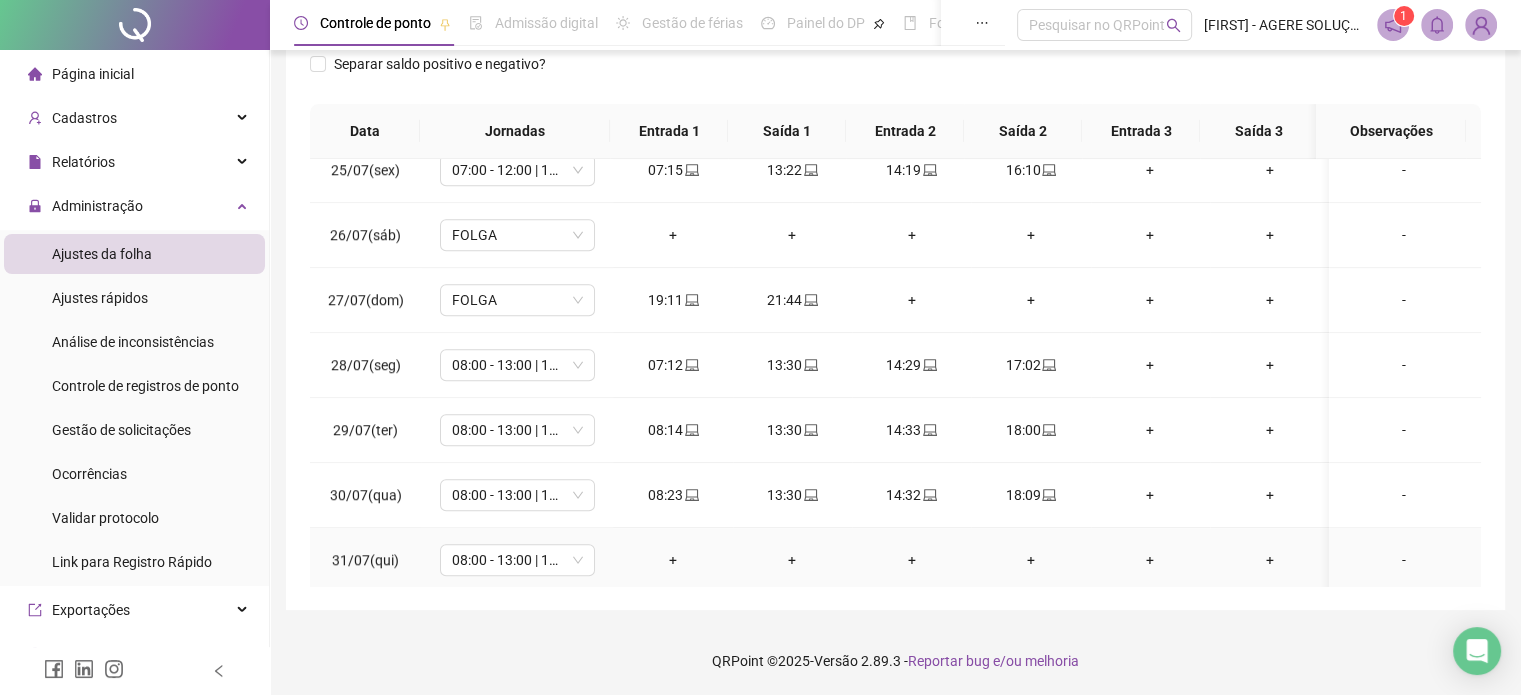 click on "-" at bounding box center [1404, 560] 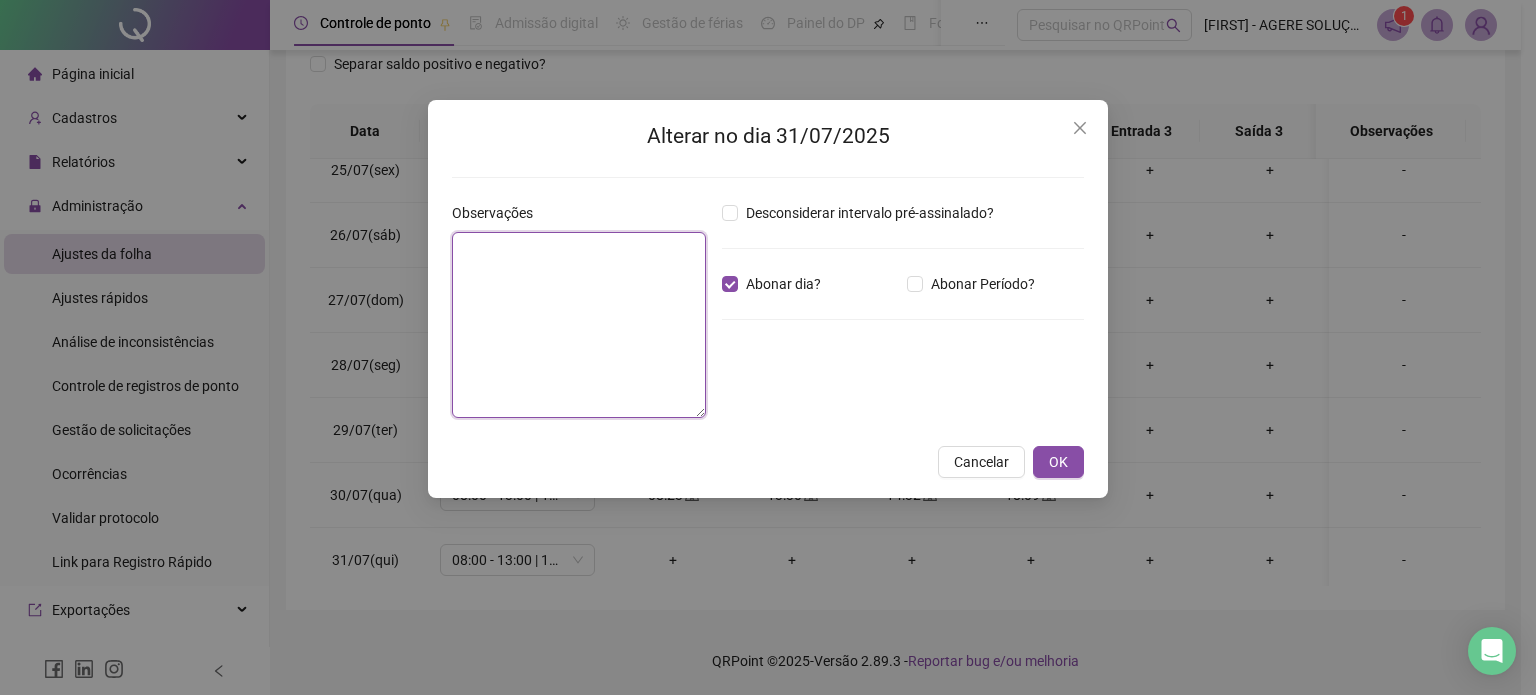 click at bounding box center [579, 325] 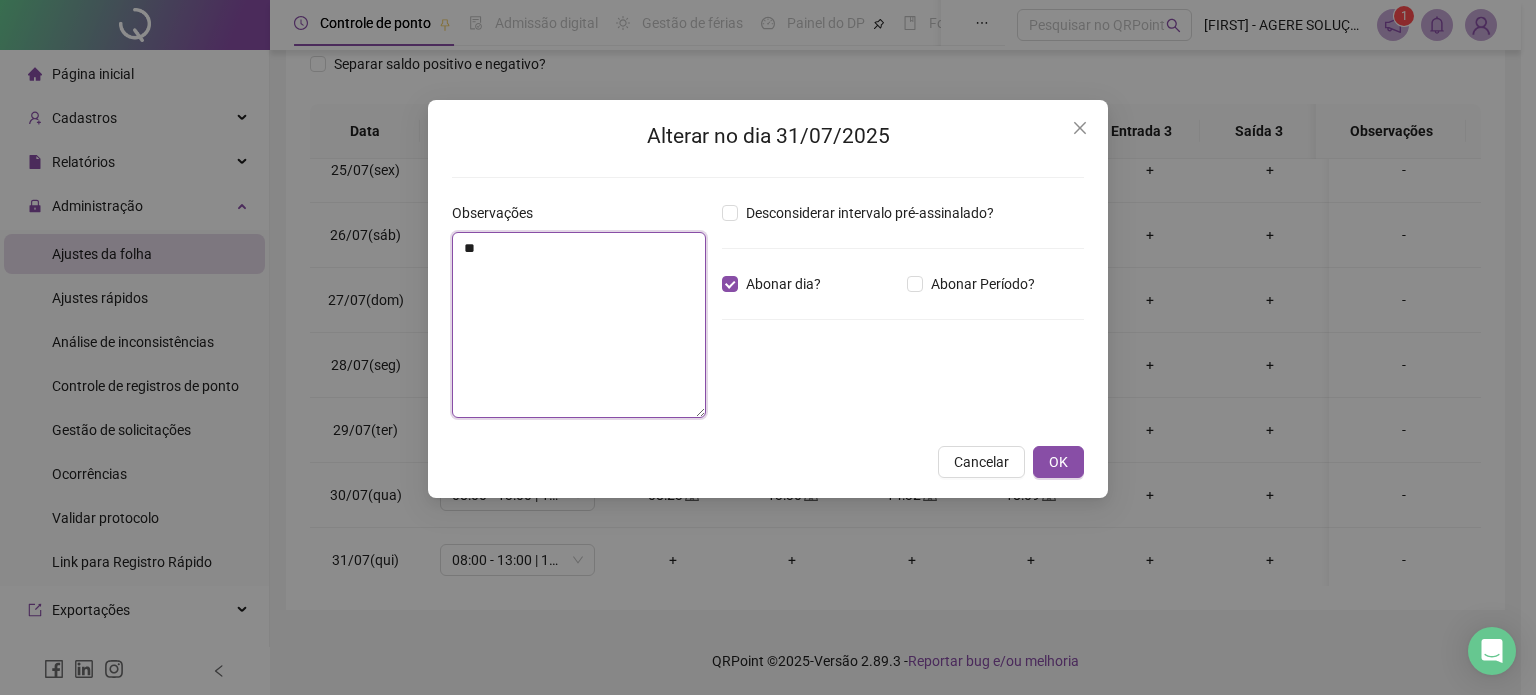 type on "*" 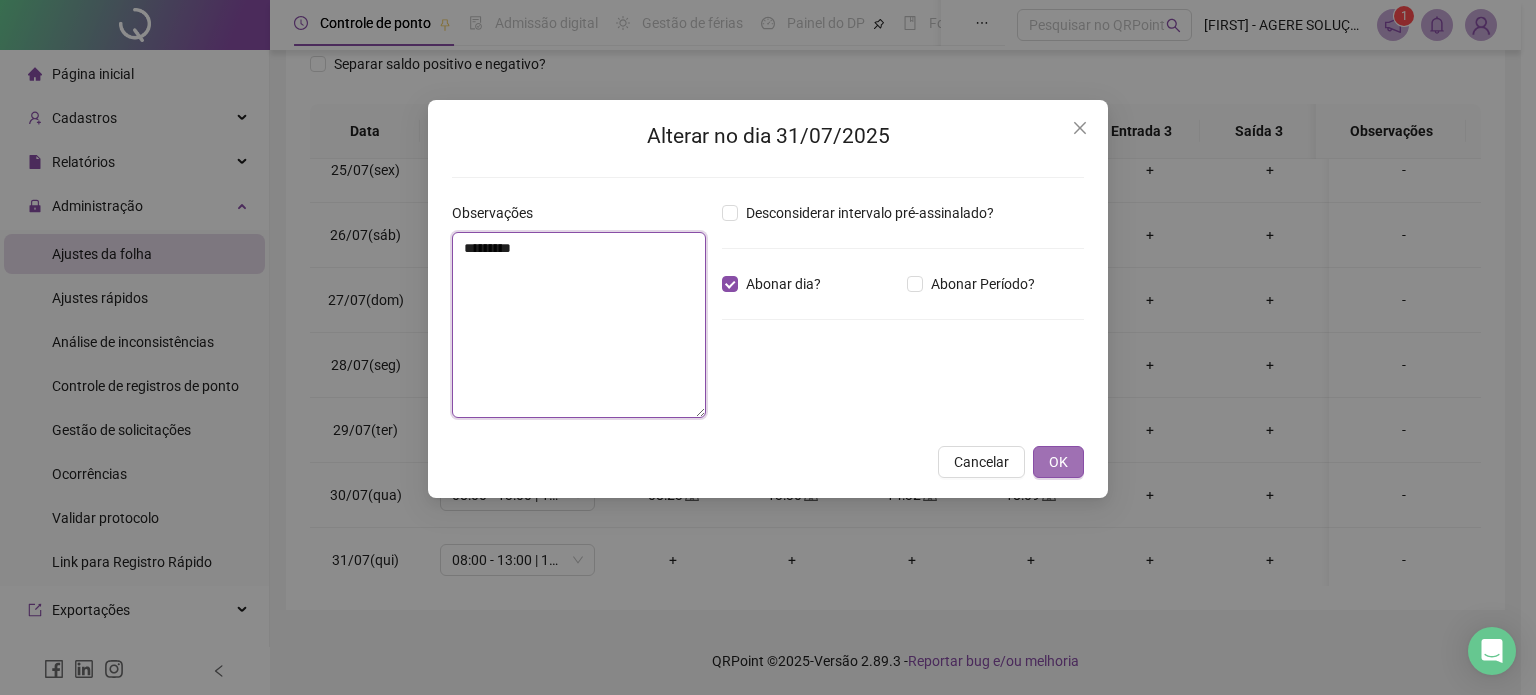 type on "*********" 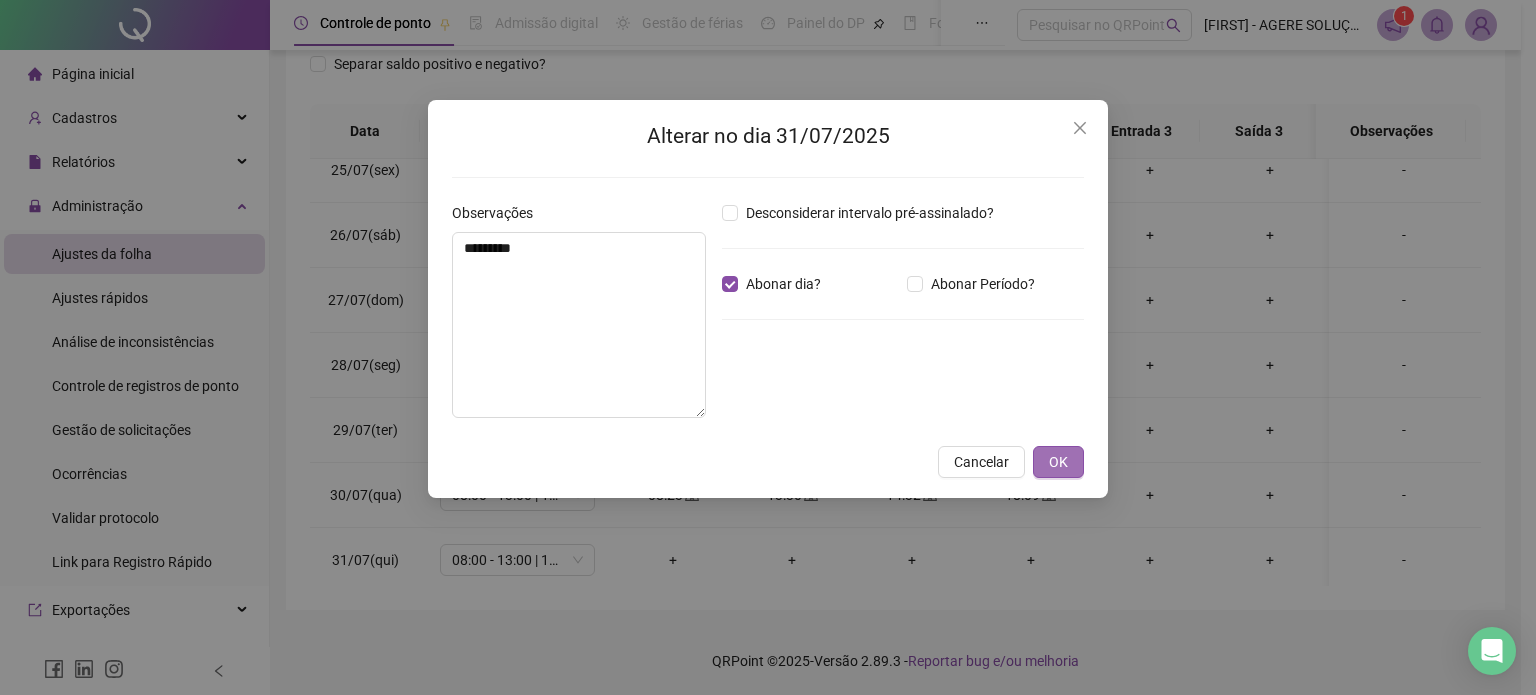click on "OK" at bounding box center [1058, 462] 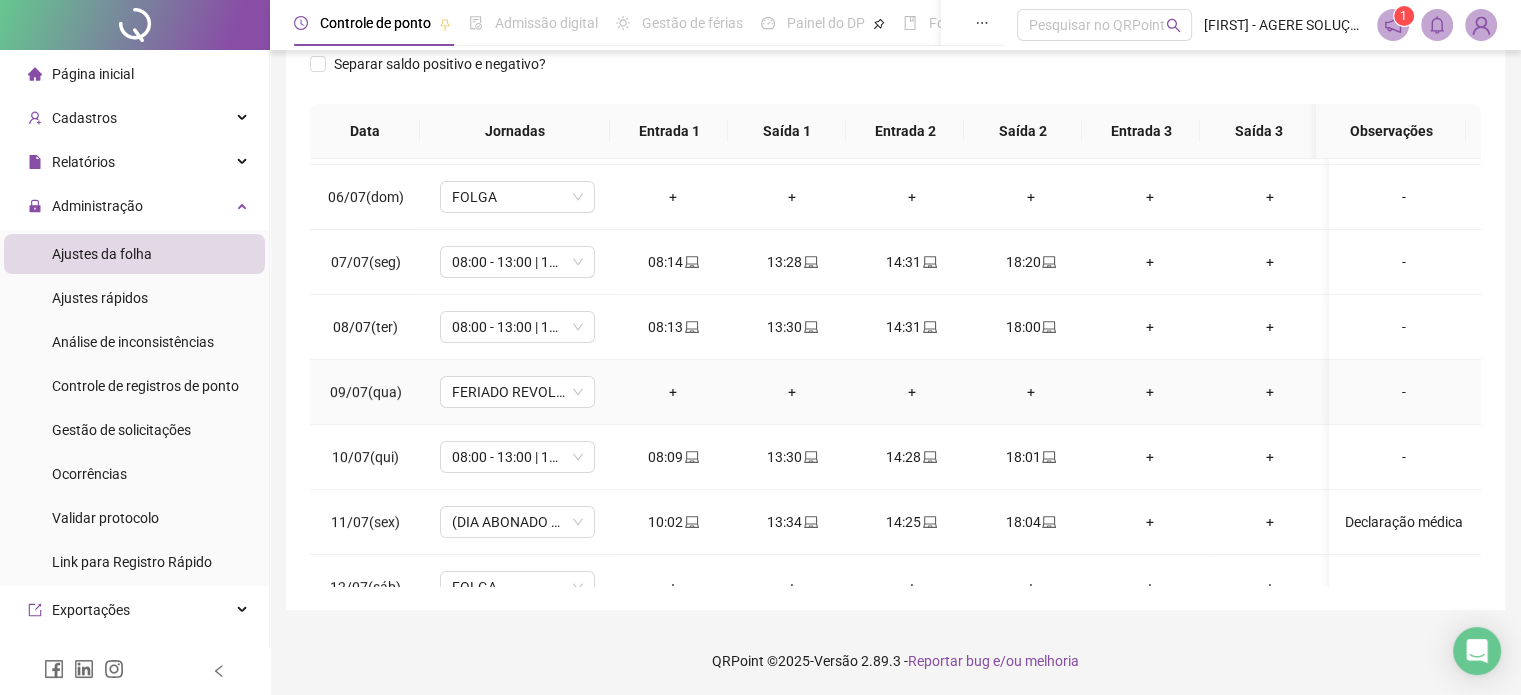 scroll, scrollTop: 0, scrollLeft: 0, axis: both 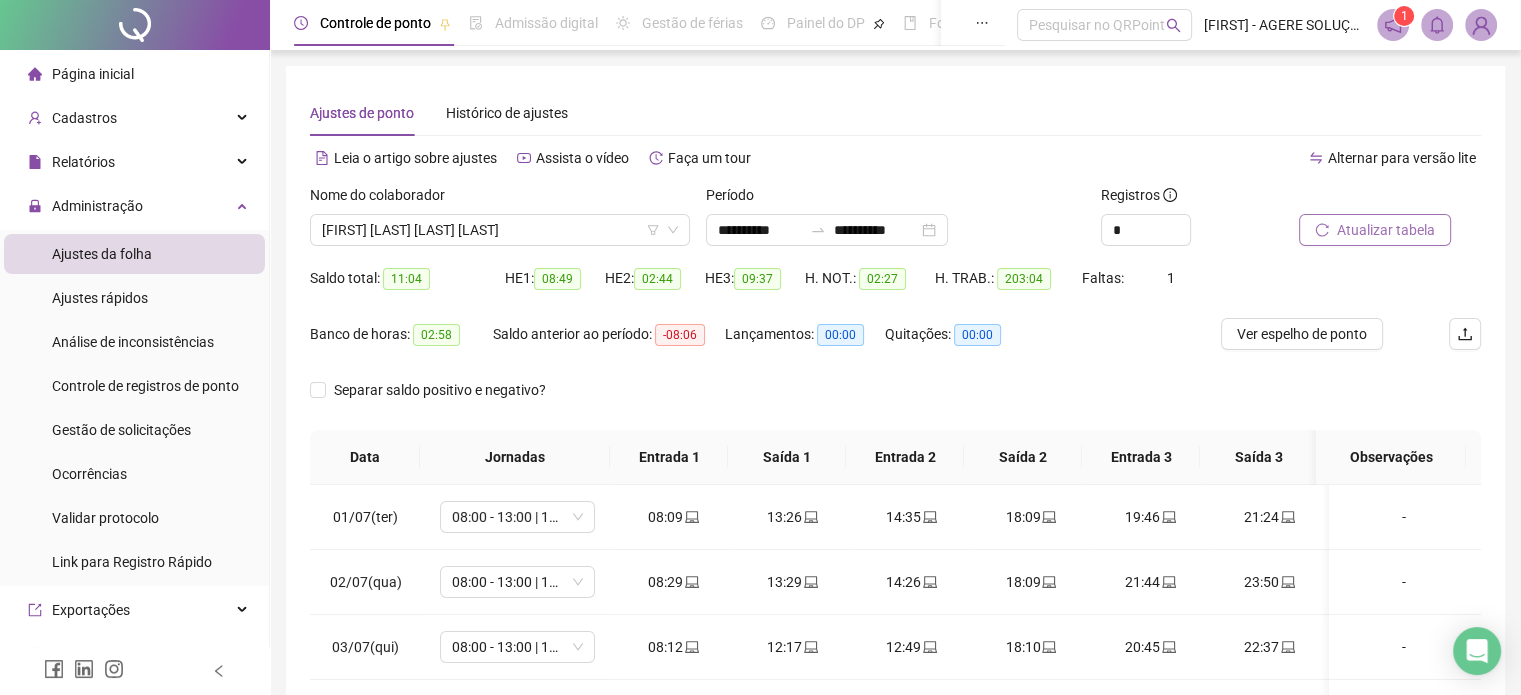 click on "Atualizar tabela" at bounding box center [1386, 230] 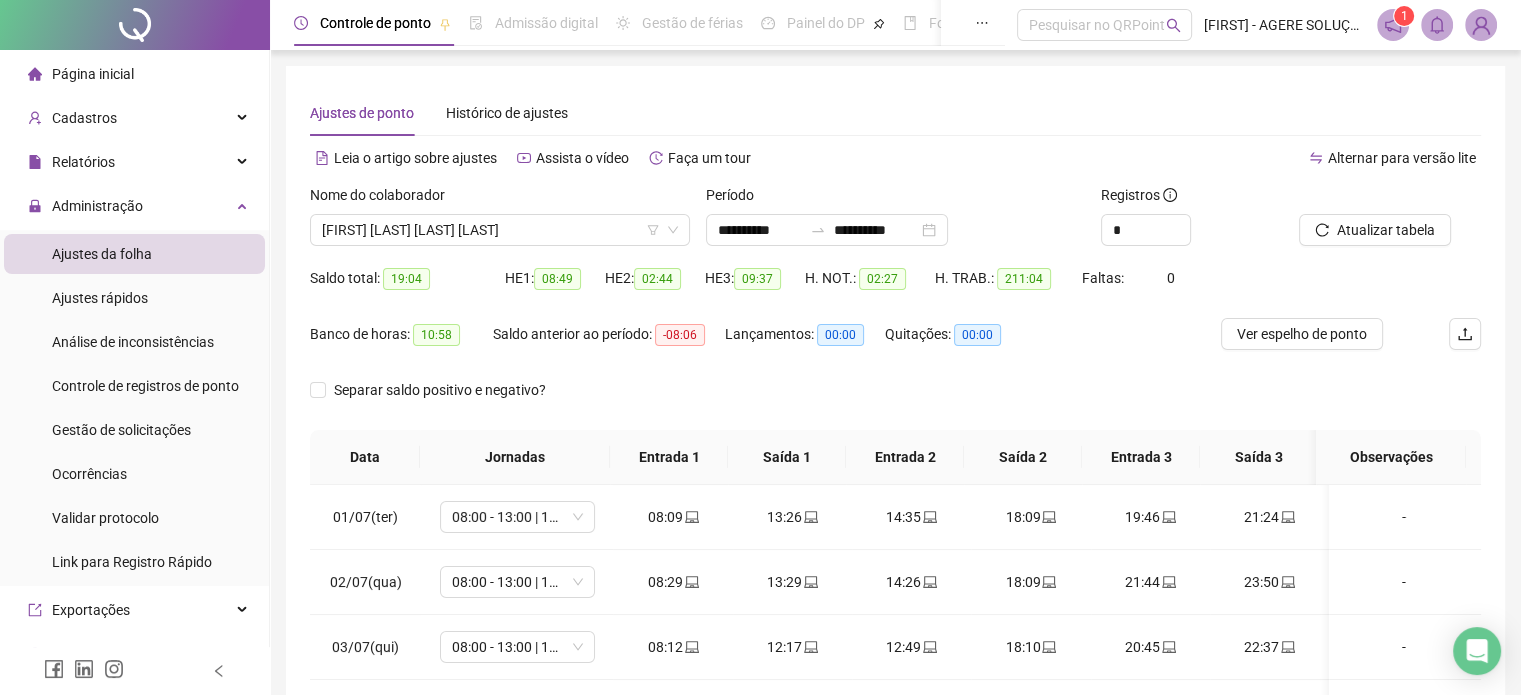 click on "Ver espelho de ponto" at bounding box center (1302, 334) 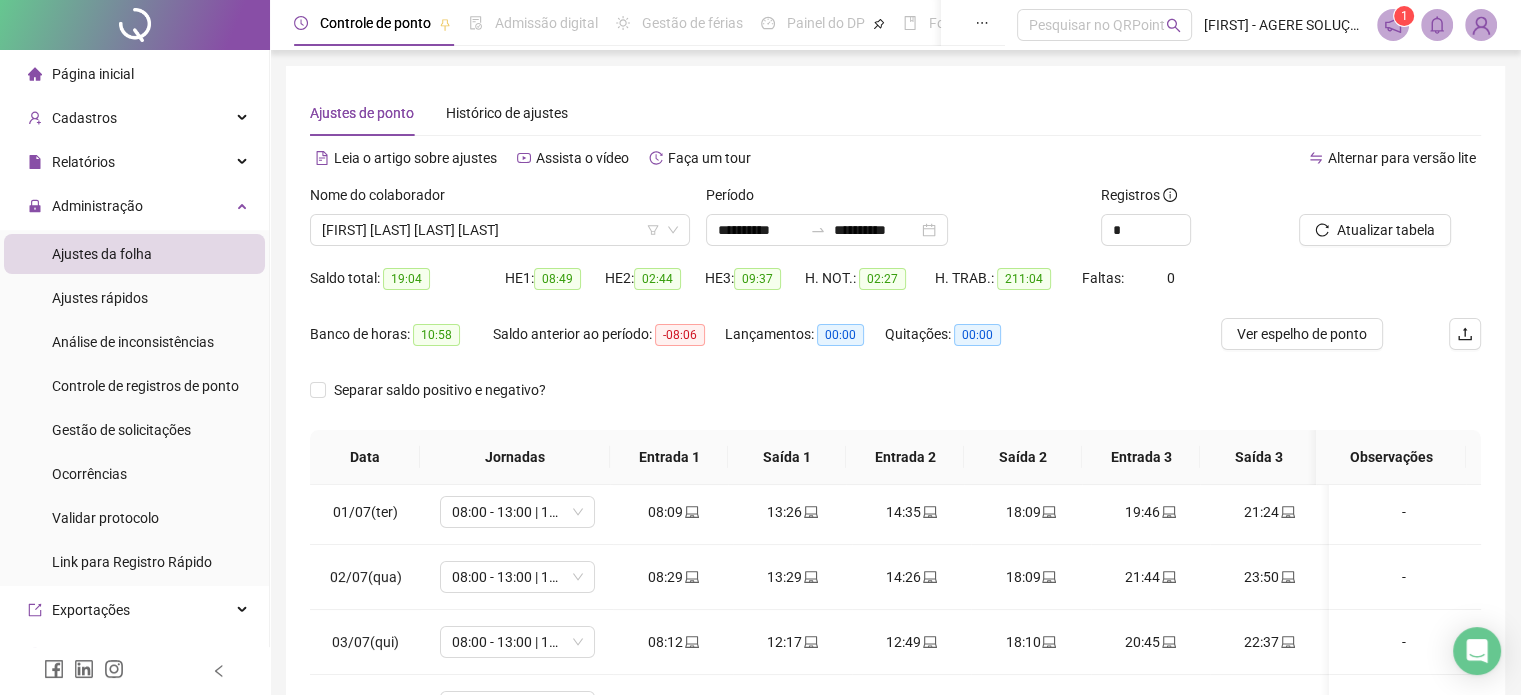 scroll, scrollTop: 0, scrollLeft: 0, axis: both 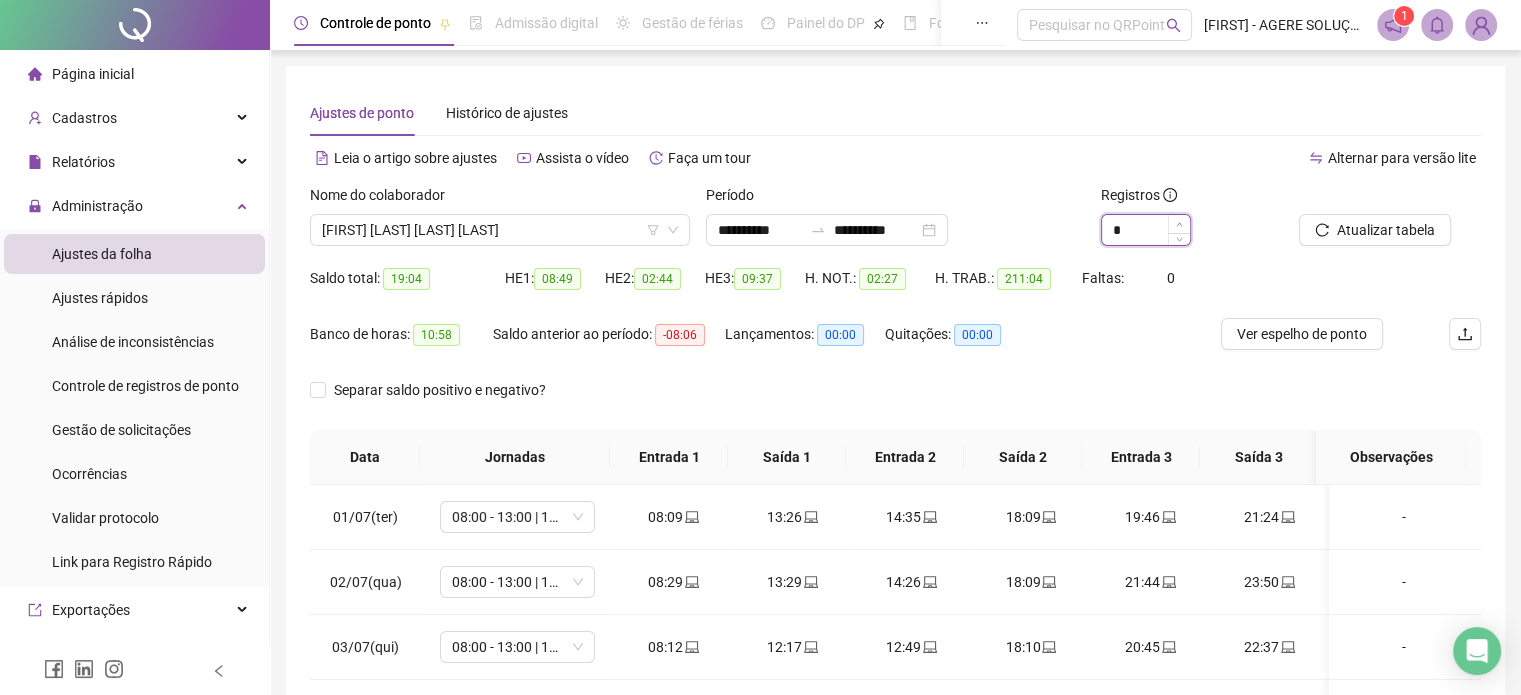 click 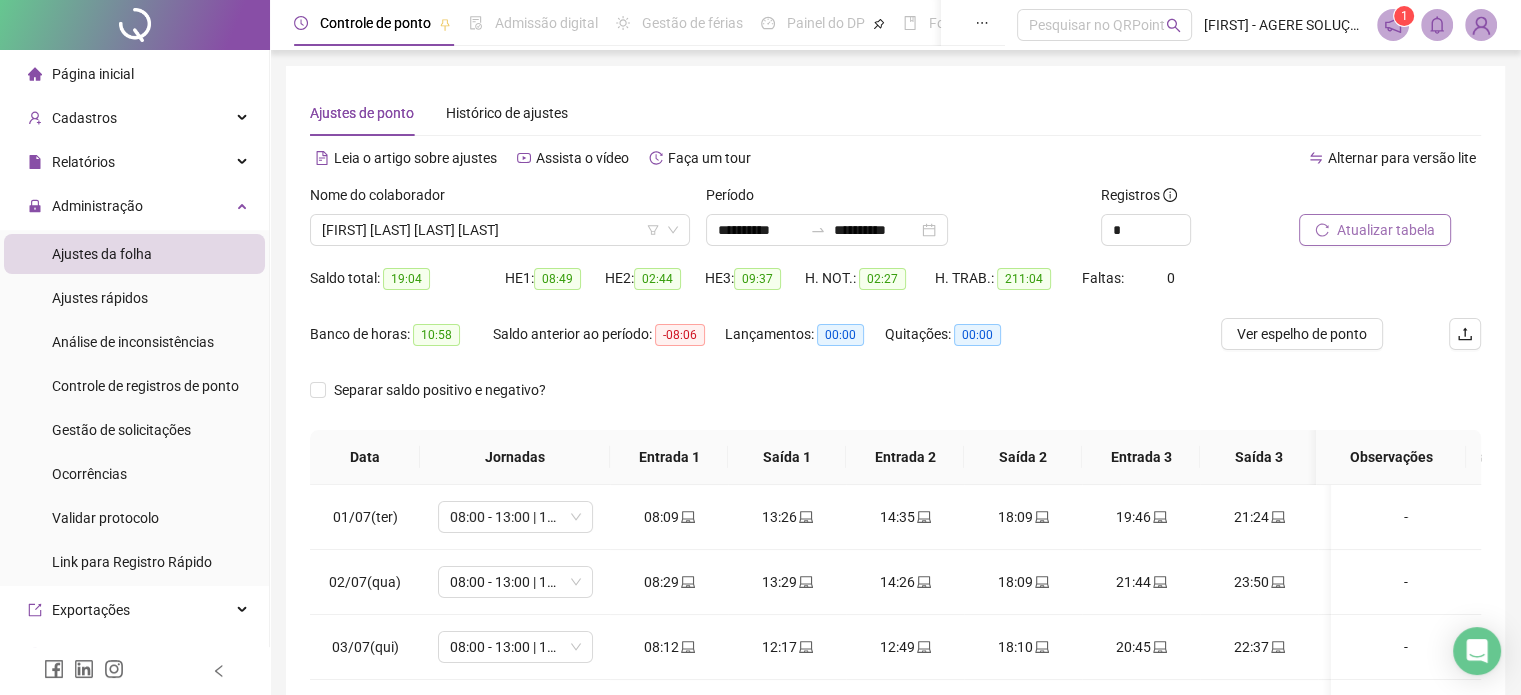 click on "Atualizar tabela" at bounding box center [1386, 230] 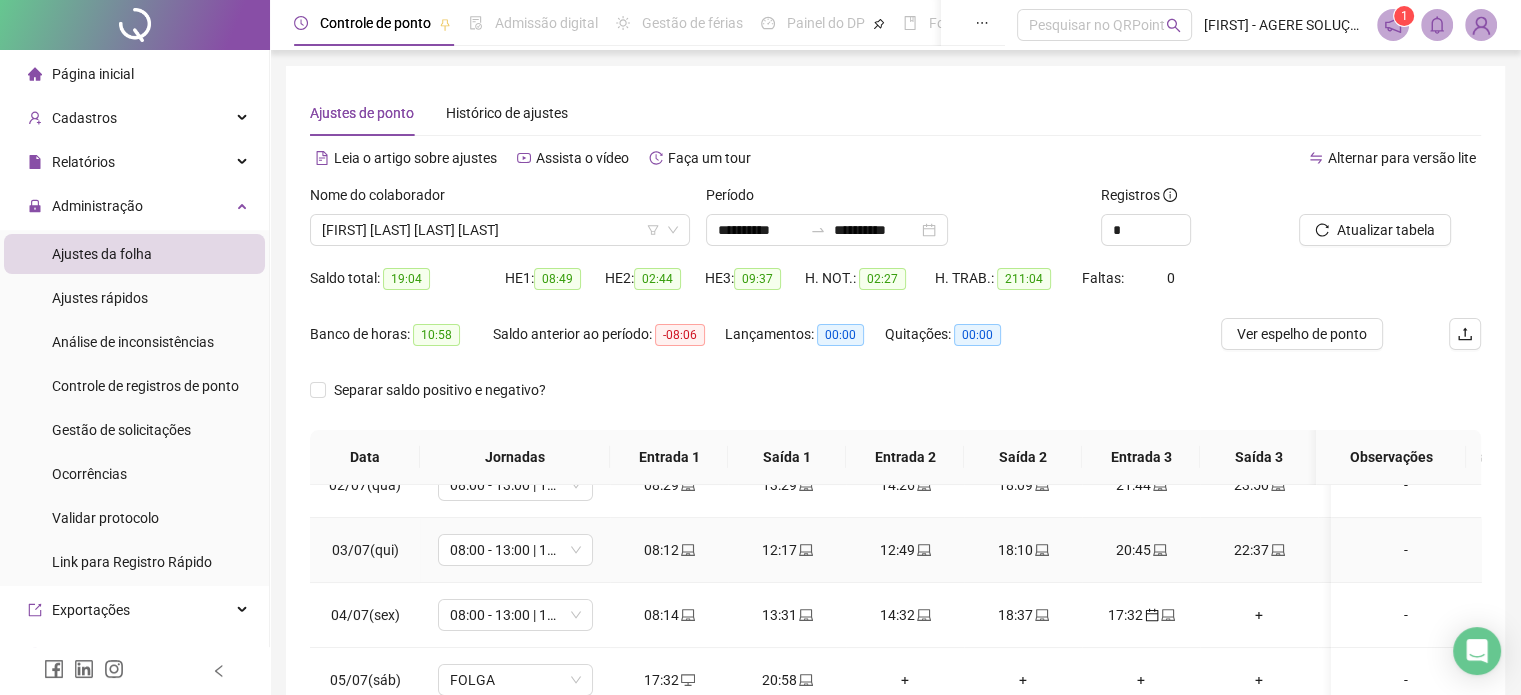 scroll, scrollTop: 100, scrollLeft: 0, axis: vertical 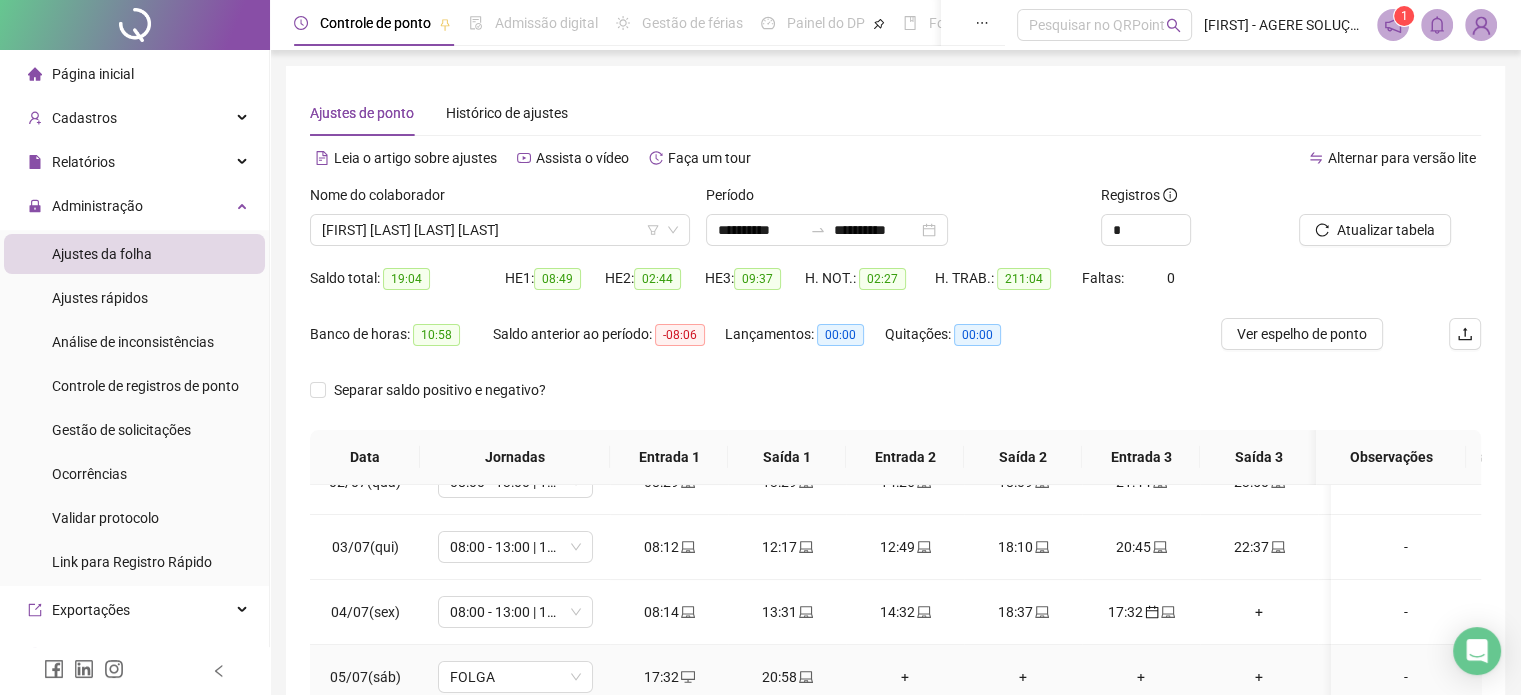 click on "17:32" at bounding box center [669, 677] 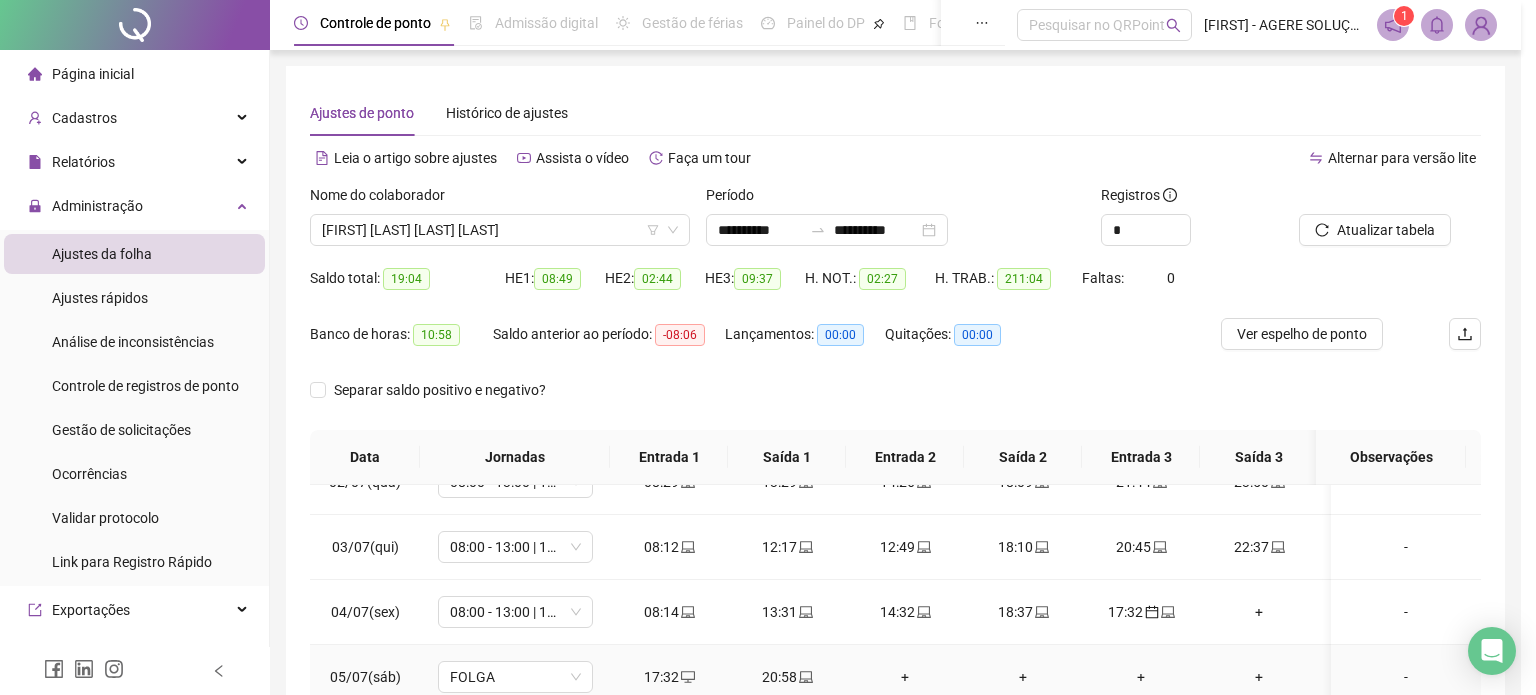 type on "**********" 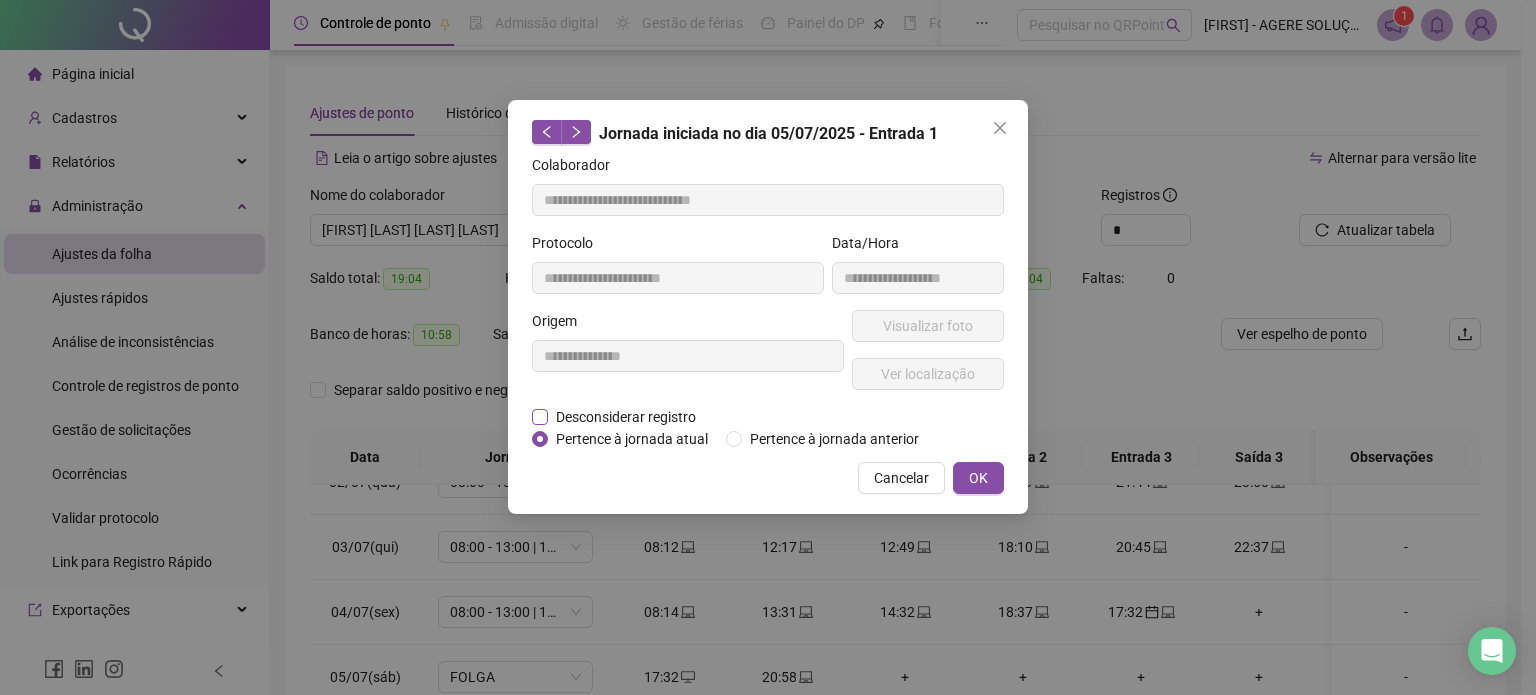 click on "Desconsiderar registro" at bounding box center [626, 417] 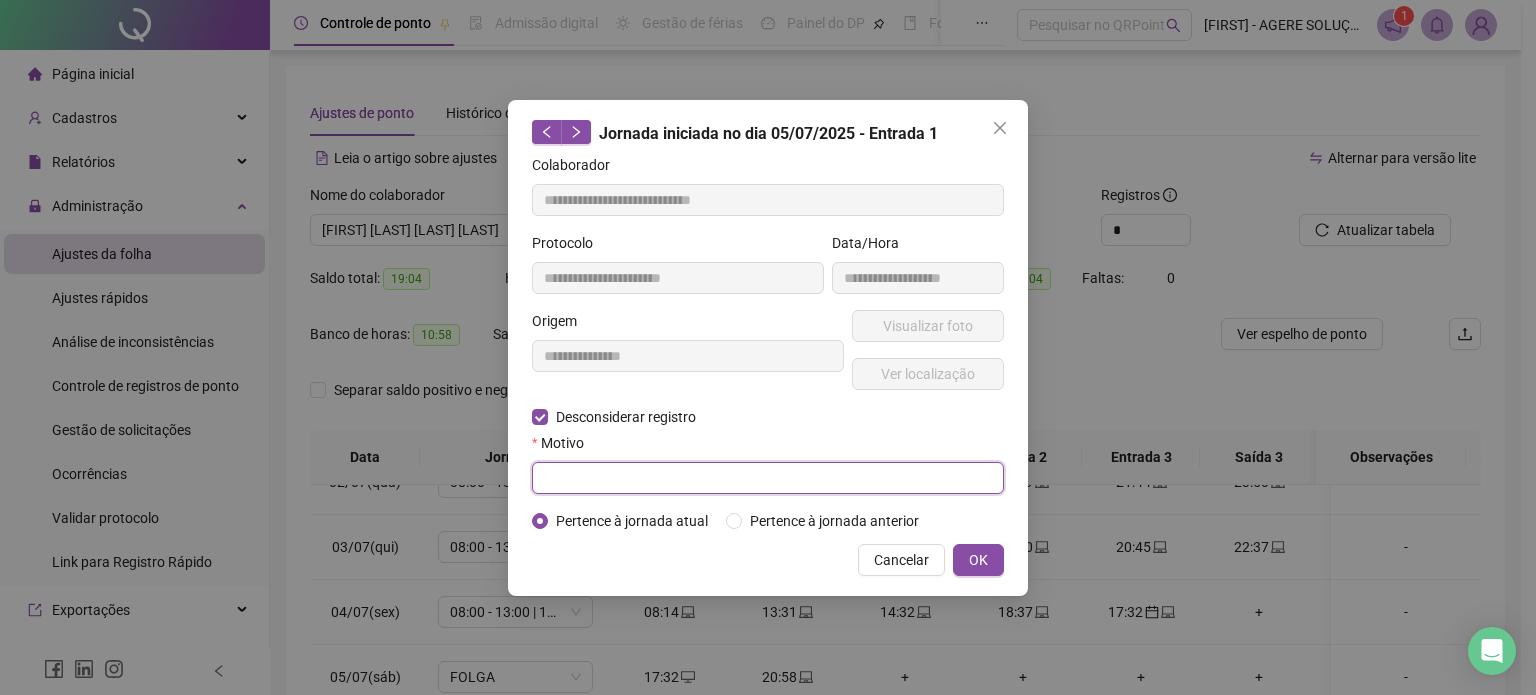click at bounding box center [768, 478] 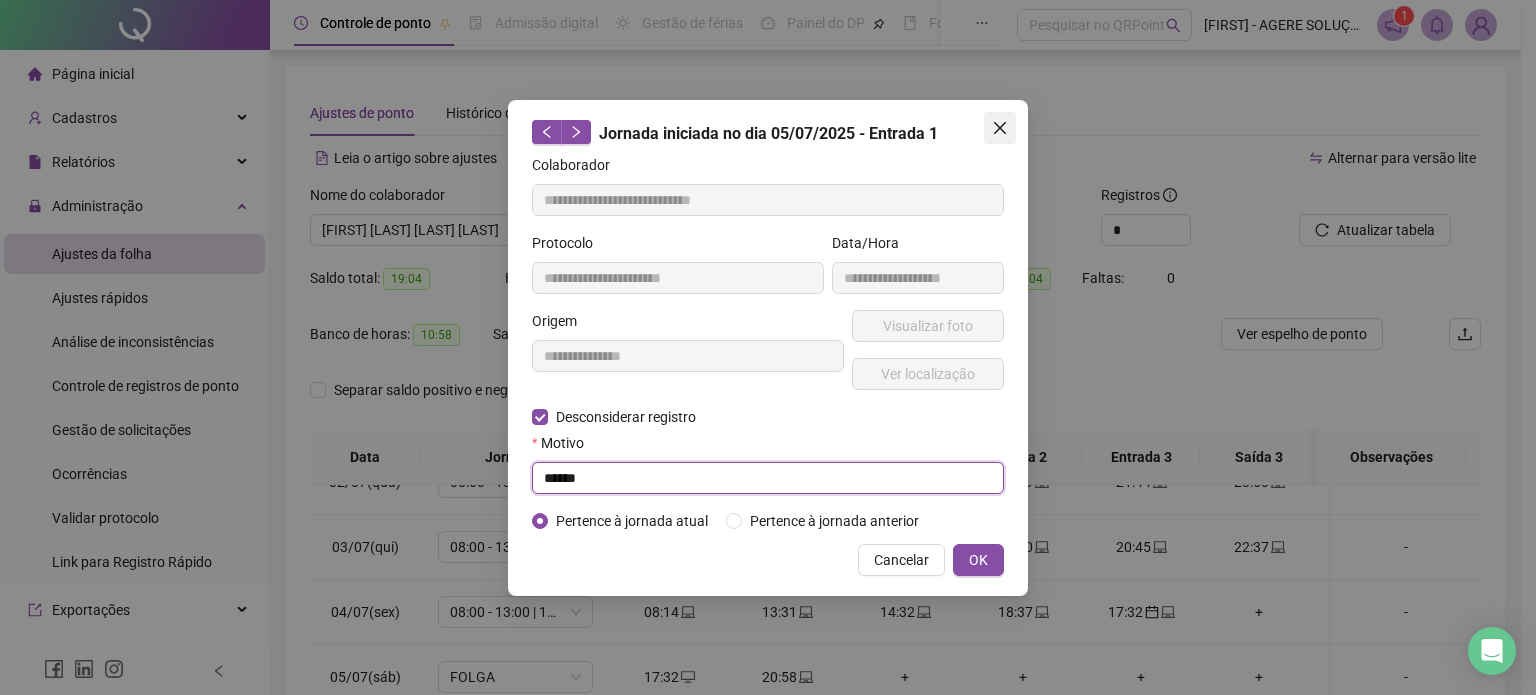 type on "******" 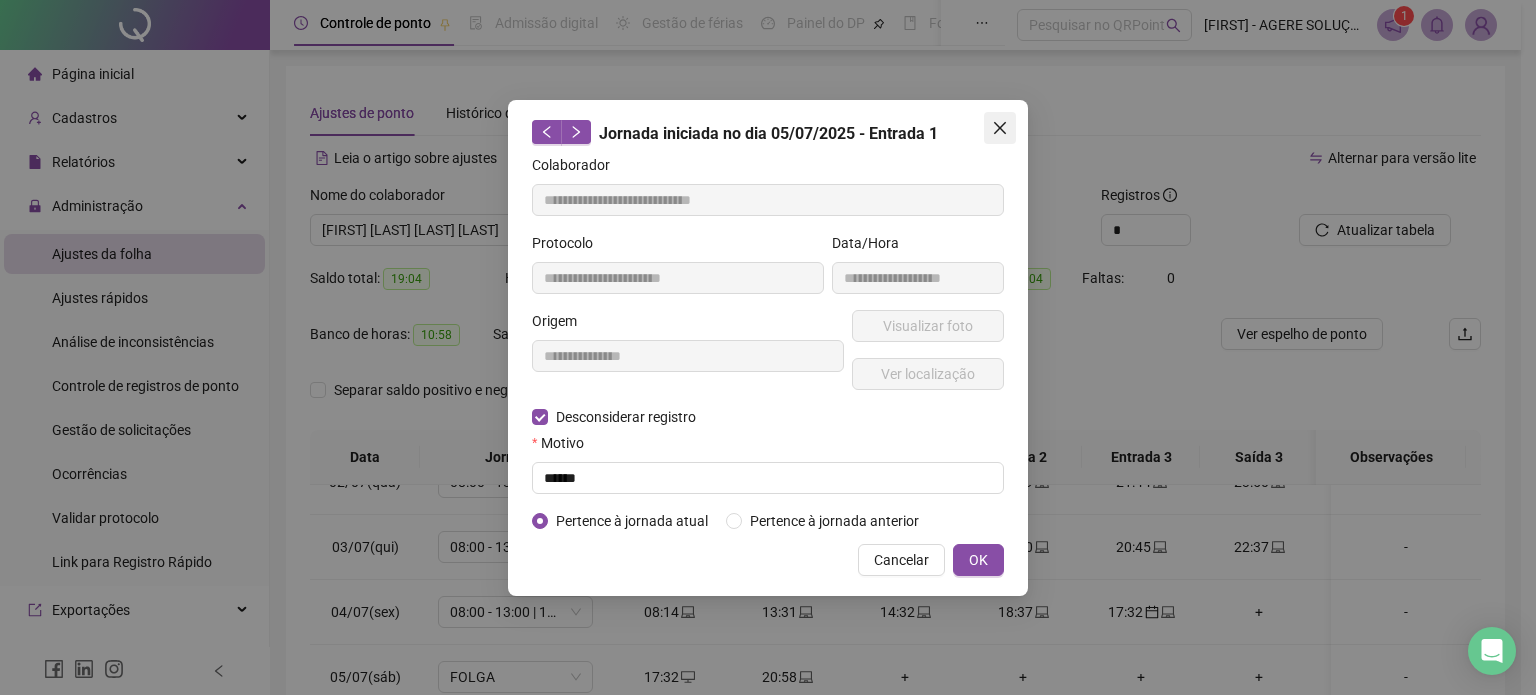 click 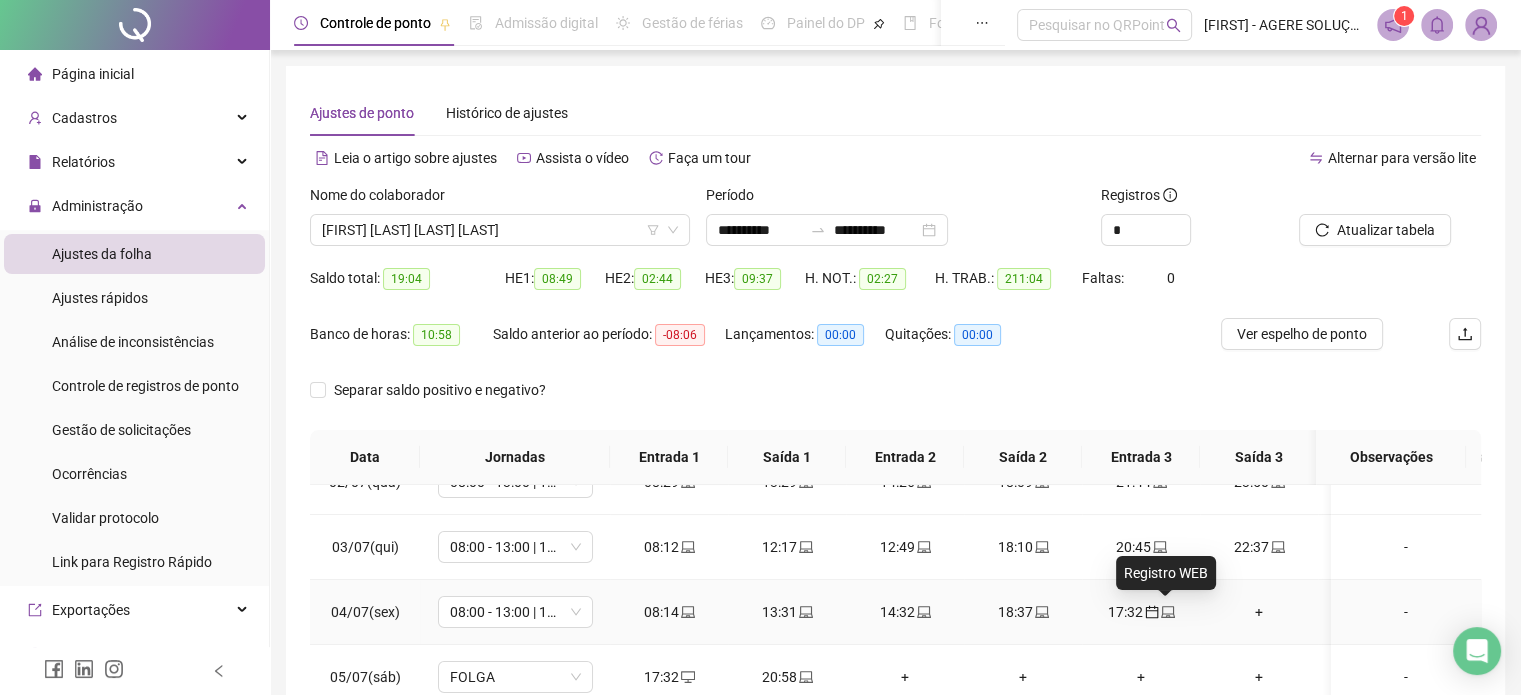 click 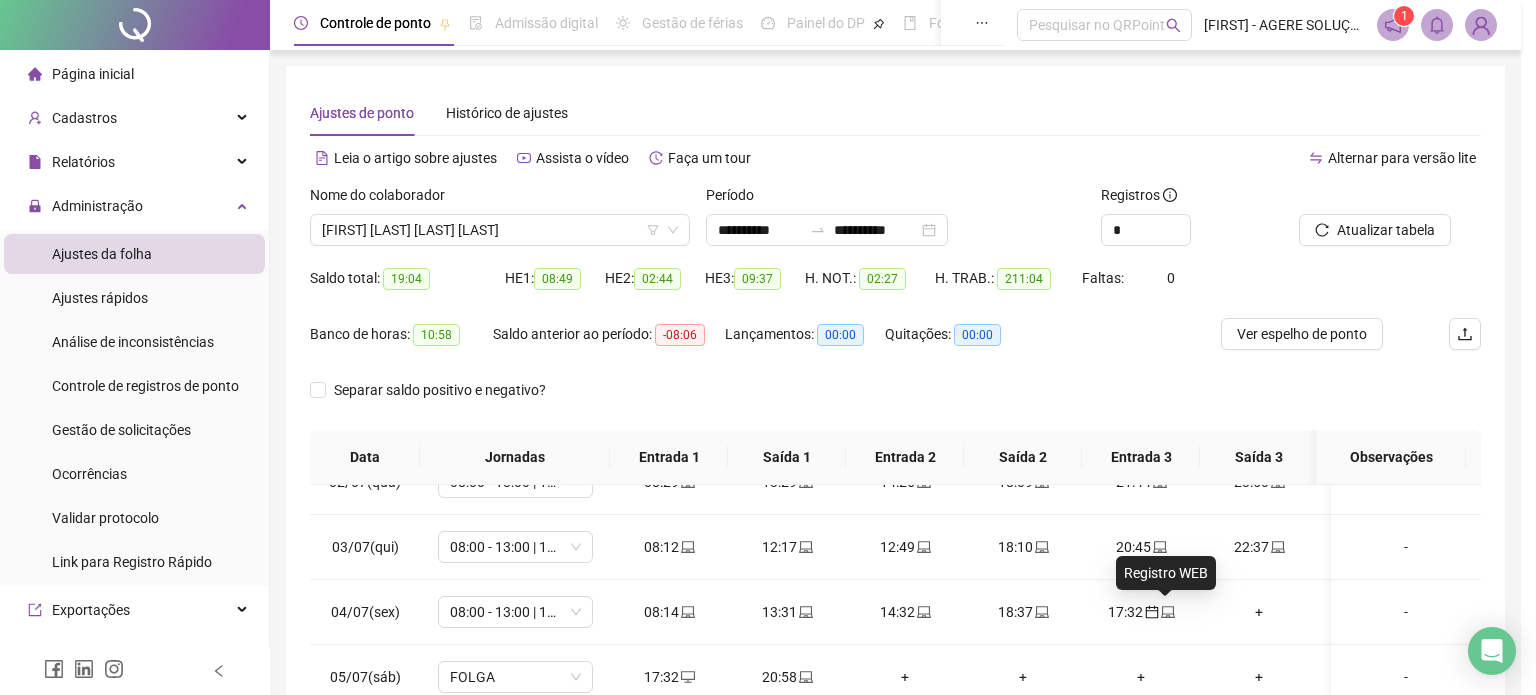 type on "**********" 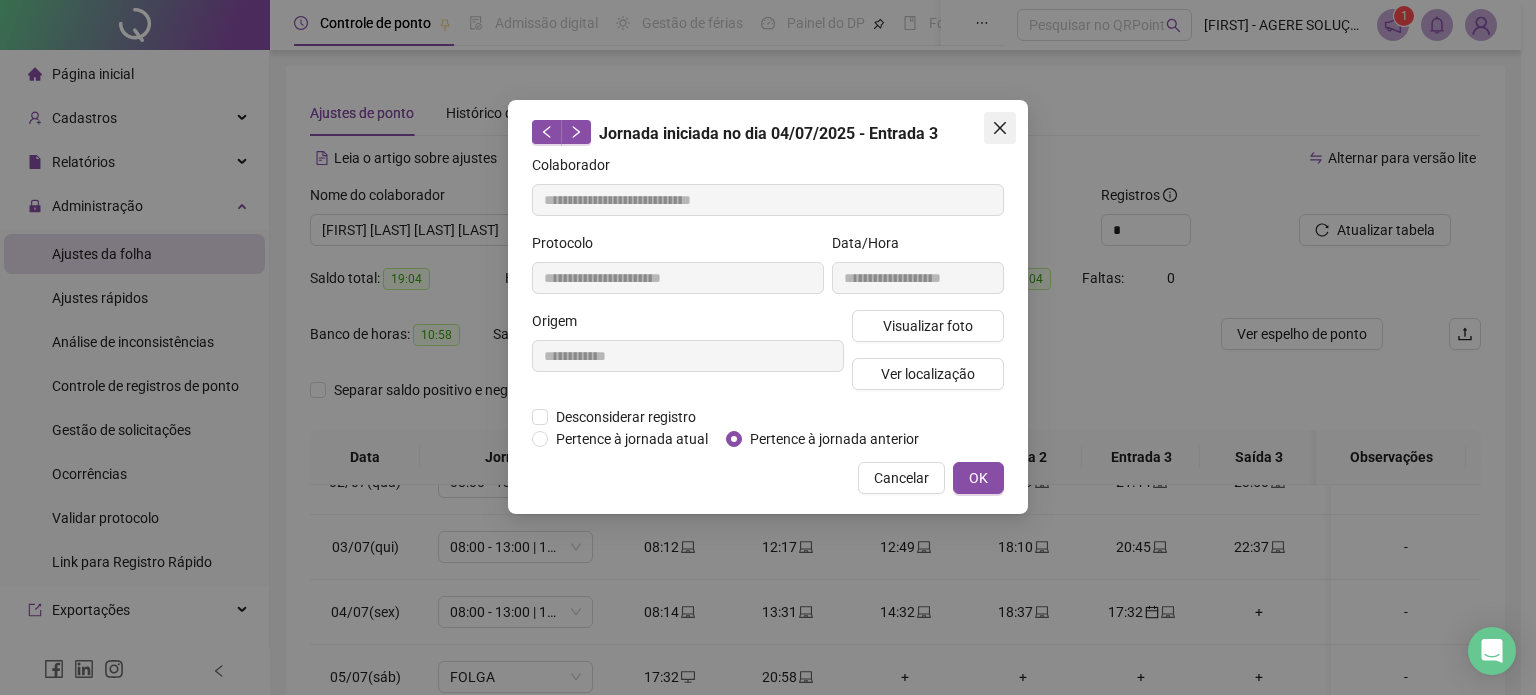 click 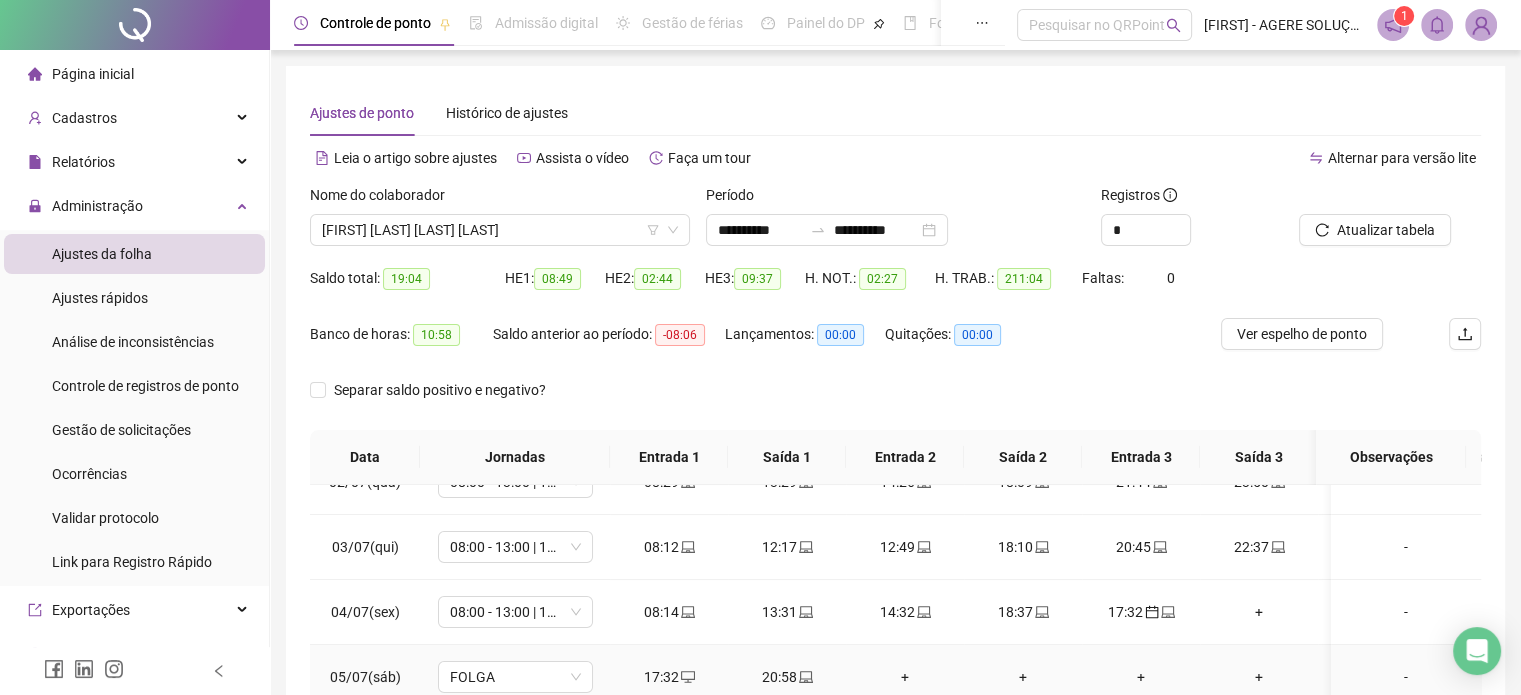 click at bounding box center (687, 677) 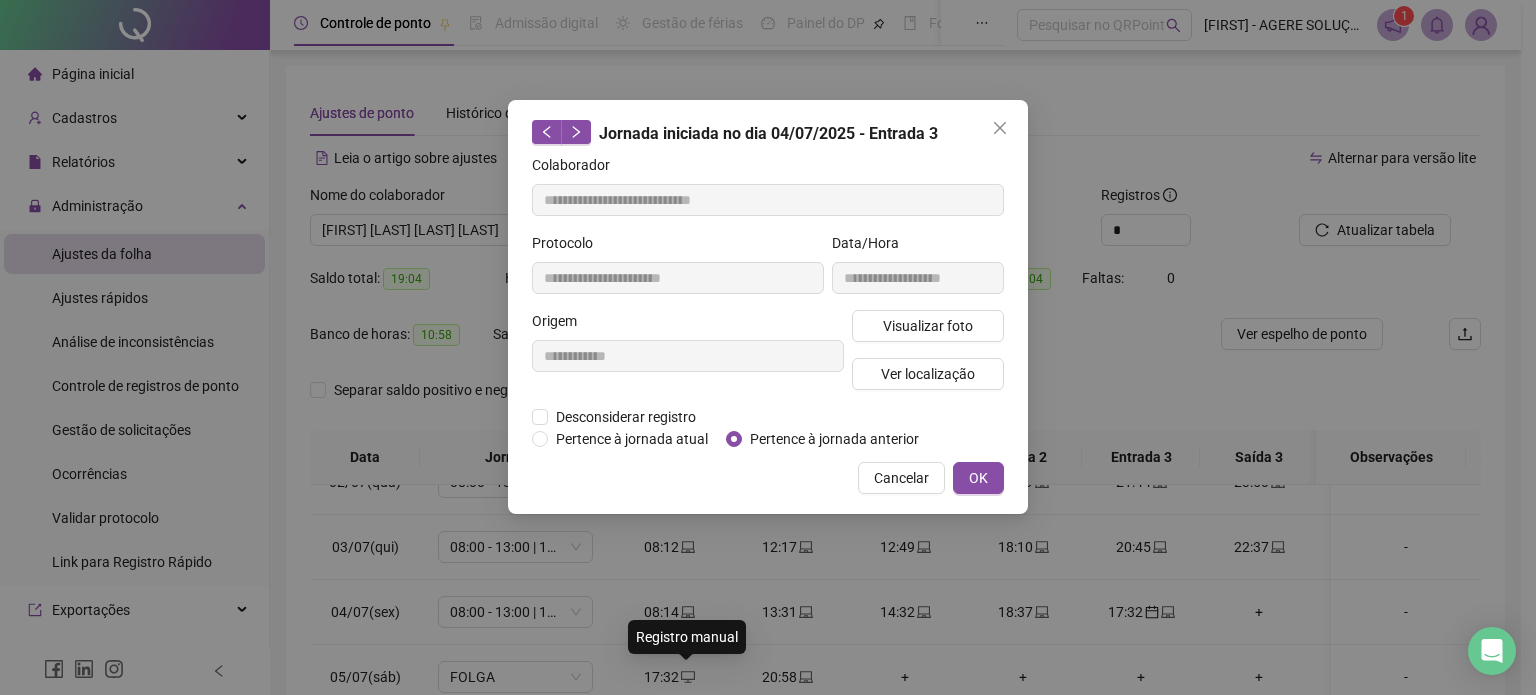 type on "**********" 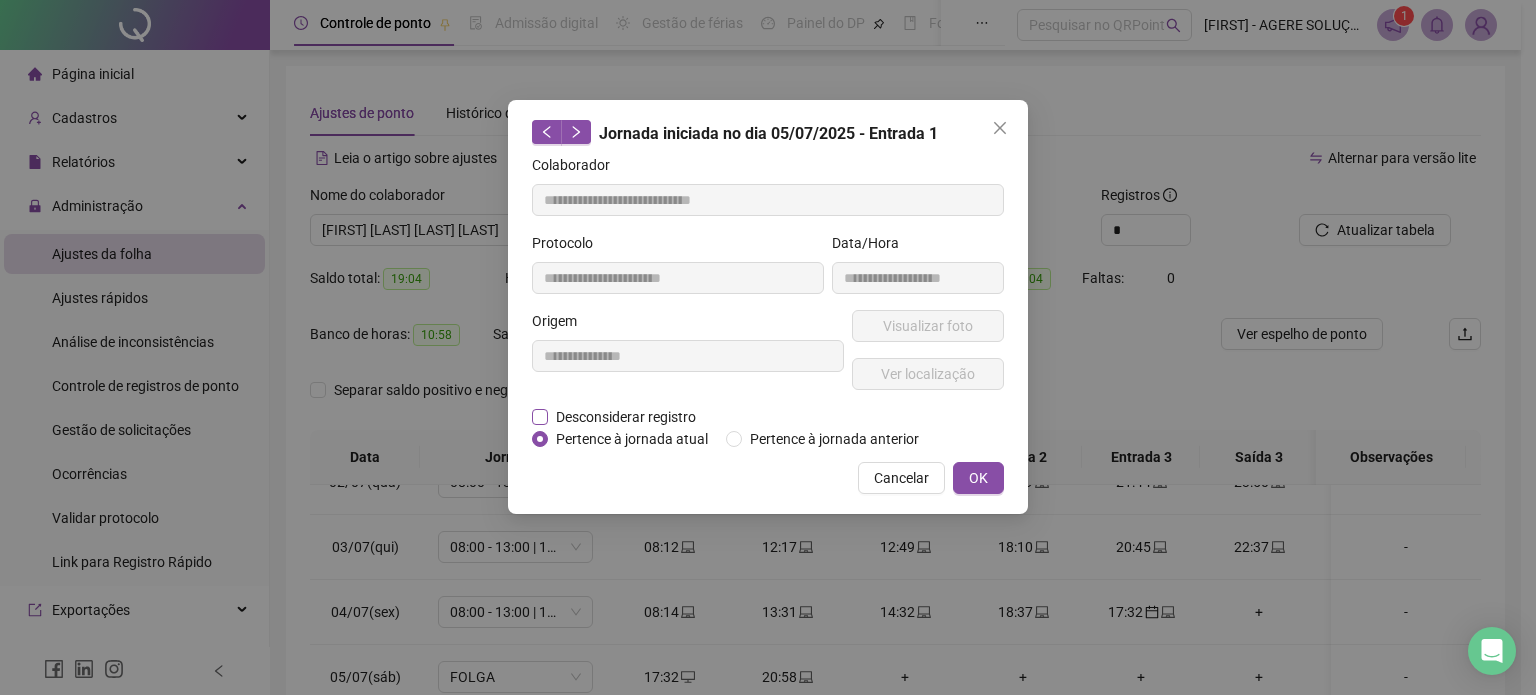 click on "Desconsiderar registro" at bounding box center (626, 417) 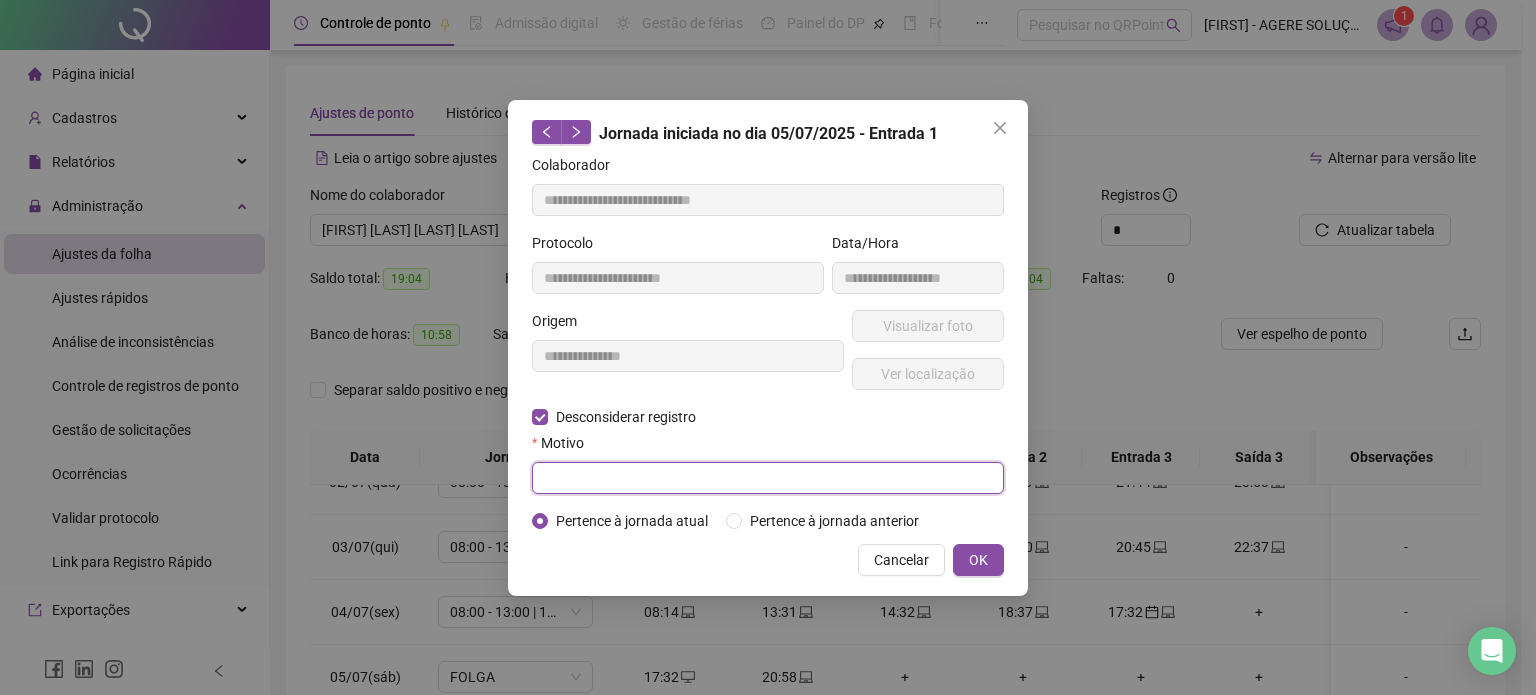 click at bounding box center (768, 478) 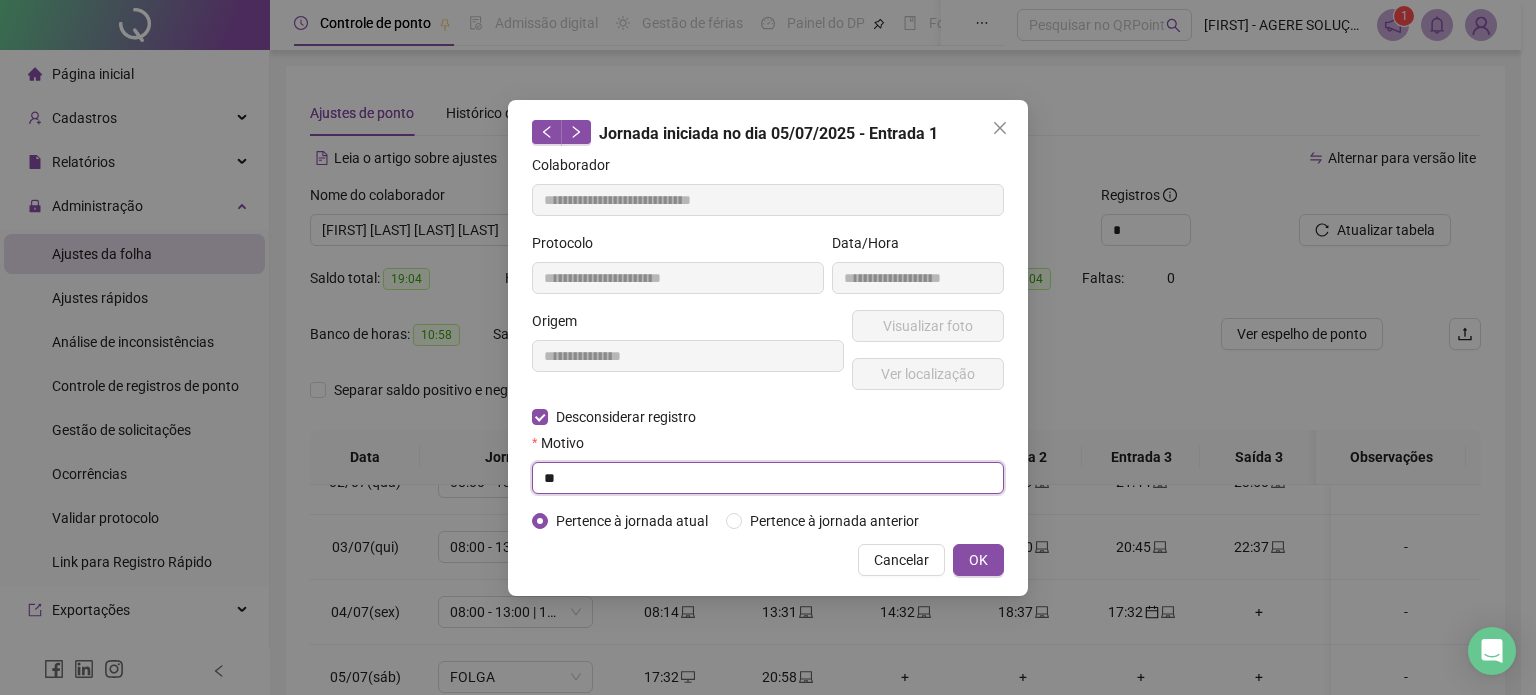 type on "*" 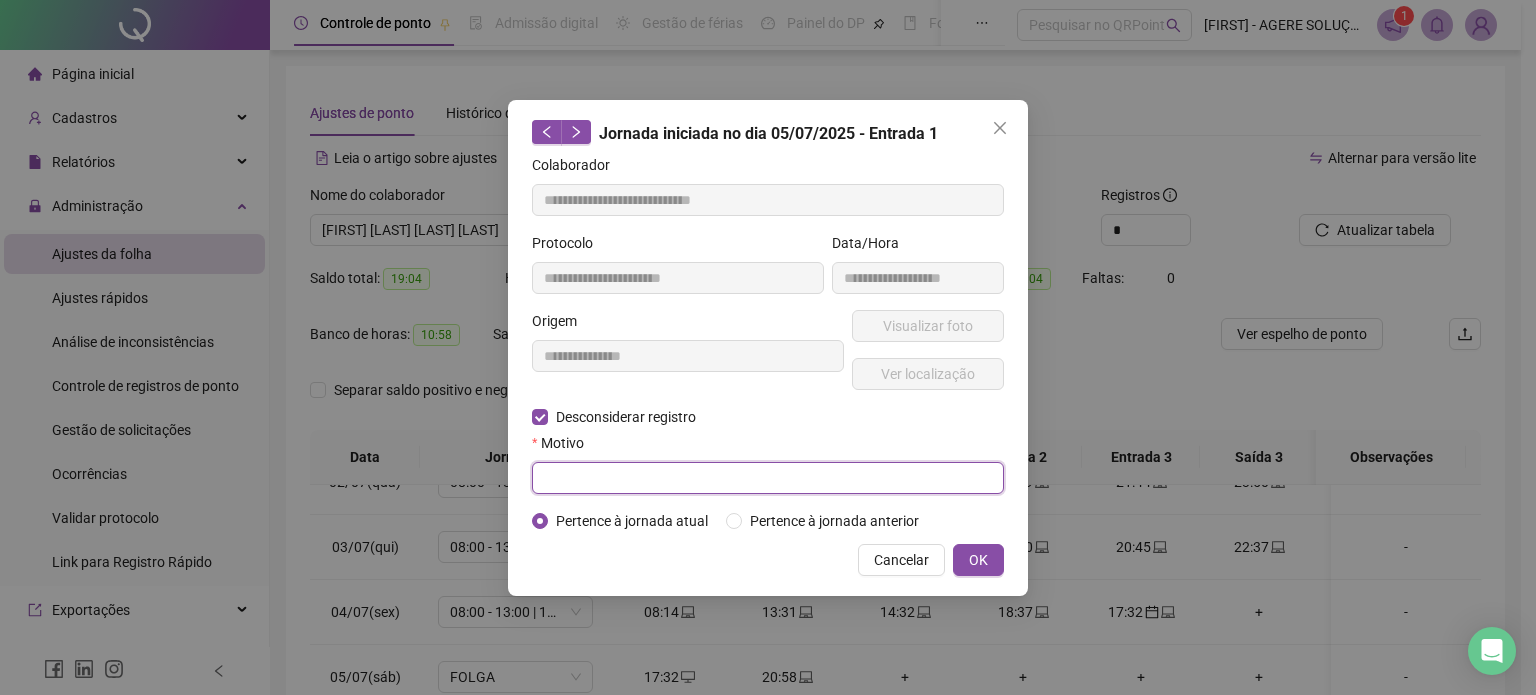 type on "*" 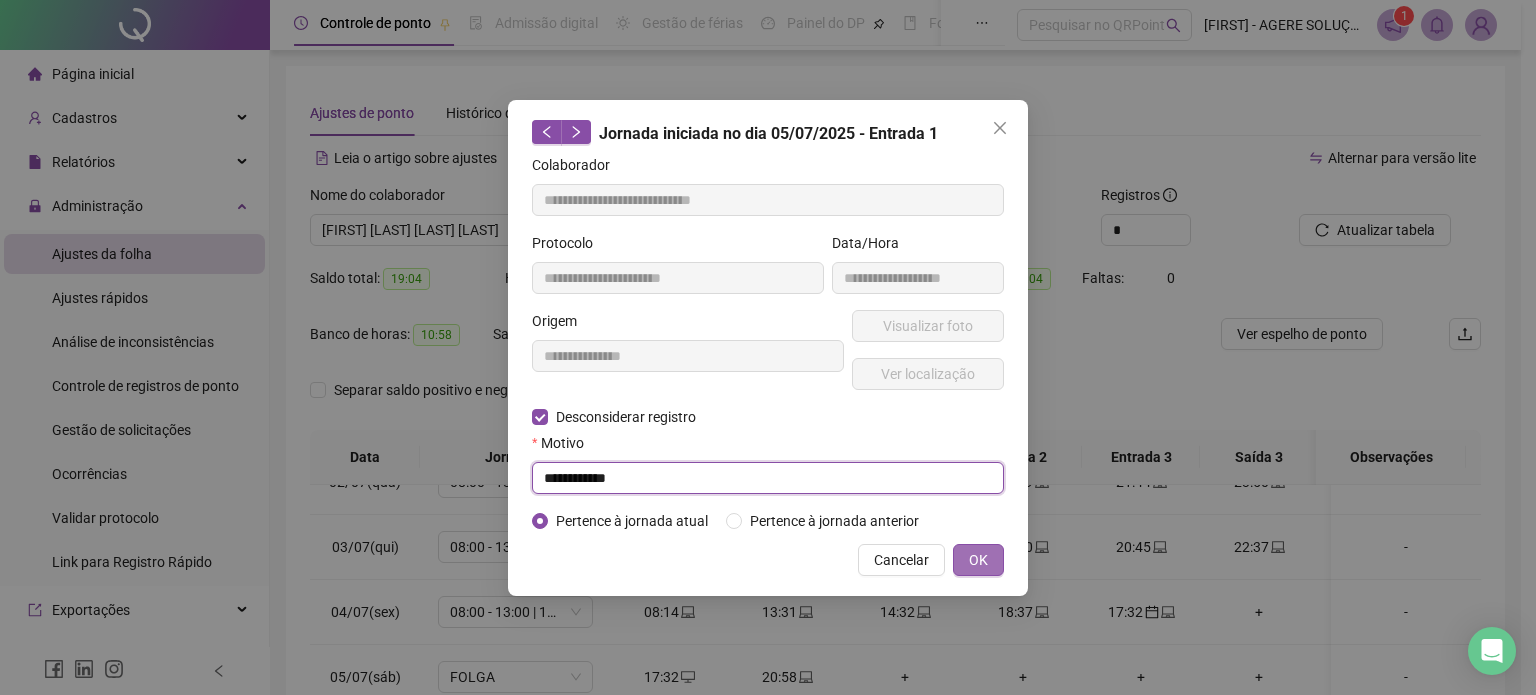 type on "**********" 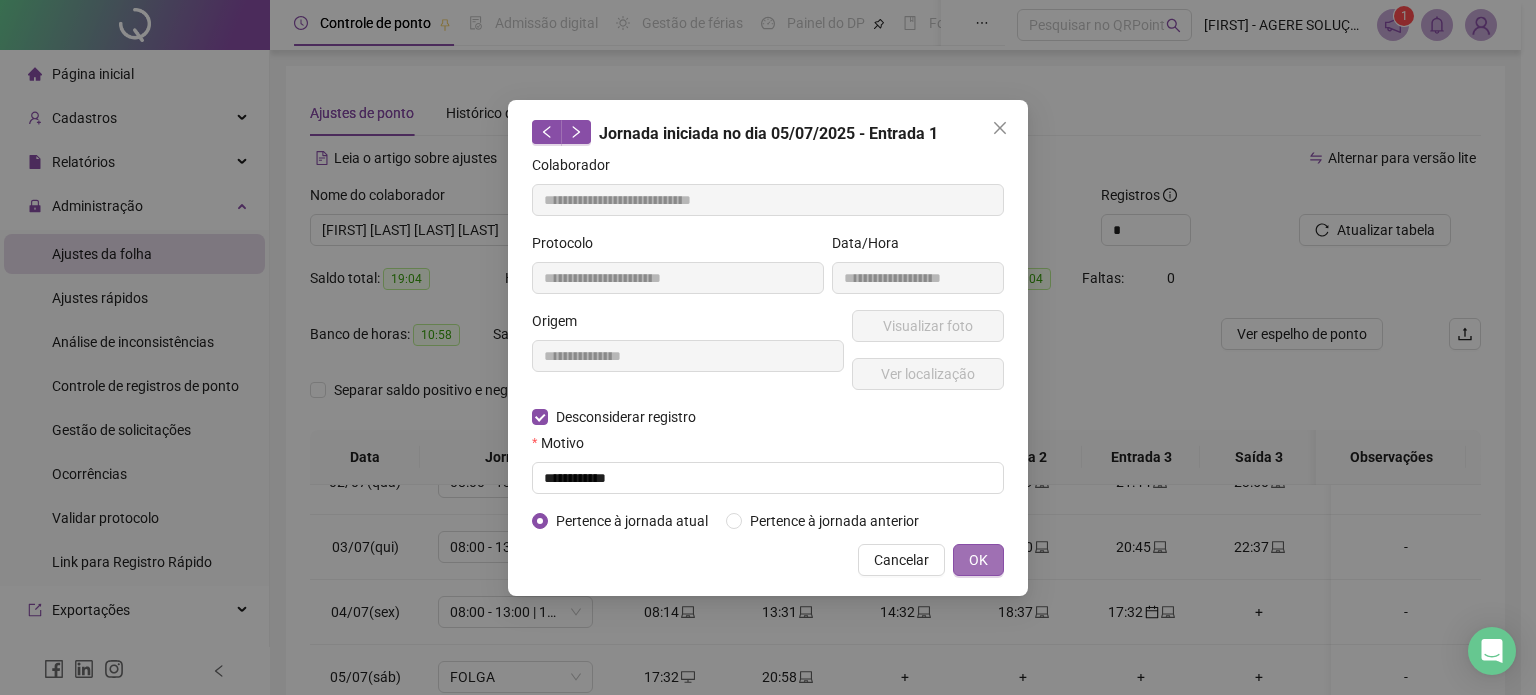 click on "OK" at bounding box center [978, 560] 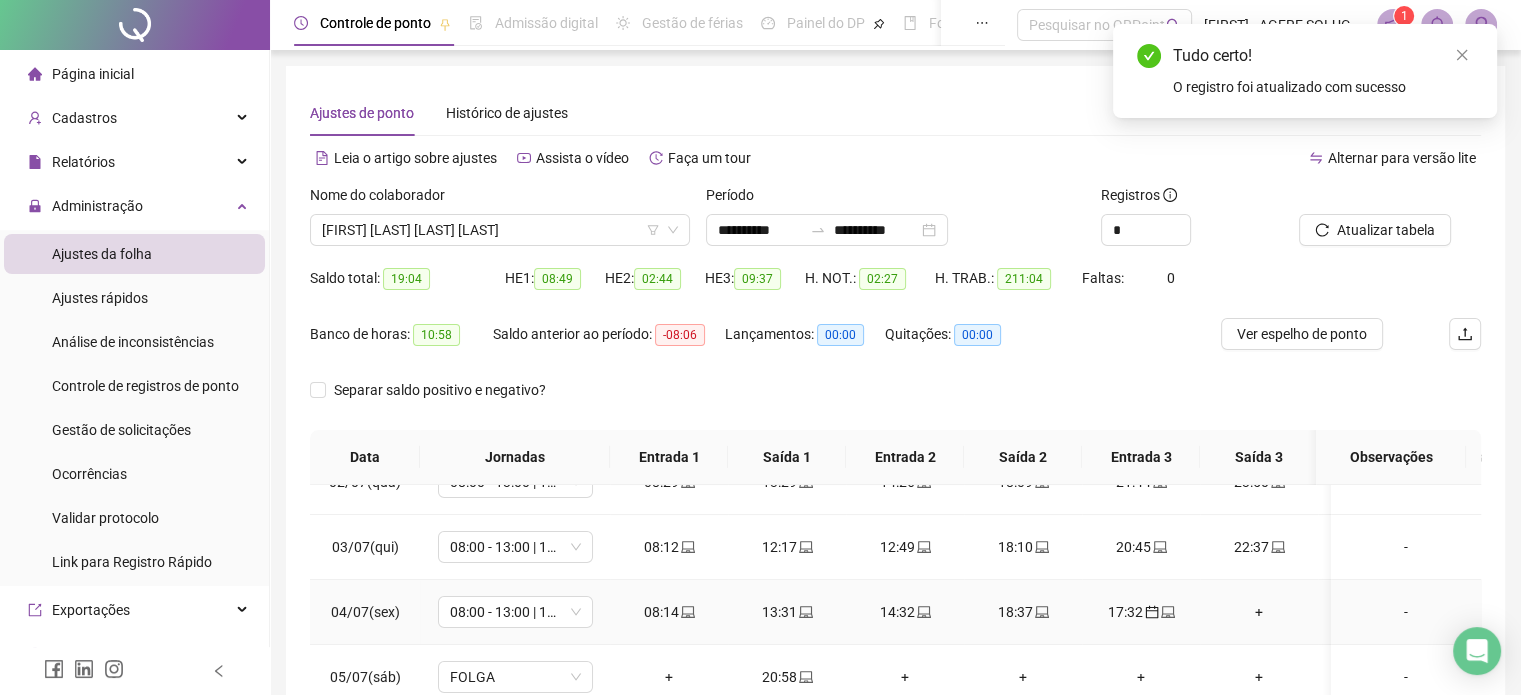 click 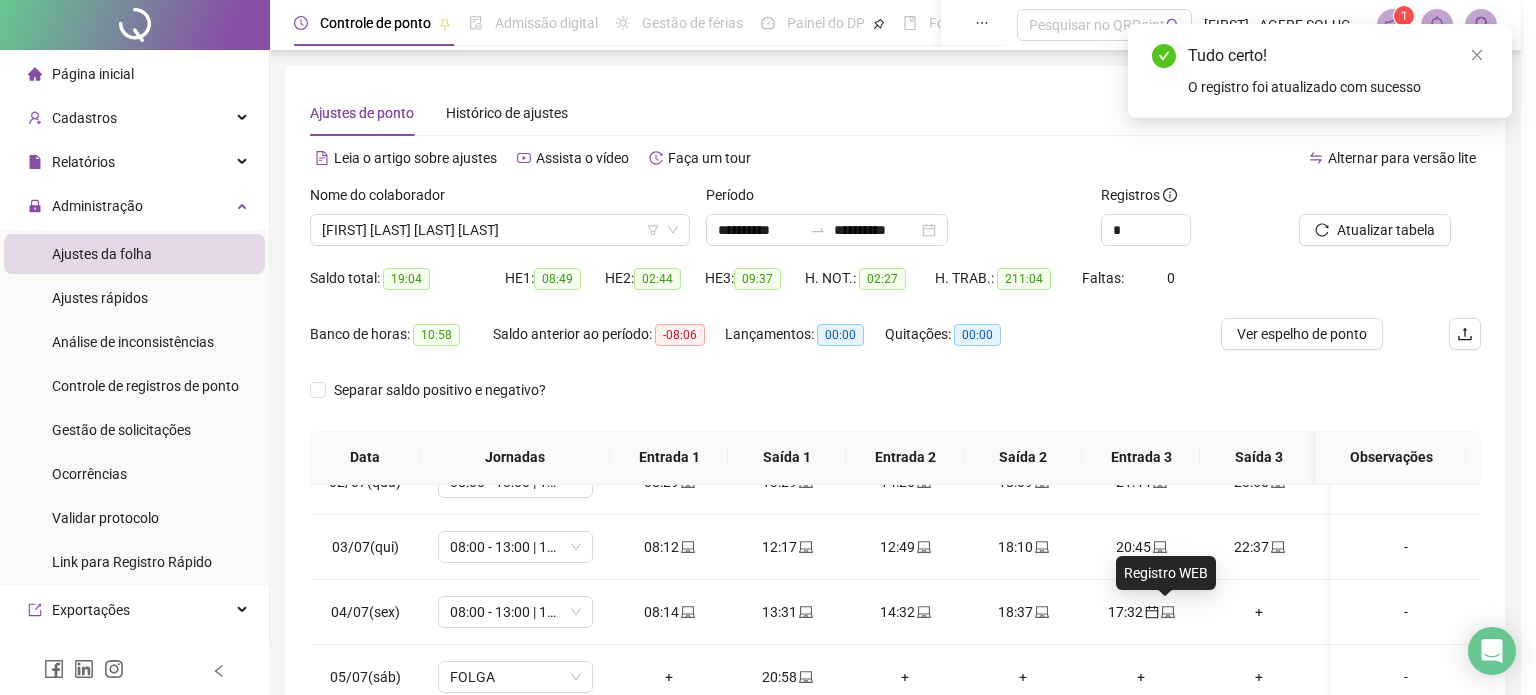 type on "**********" 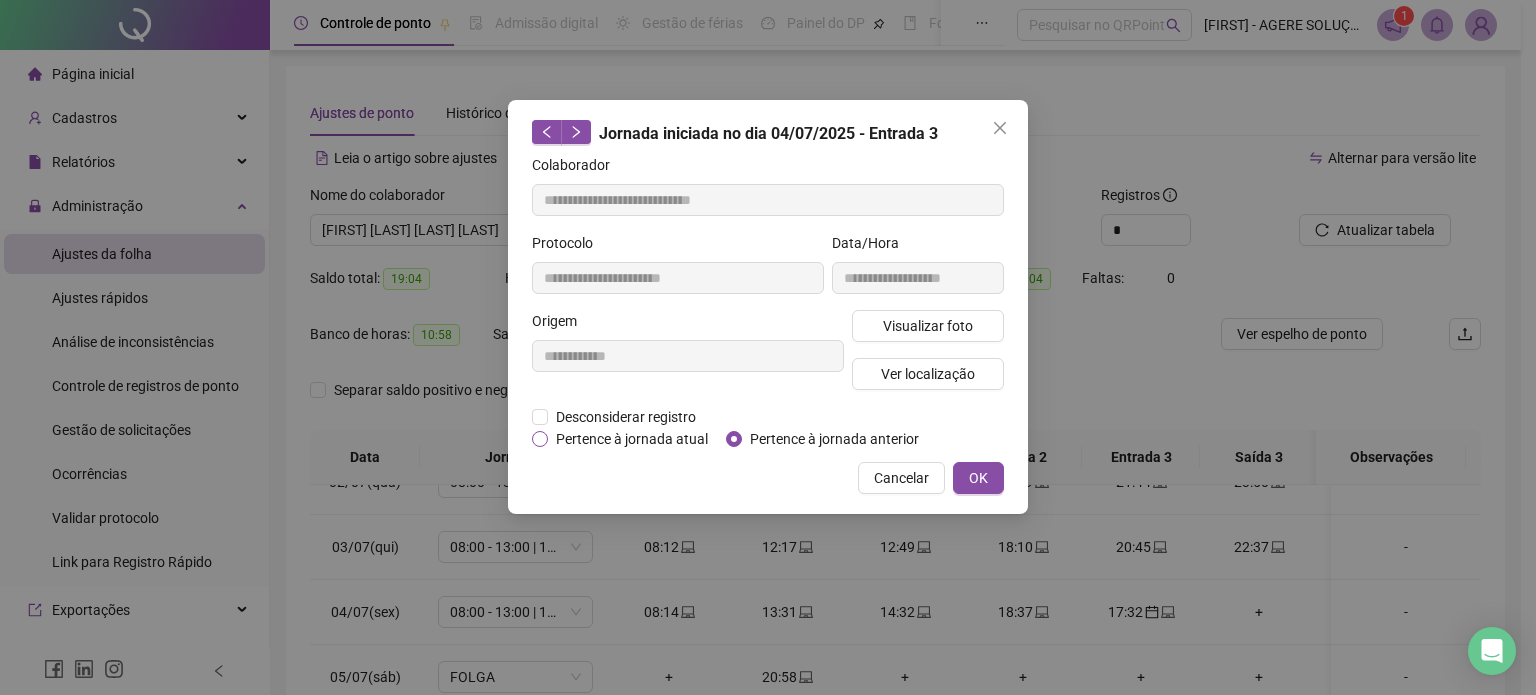 click on "Pertence à jornada atual" at bounding box center [632, 439] 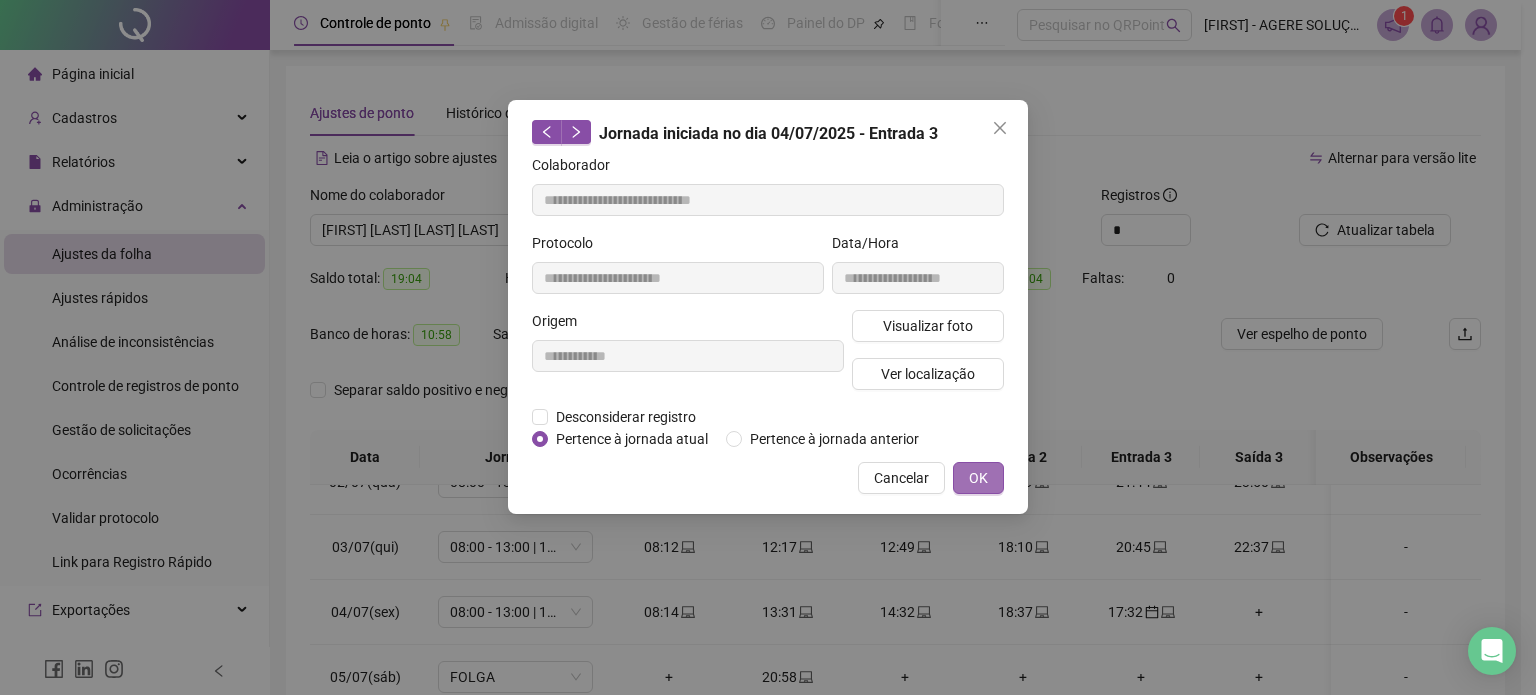 click on "OK" at bounding box center (978, 478) 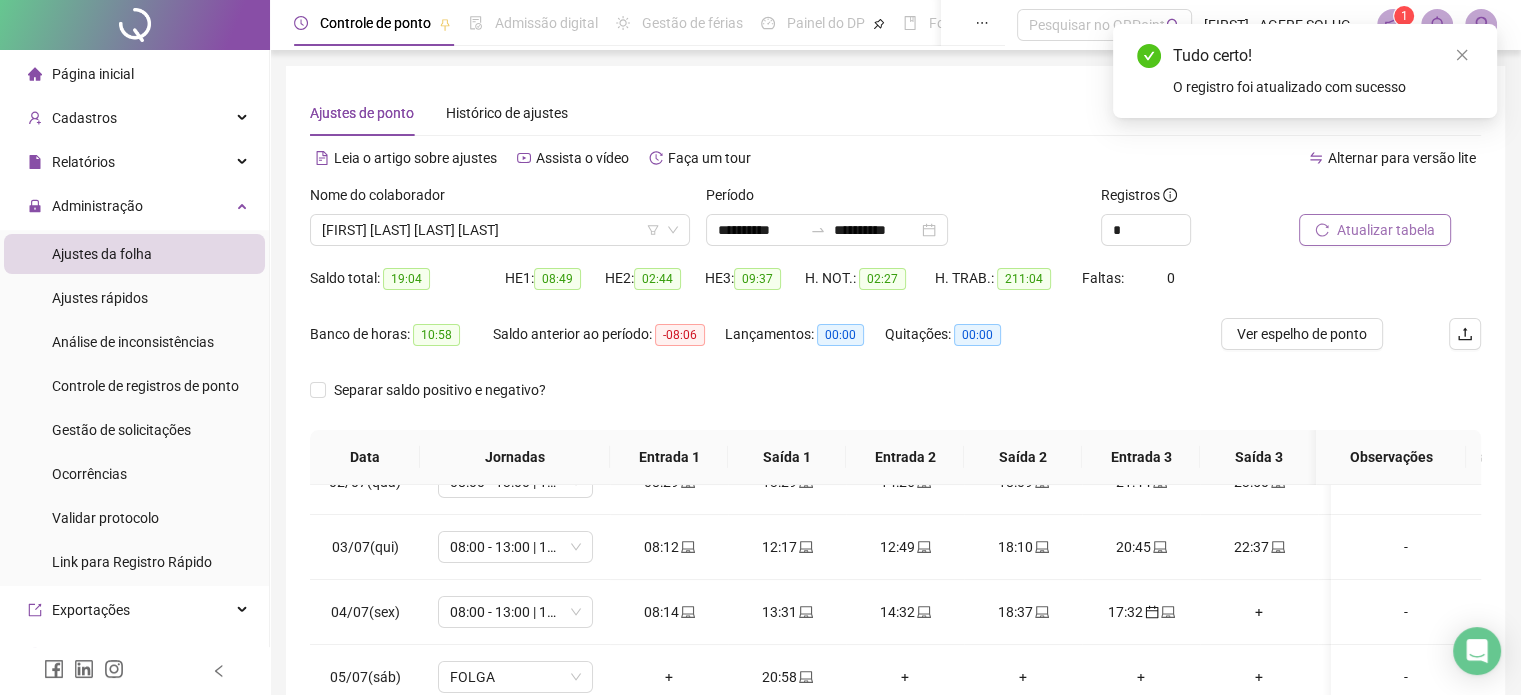 click on "Atualizar tabela" at bounding box center (1386, 230) 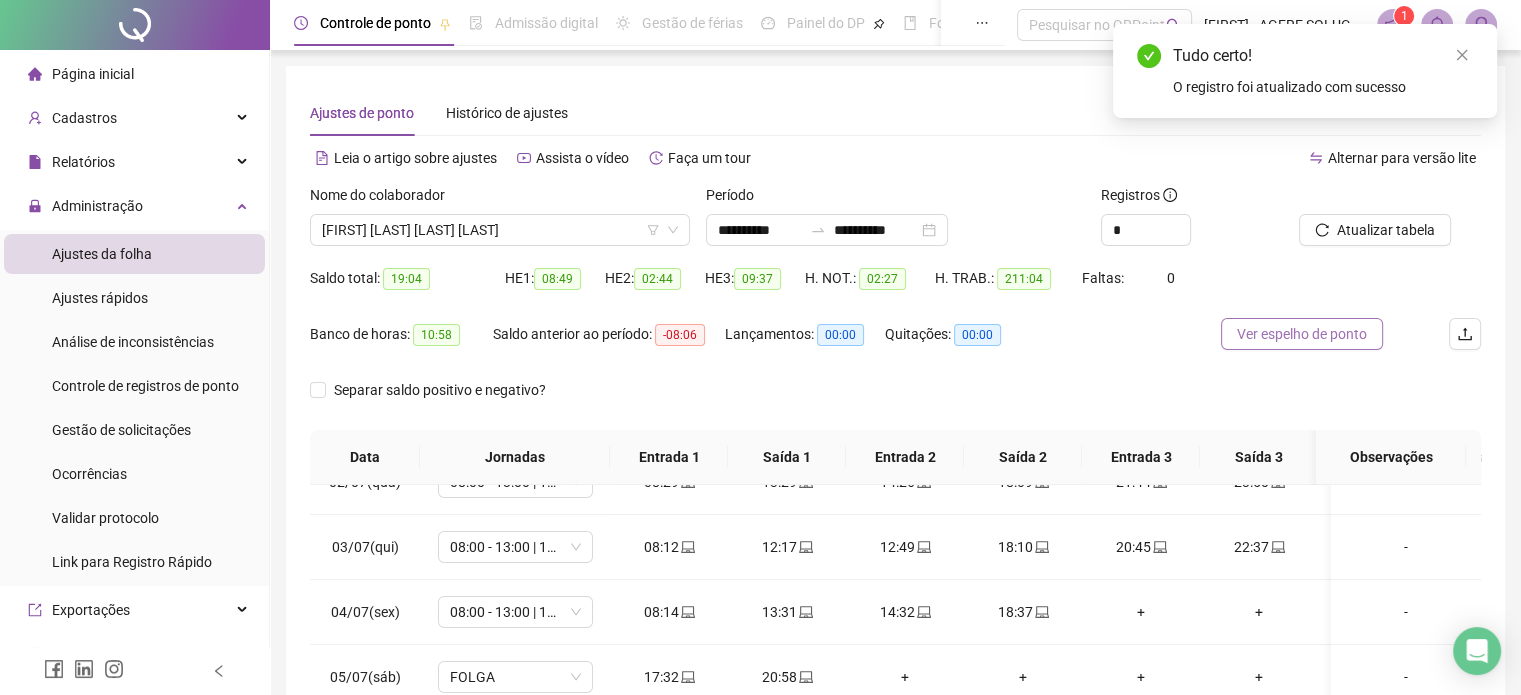 click on "Ver espelho de ponto" at bounding box center (1302, 334) 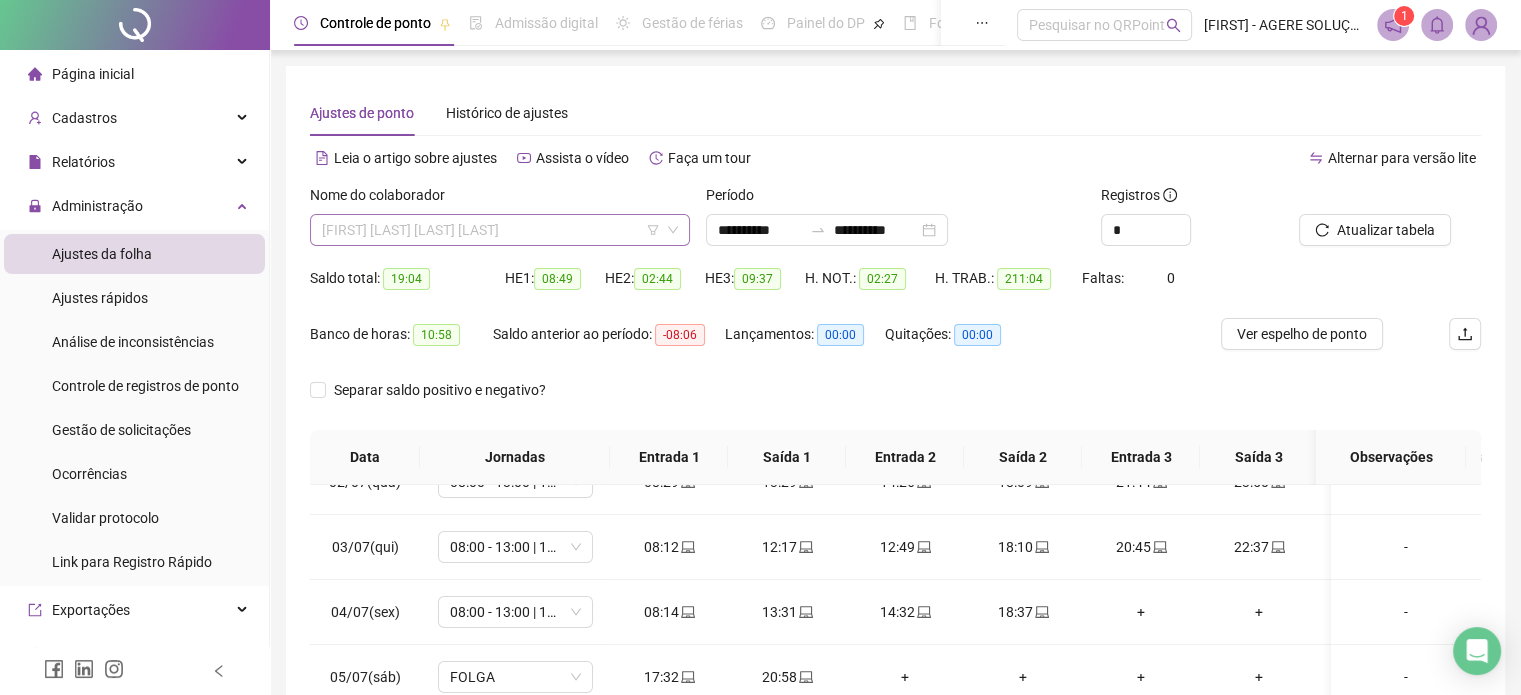 click on "[FIRST] [LAST] [LAST] [LAST]" at bounding box center (500, 230) 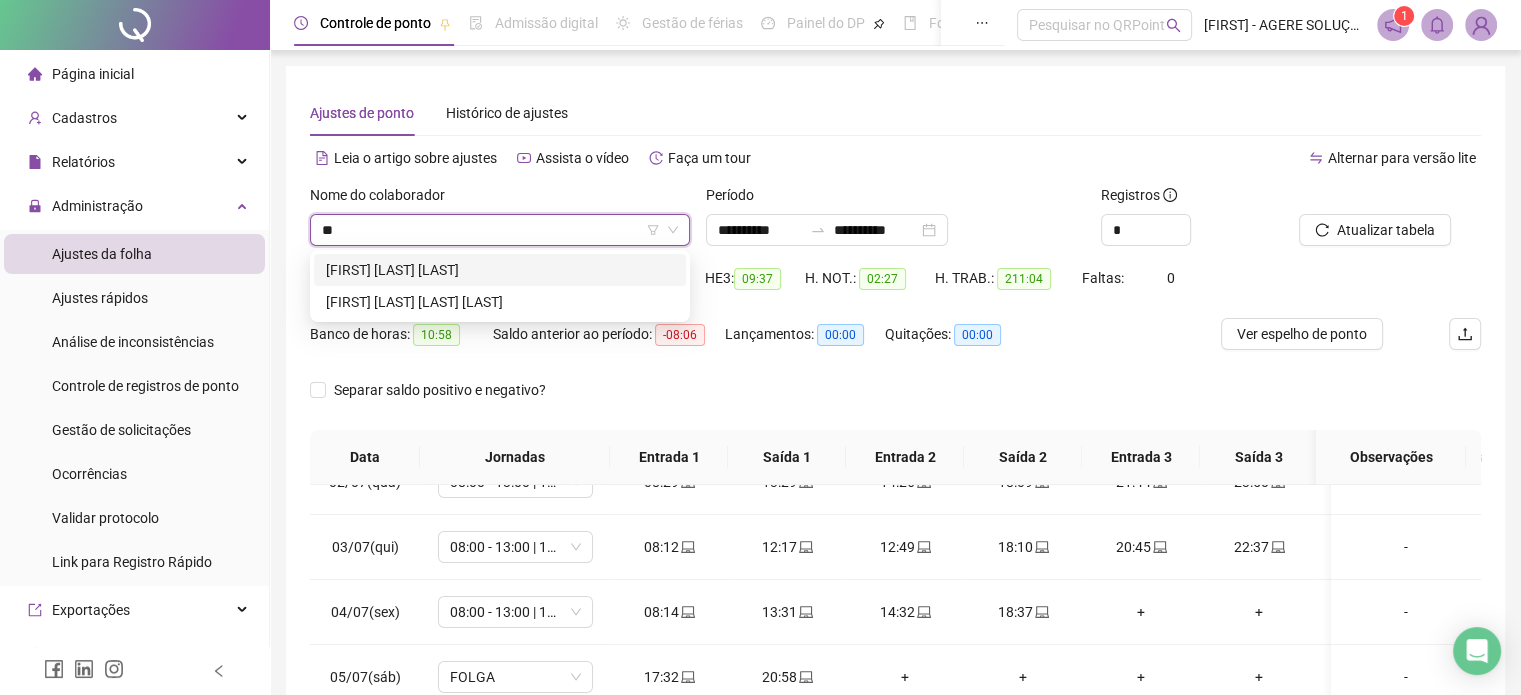 type on "***" 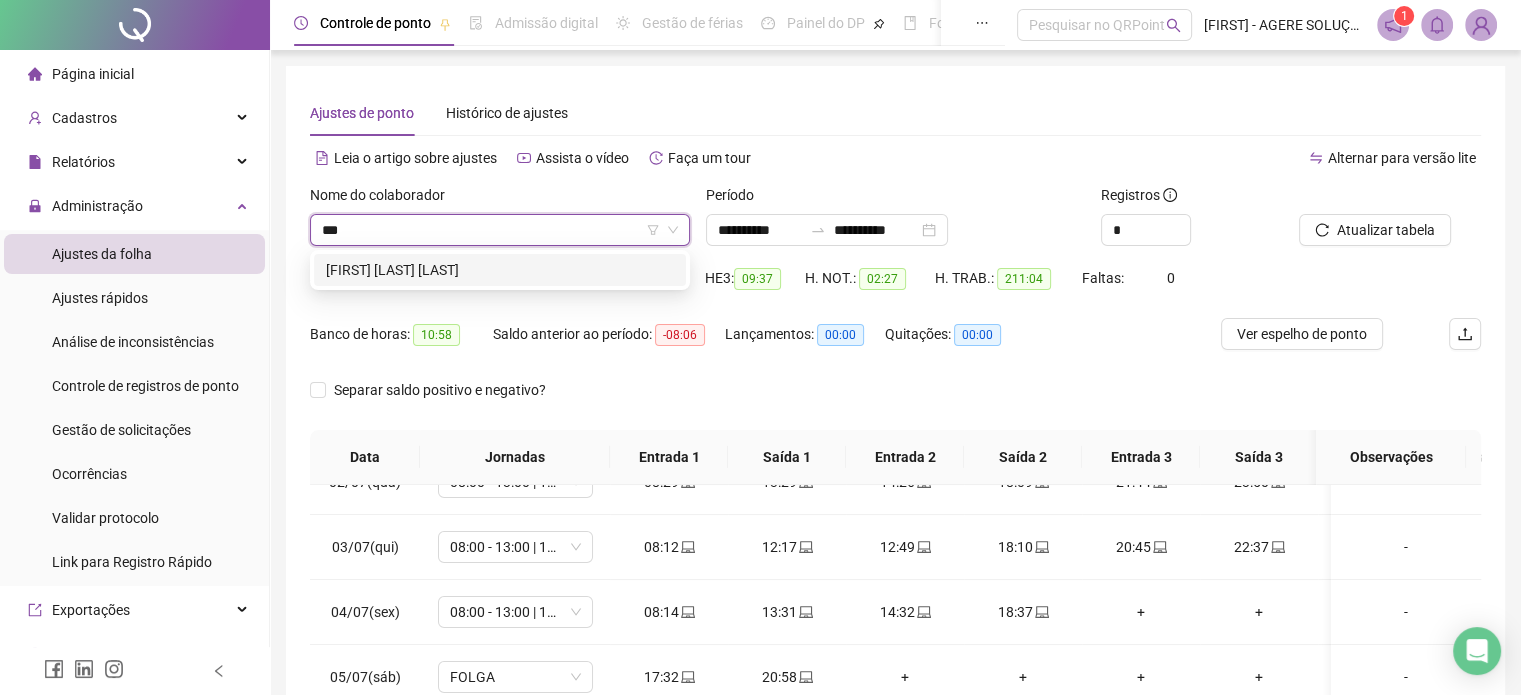 click on "[FIRST] [LAST] [LAST]" at bounding box center [500, 270] 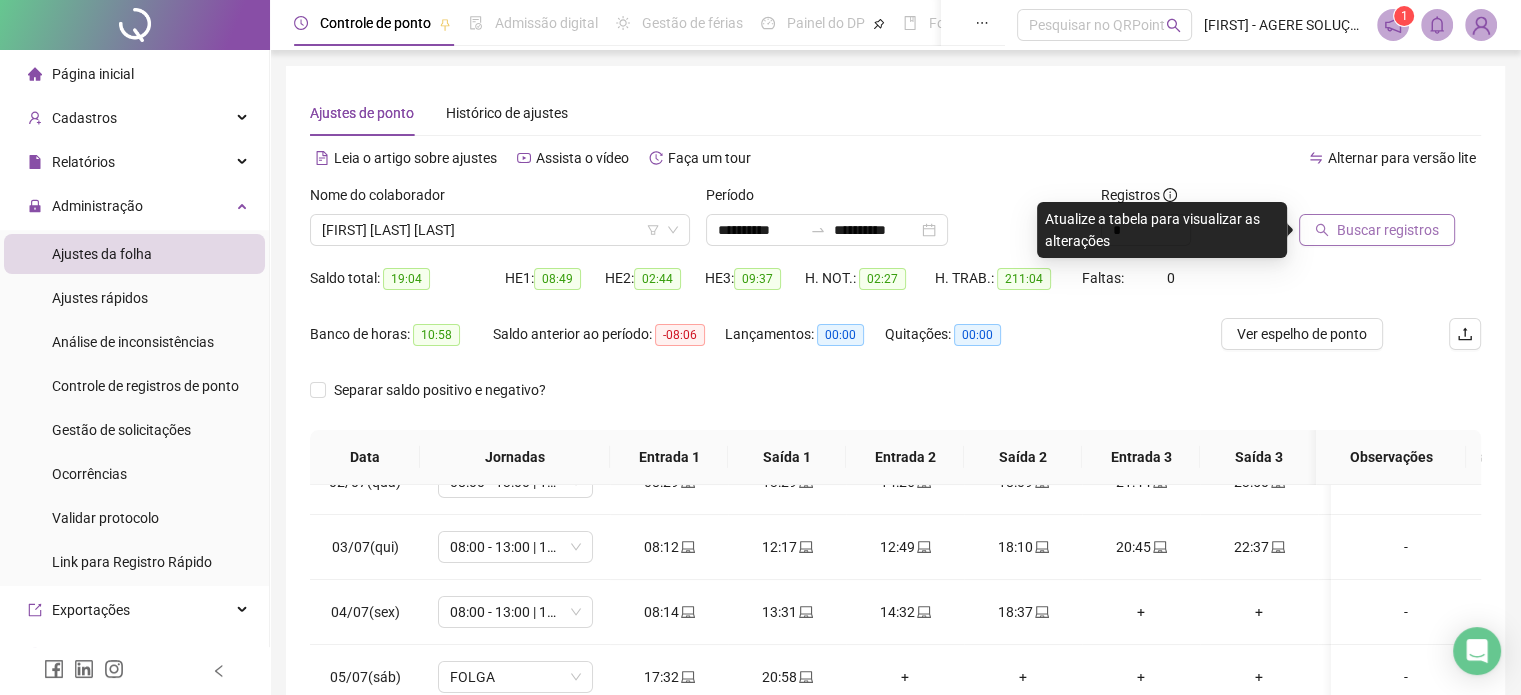 click on "Buscar registros" at bounding box center (1388, 230) 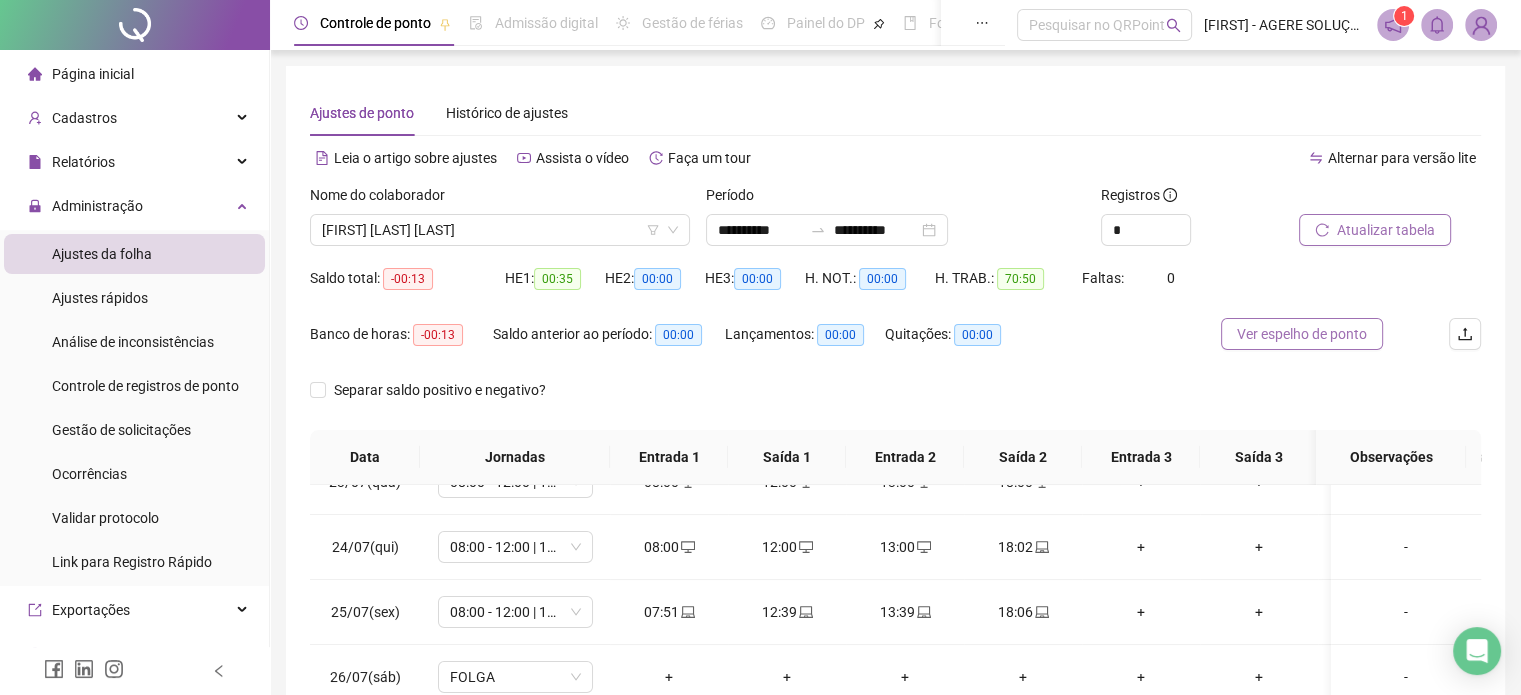 click on "Ver espelho de ponto" at bounding box center (1302, 334) 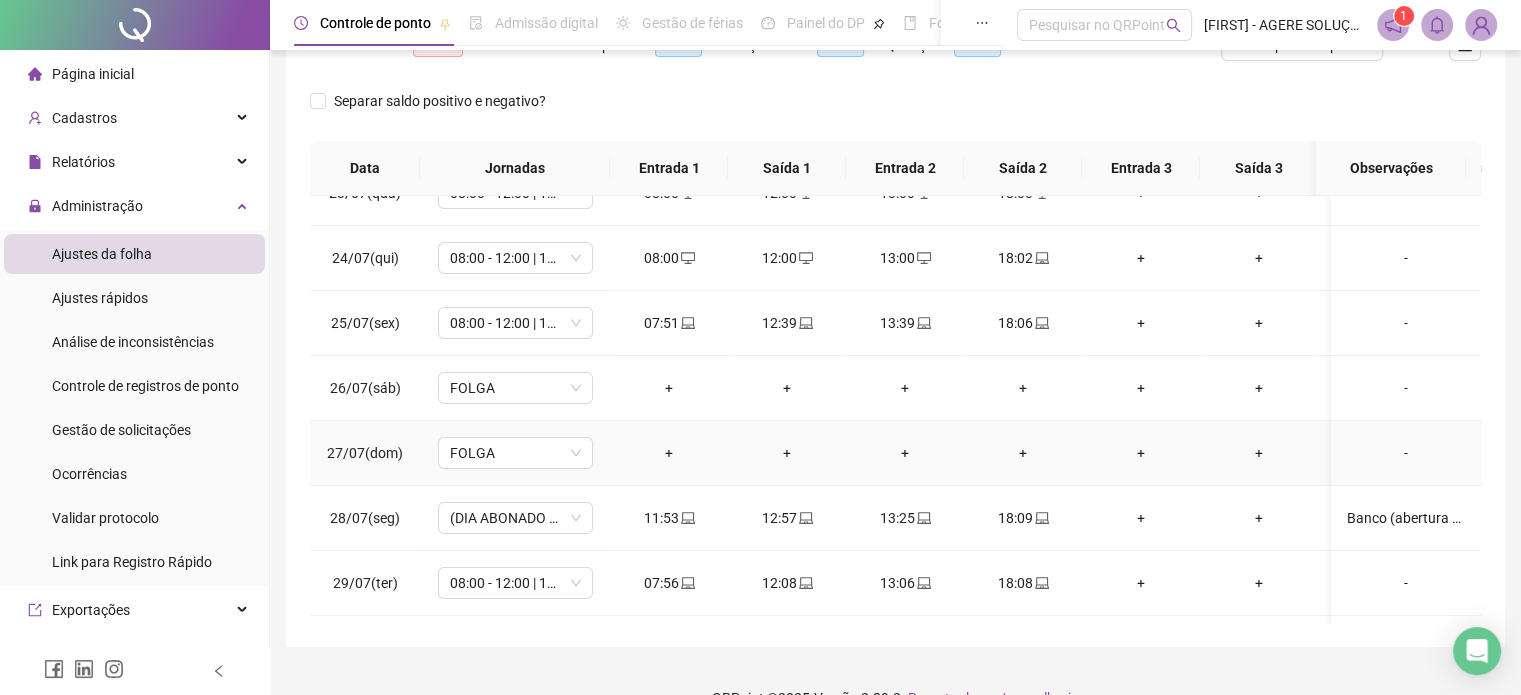 scroll, scrollTop: 300, scrollLeft: 0, axis: vertical 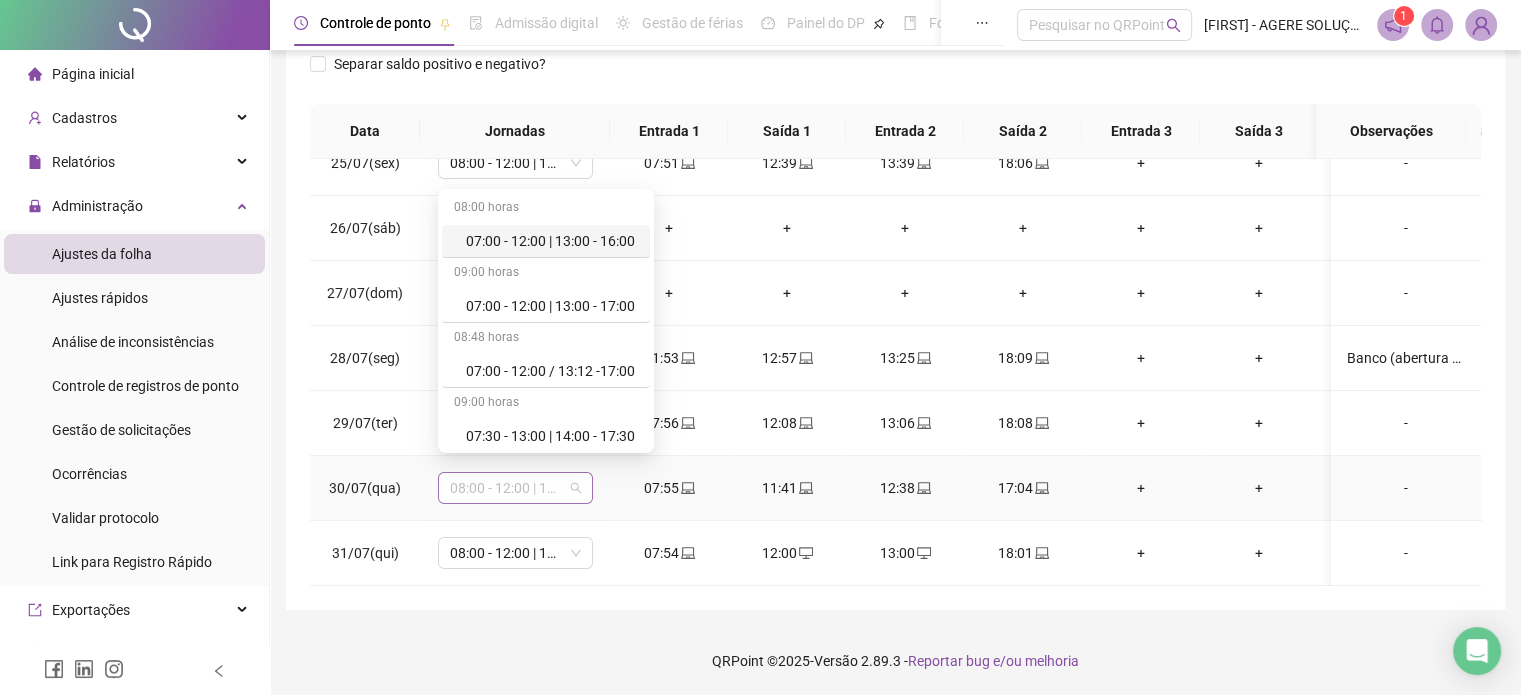 click on "08:00 - 12:00 | 13:00 - 18:00" at bounding box center (515, 488) 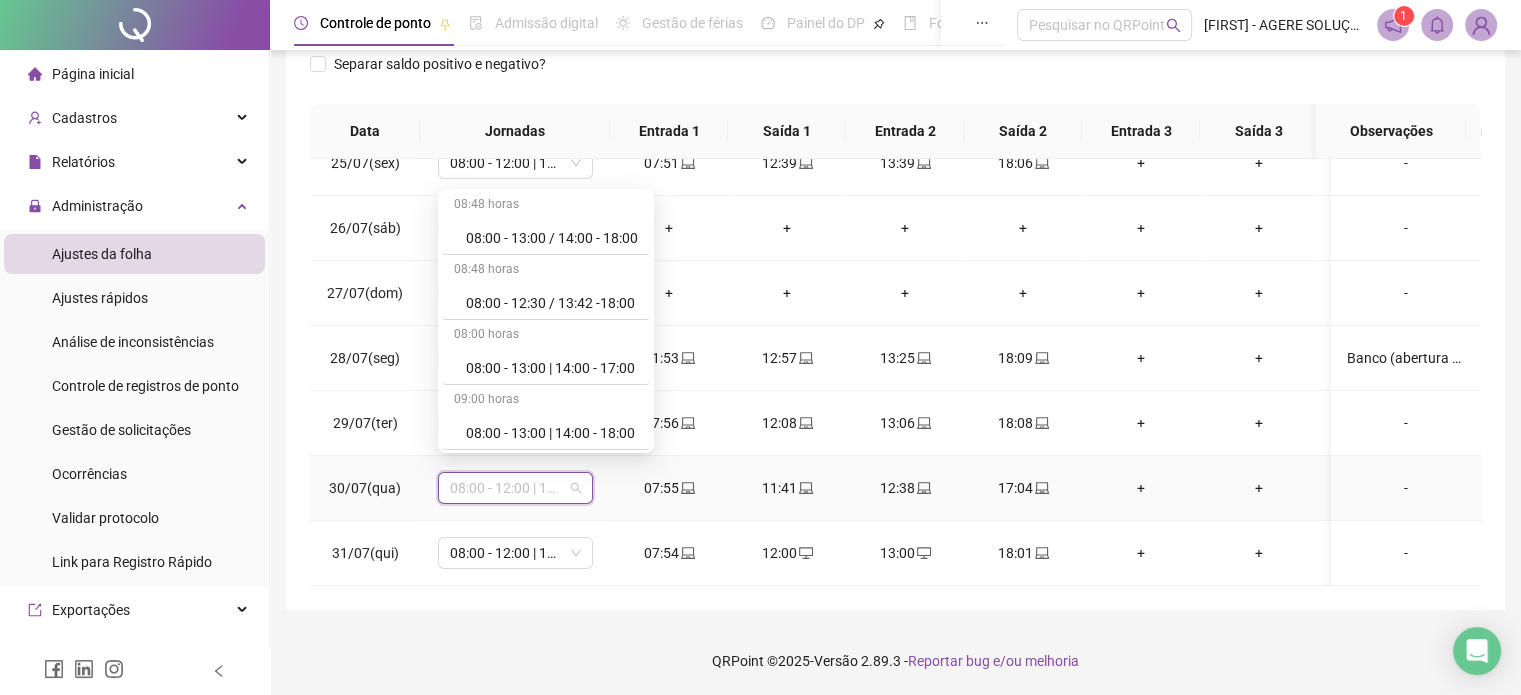 scroll, scrollTop: 400, scrollLeft: 0, axis: vertical 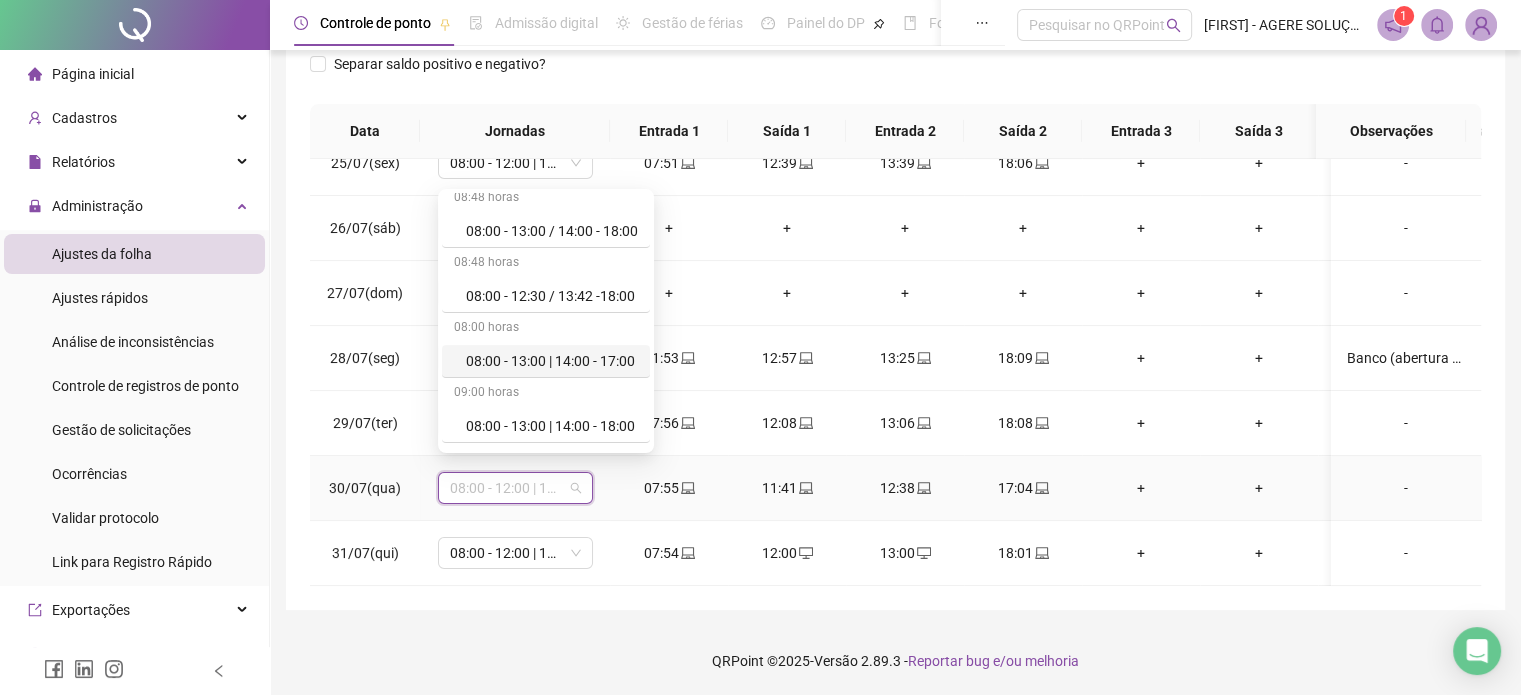 click on "08:00 - 13:00 | 14:00 - 17:00" at bounding box center [552, 361] 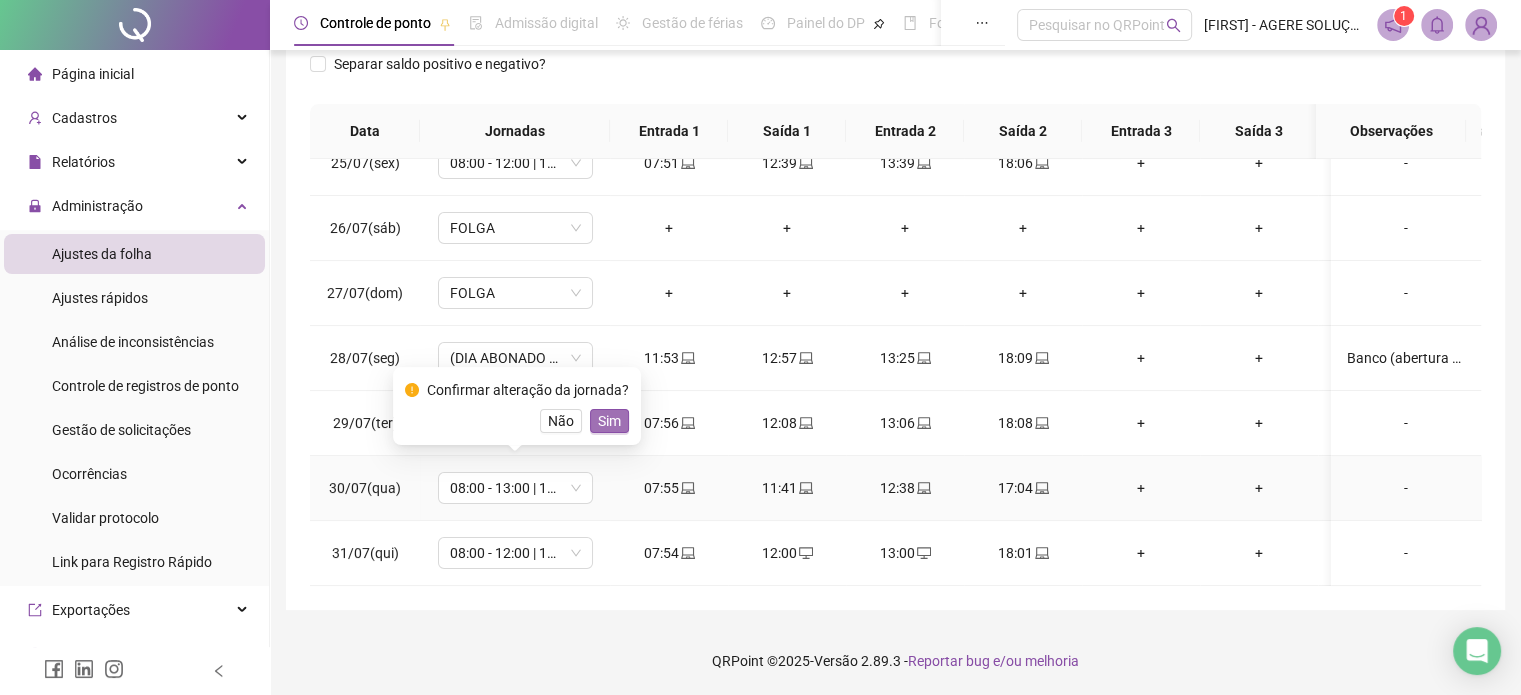 click on "Sim" at bounding box center (609, 421) 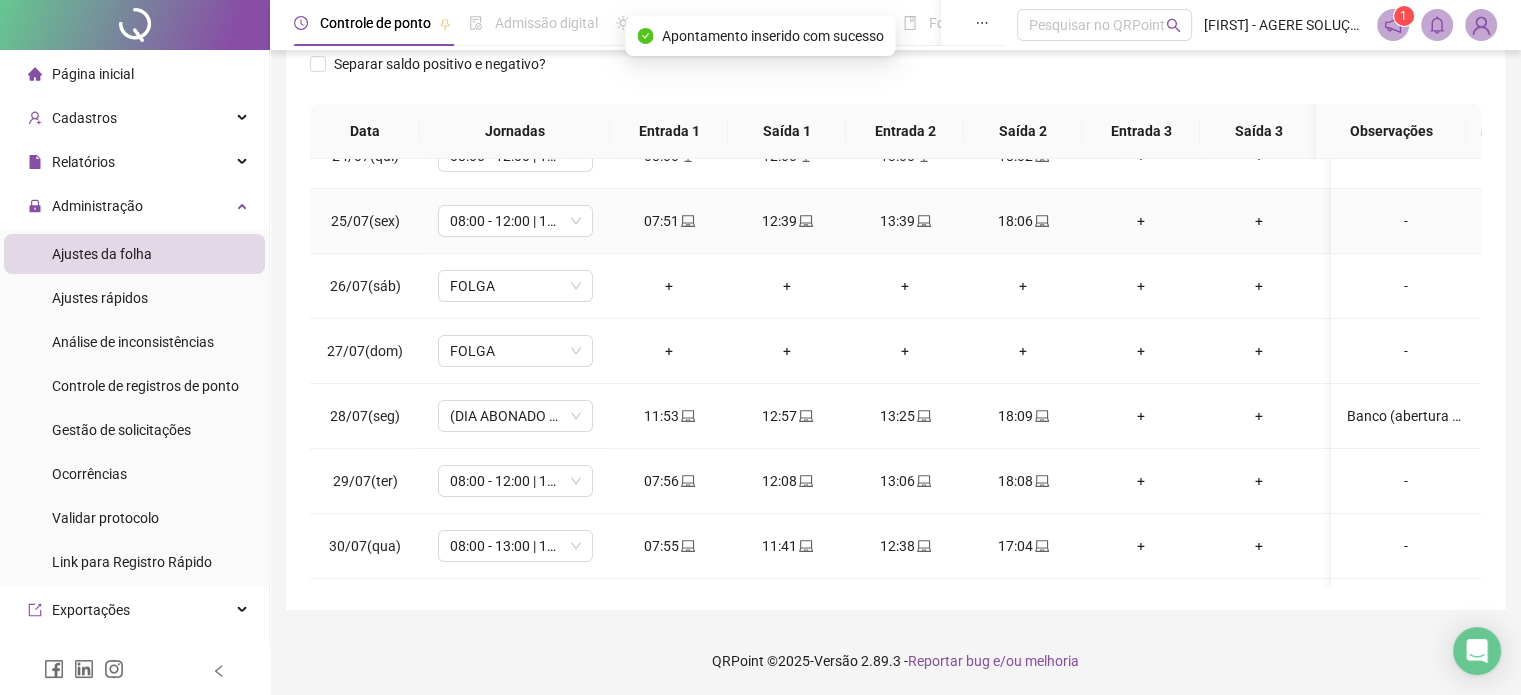 scroll, scrollTop: 0, scrollLeft: 0, axis: both 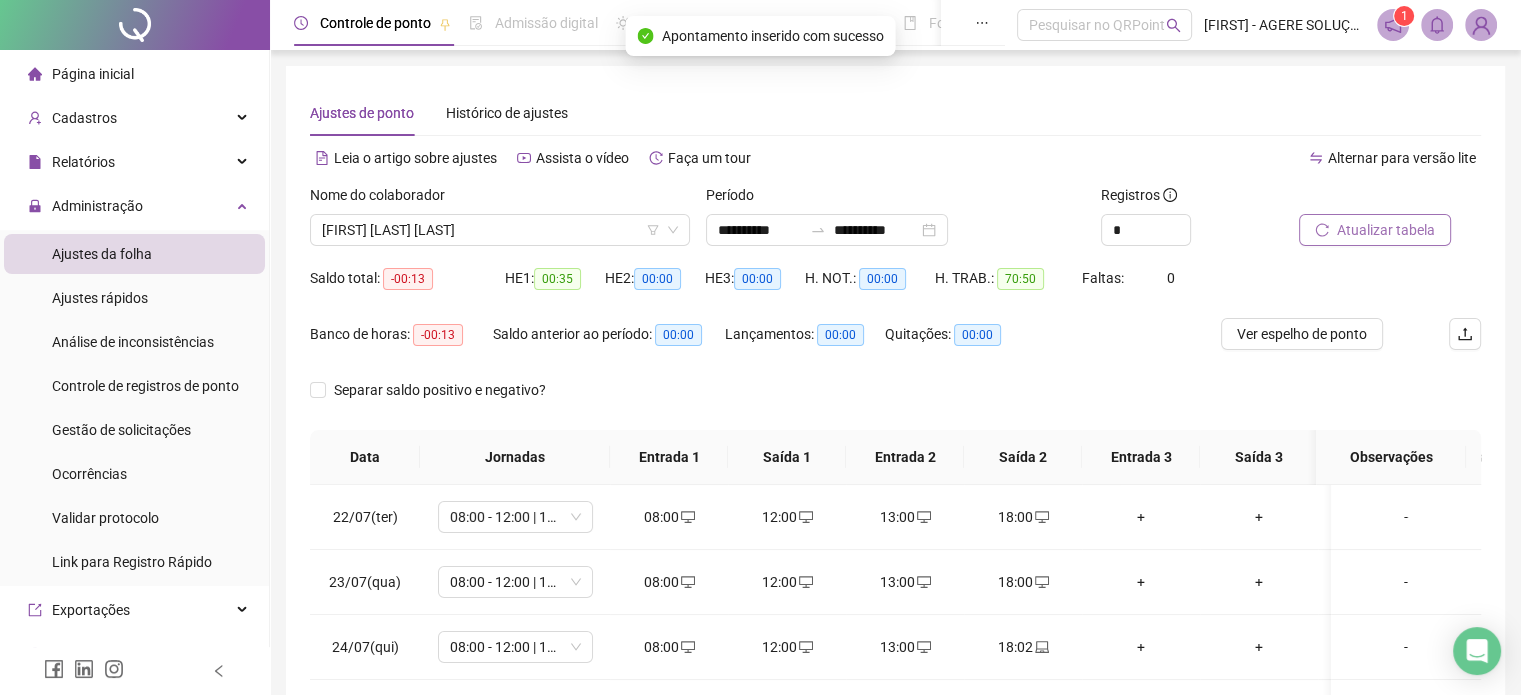 click on "Atualizar tabela" at bounding box center [1375, 230] 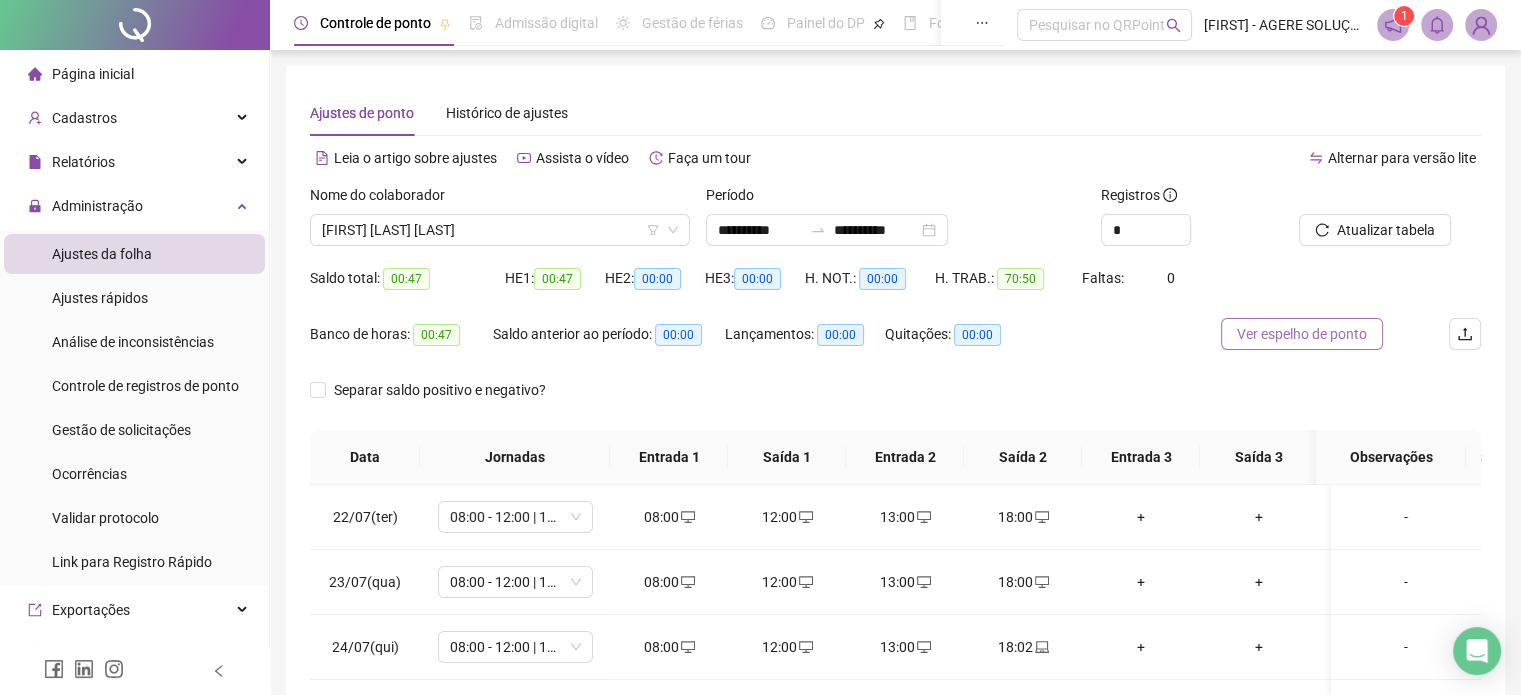 click on "Ver espelho de ponto" at bounding box center [1302, 334] 